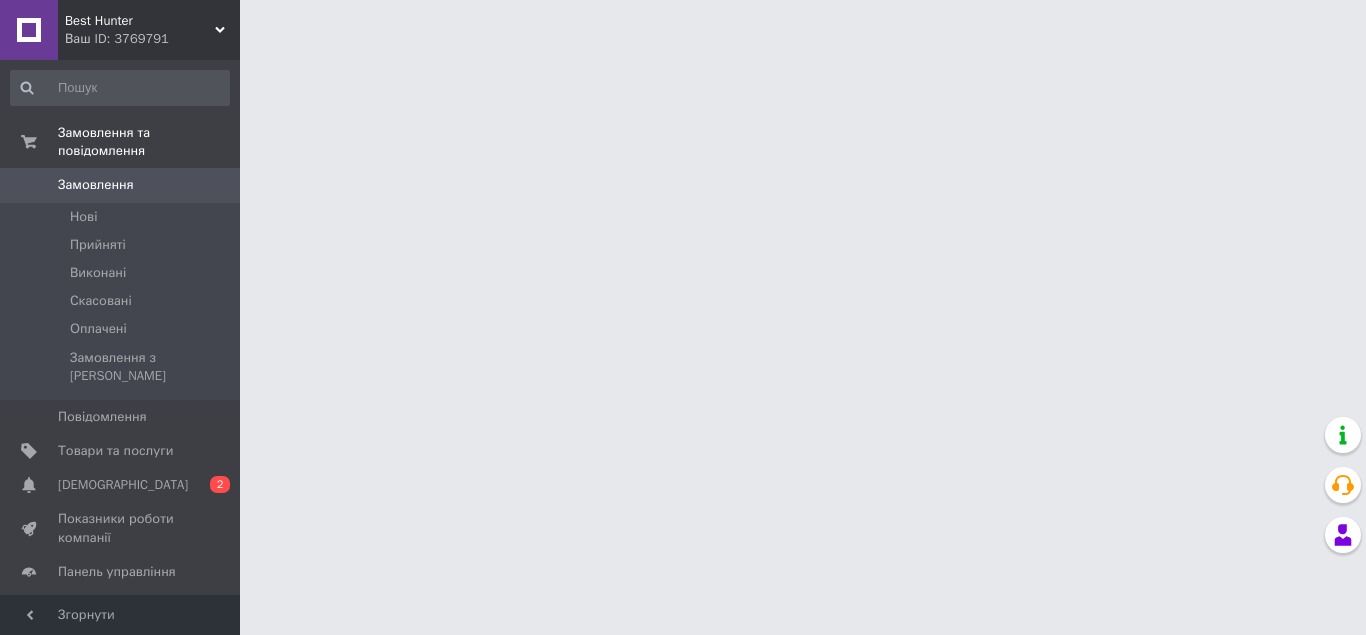 scroll, scrollTop: 0, scrollLeft: 0, axis: both 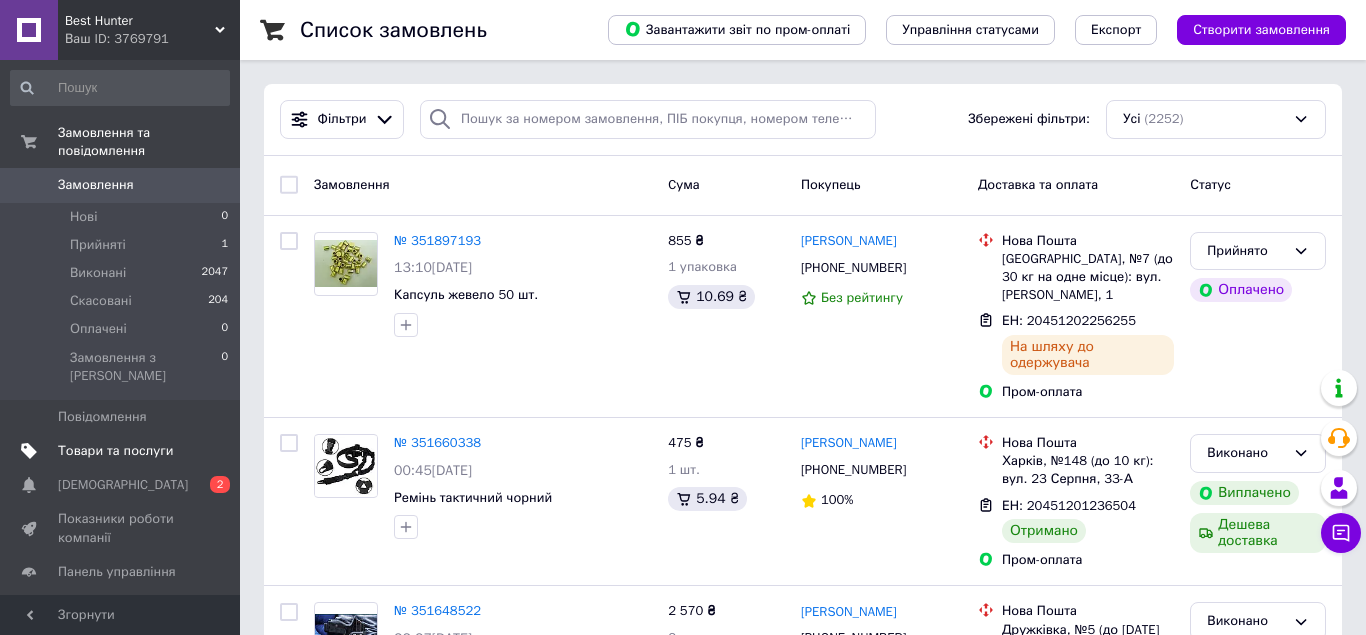 click on "Товари та послуги" at bounding box center [115, 451] 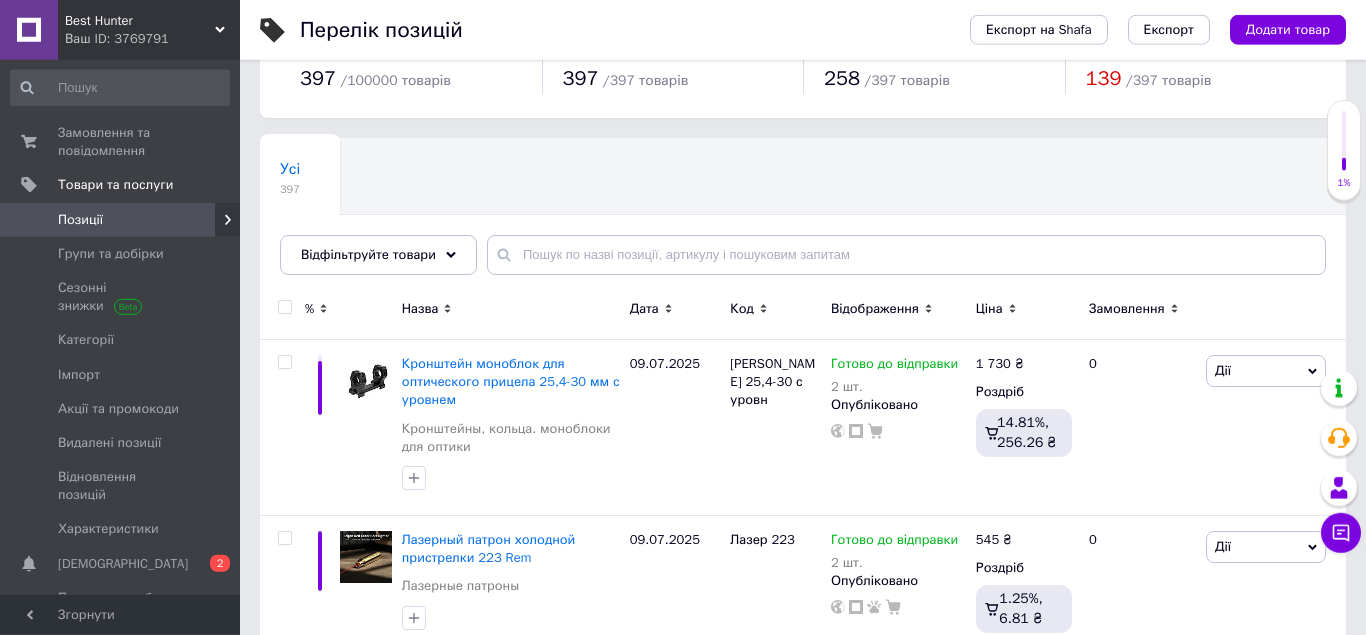 scroll, scrollTop: 102, scrollLeft: 0, axis: vertical 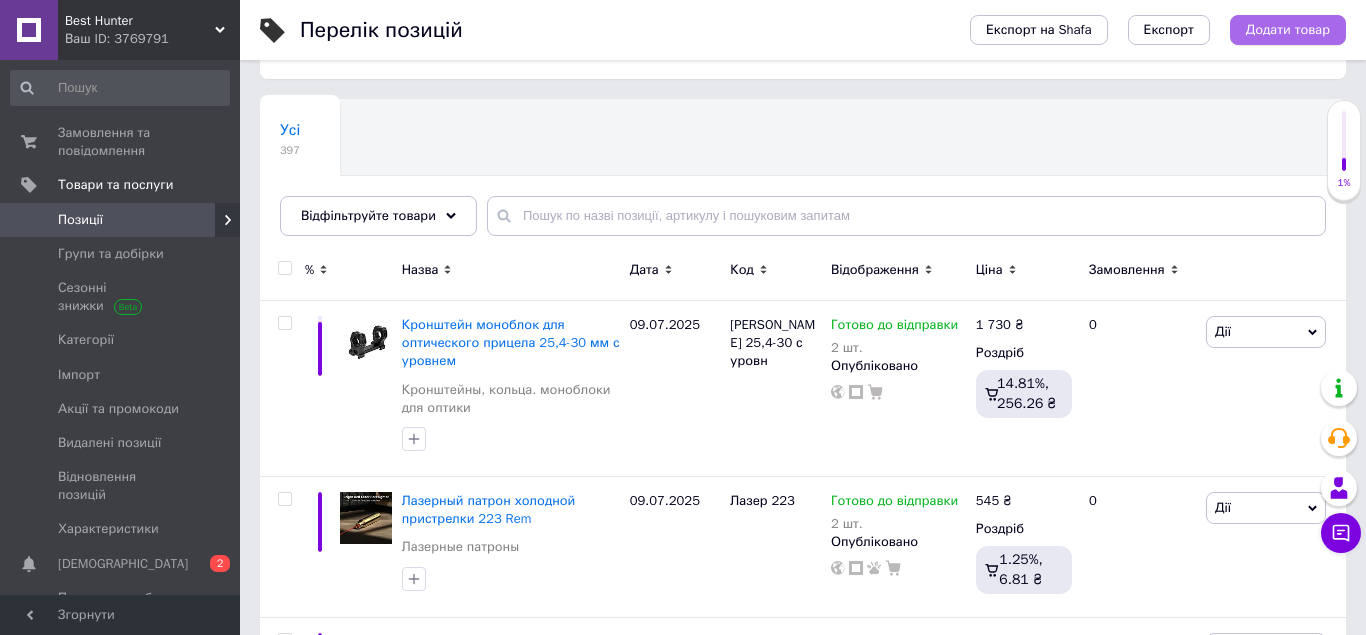 click on "Додати товар" at bounding box center (1288, 30) 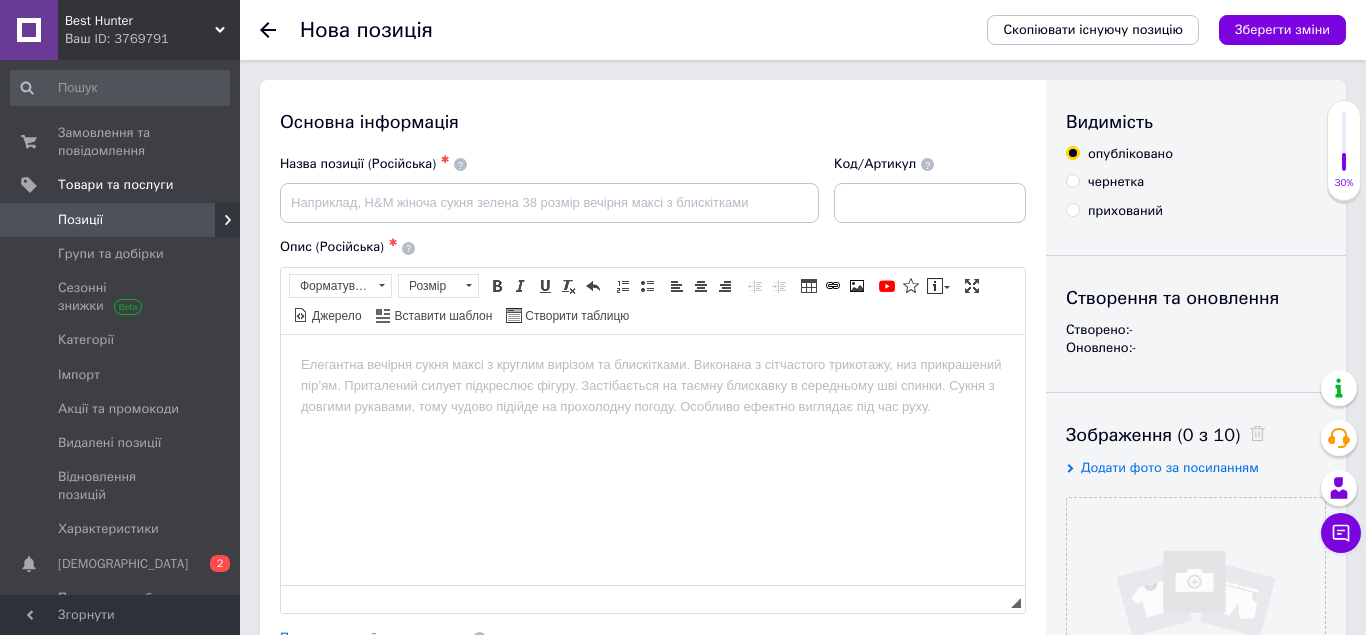 scroll, scrollTop: 0, scrollLeft: 0, axis: both 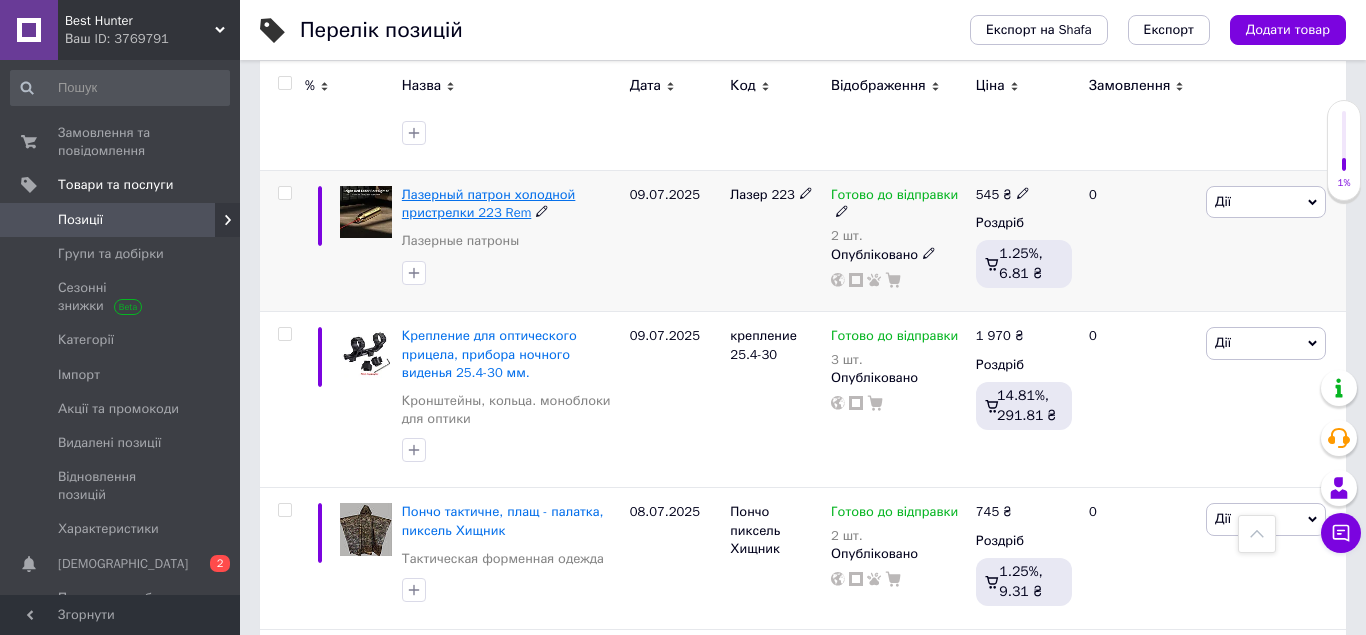 click on "Лазерный патрон холодной пристрелки 223 Rem" at bounding box center [489, 203] 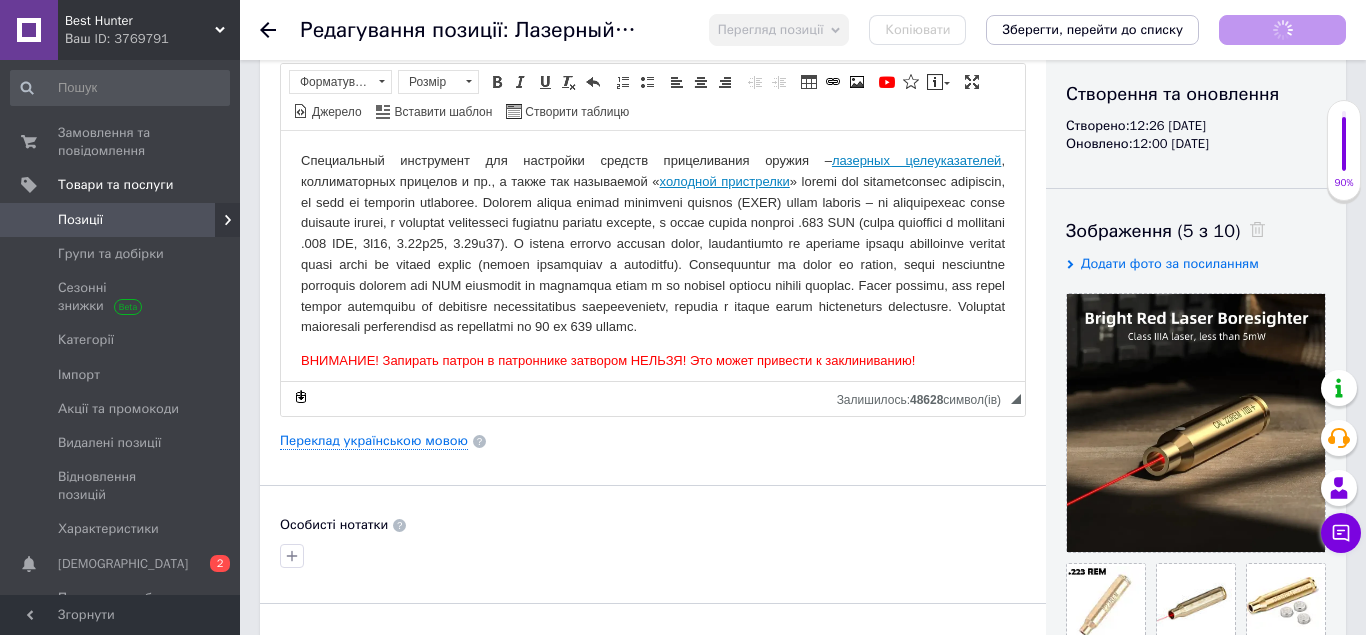 scroll, scrollTop: 0, scrollLeft: 0, axis: both 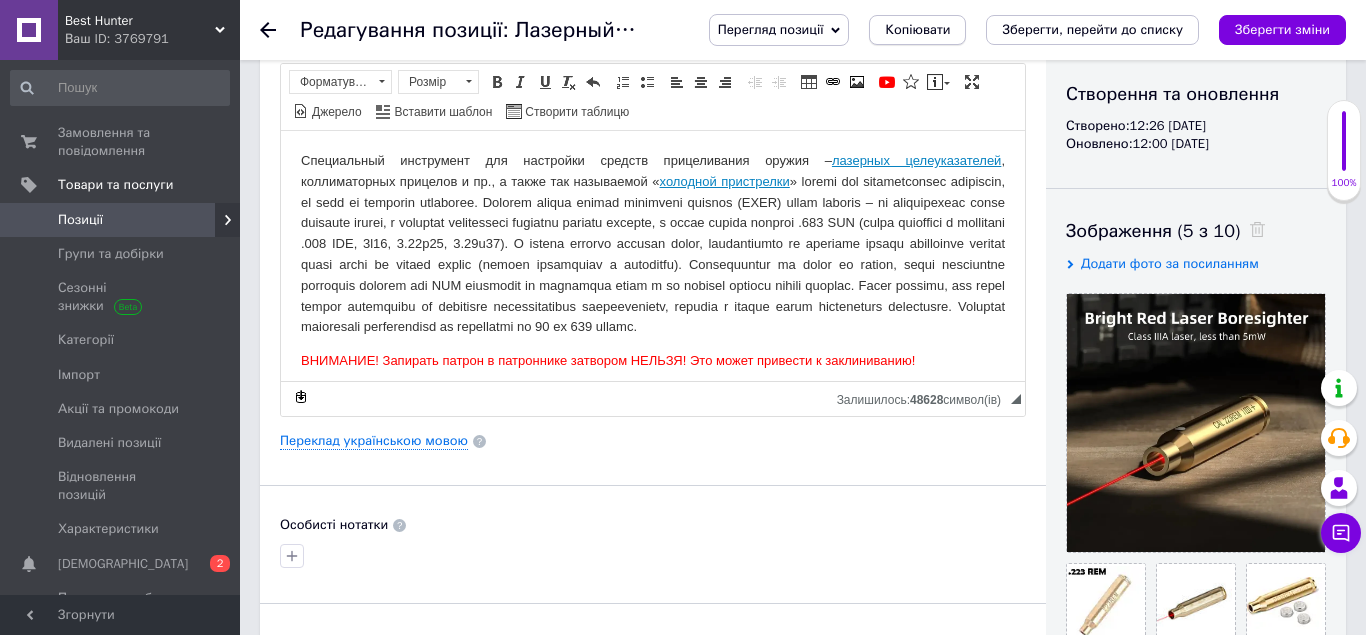 click on "Копіювати" at bounding box center [917, 30] 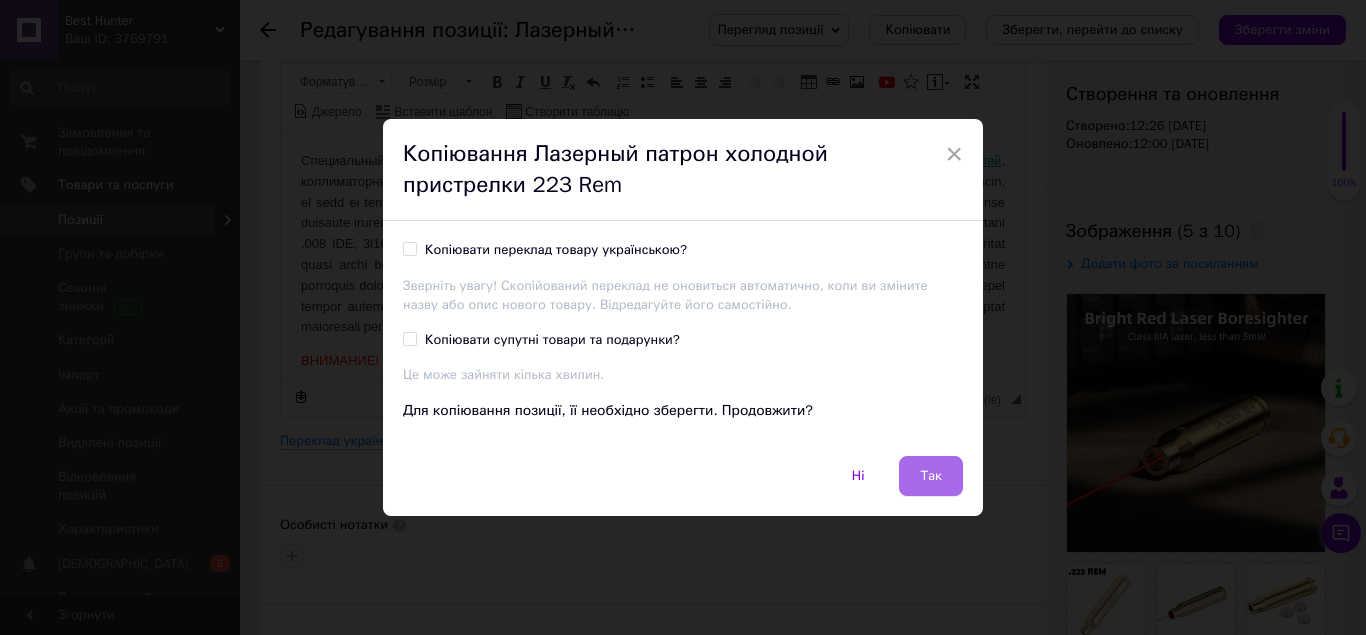 click on "Так" at bounding box center [931, 476] 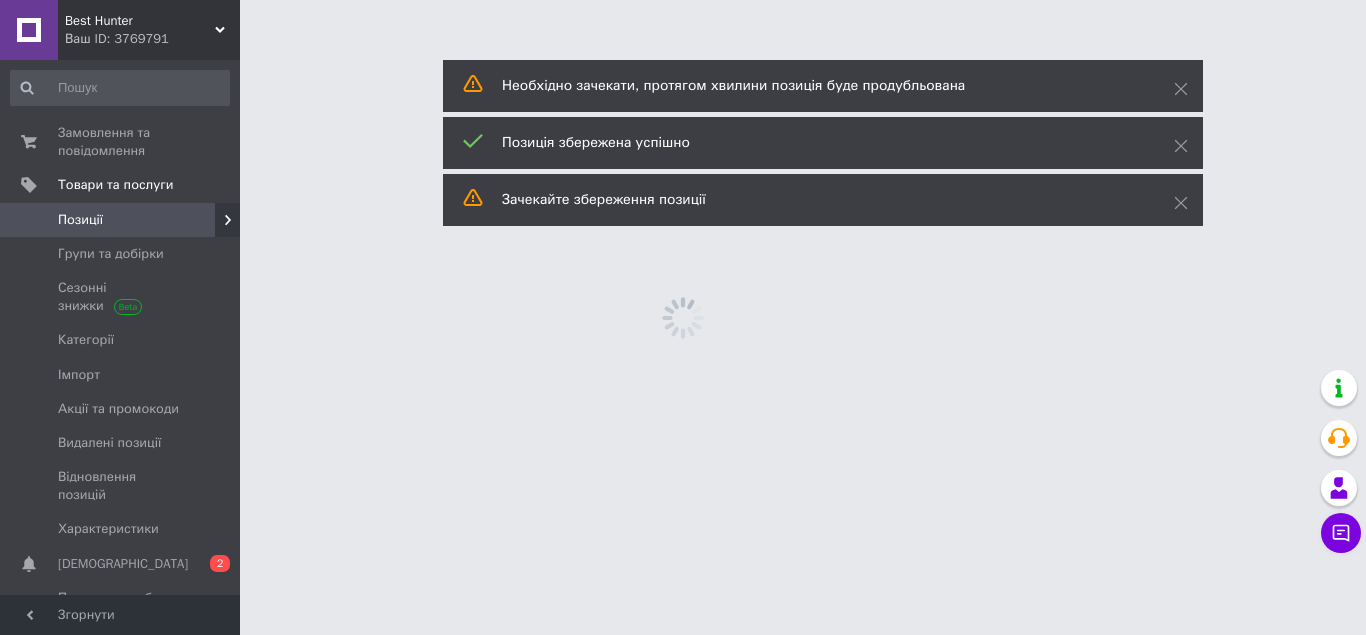 scroll, scrollTop: 0, scrollLeft: 0, axis: both 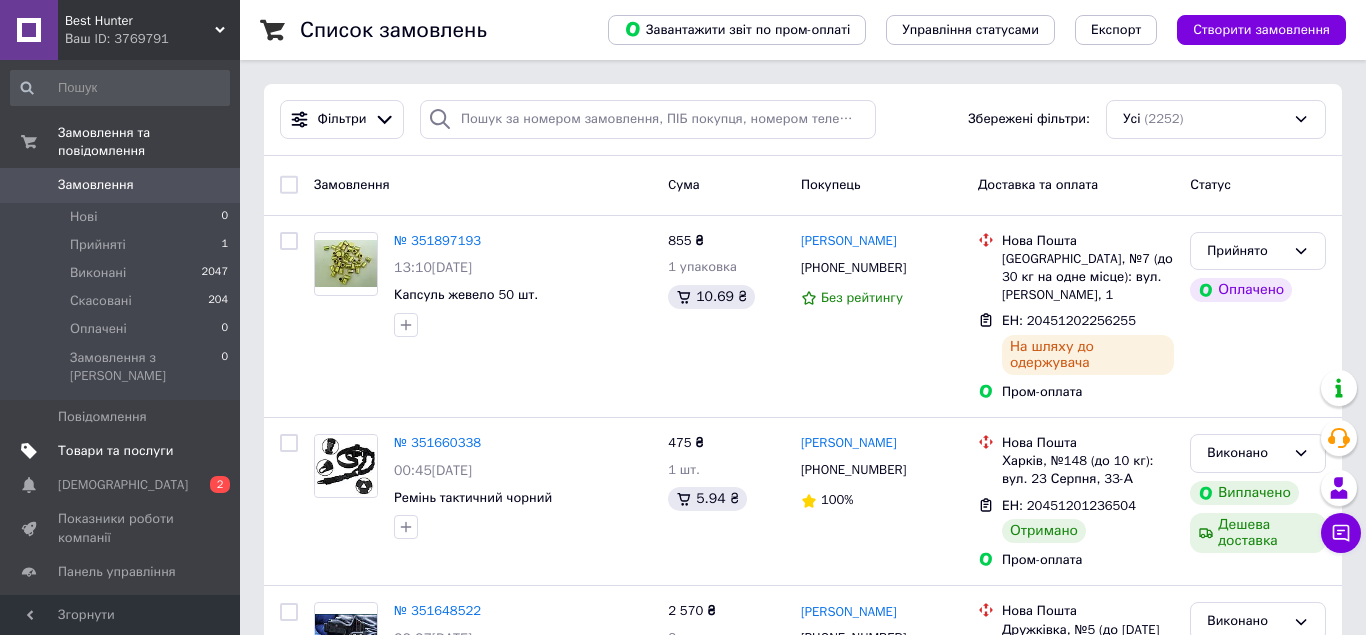 click on "Товари та послуги" at bounding box center [115, 451] 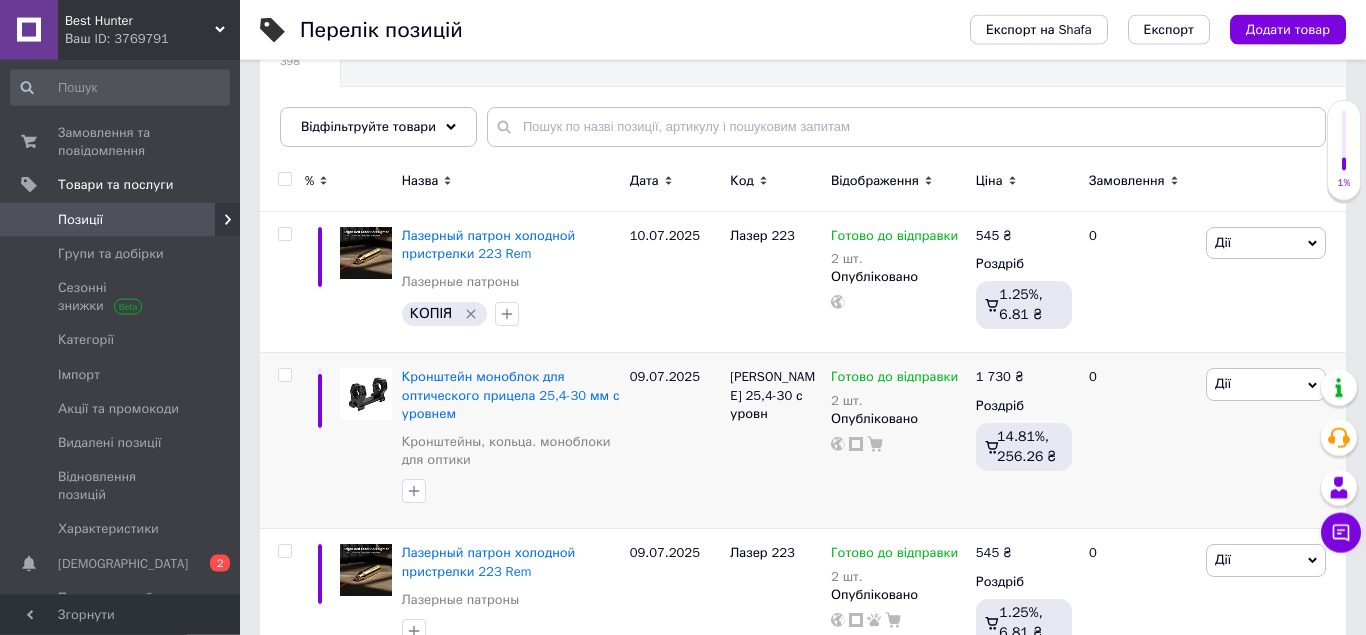 scroll, scrollTop: 204, scrollLeft: 0, axis: vertical 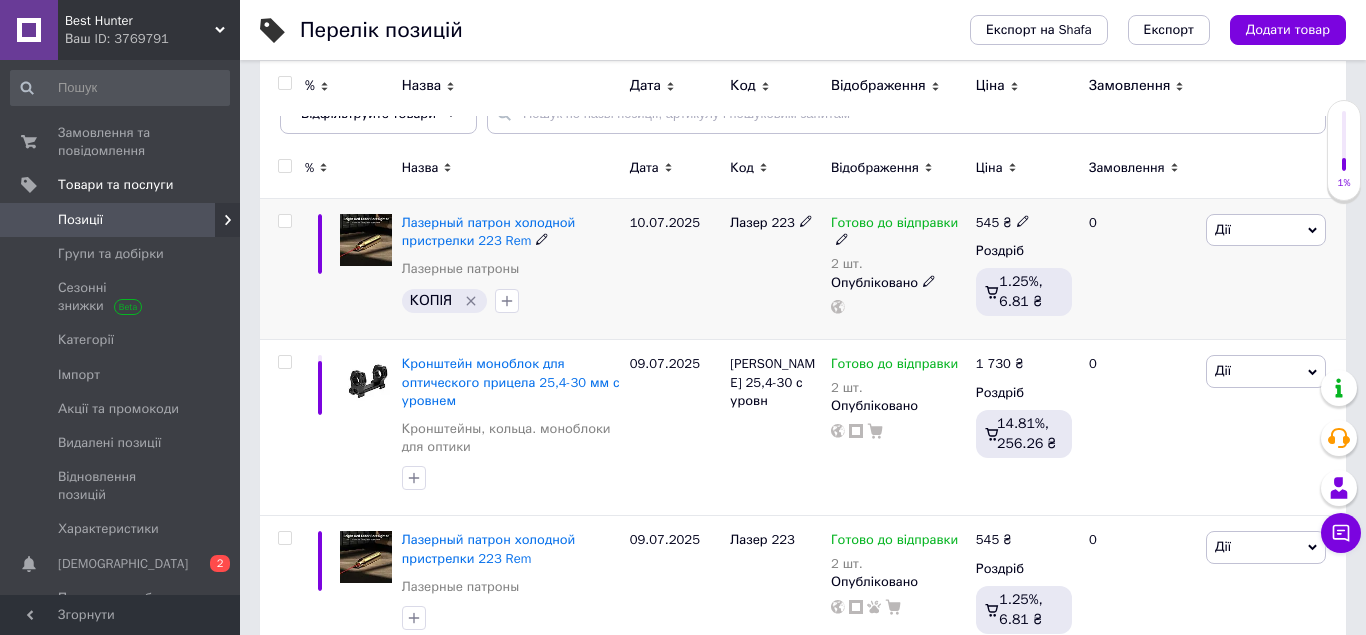 click 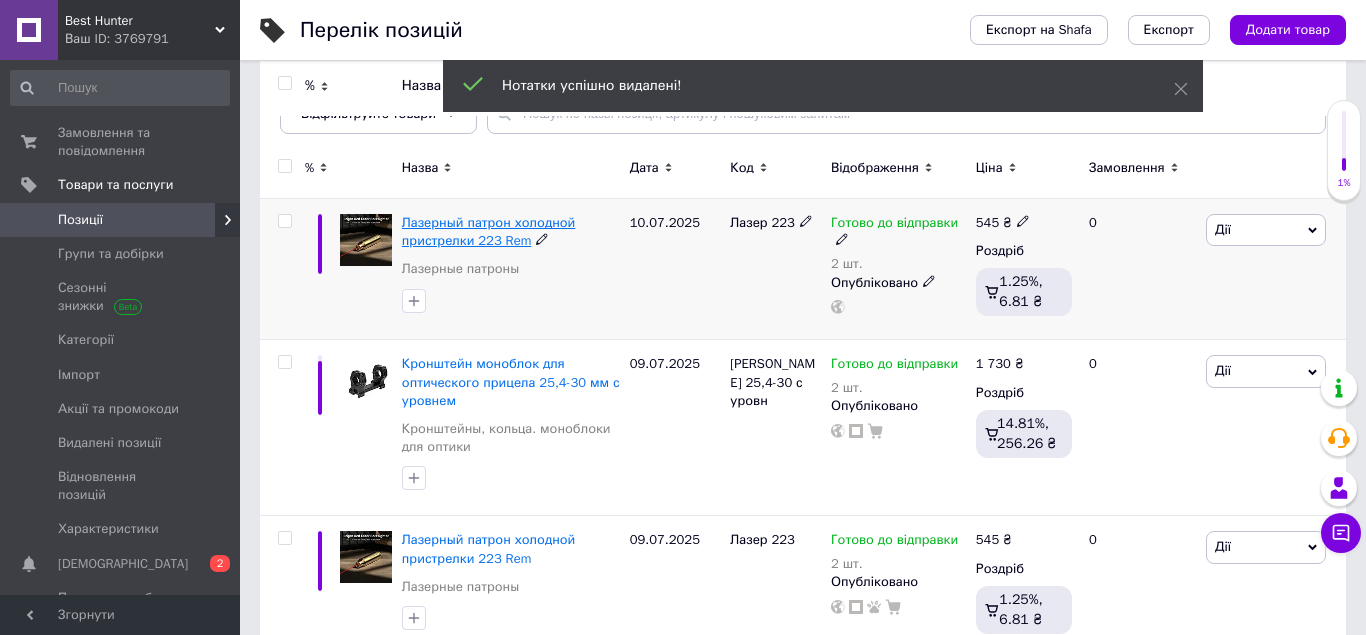 click on "Лазерный патрон холодной пристрелки 223 Rem" at bounding box center [489, 231] 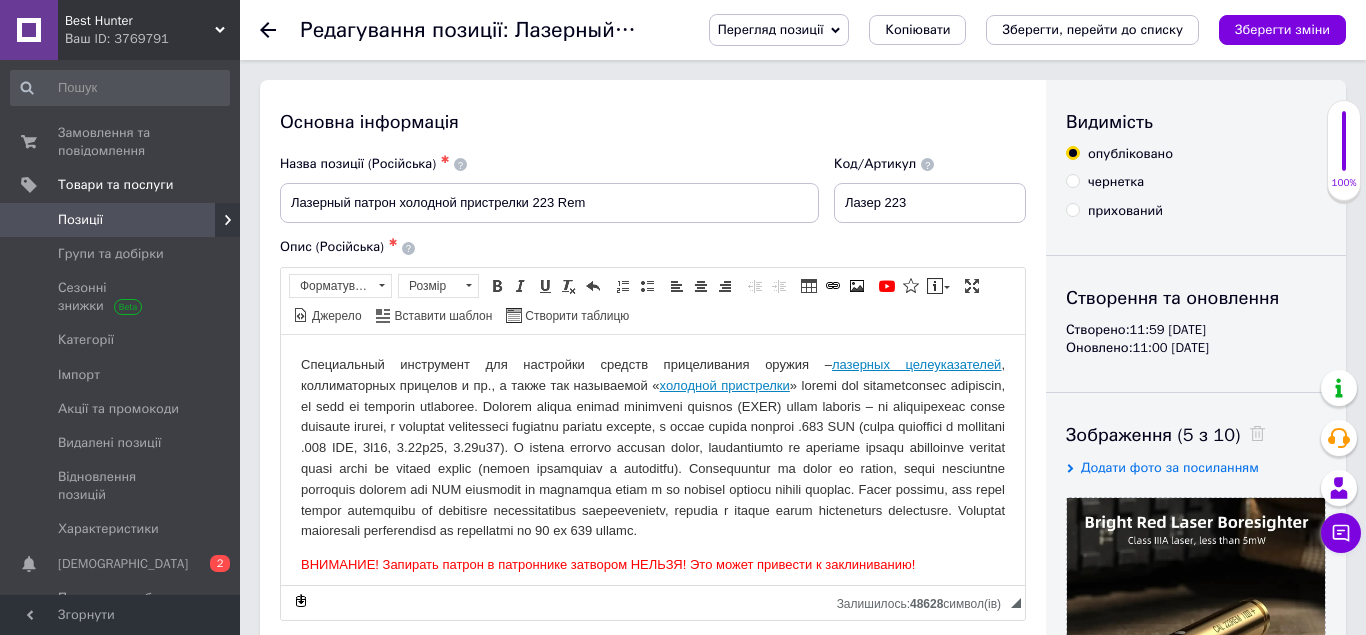 scroll, scrollTop: 0, scrollLeft: 0, axis: both 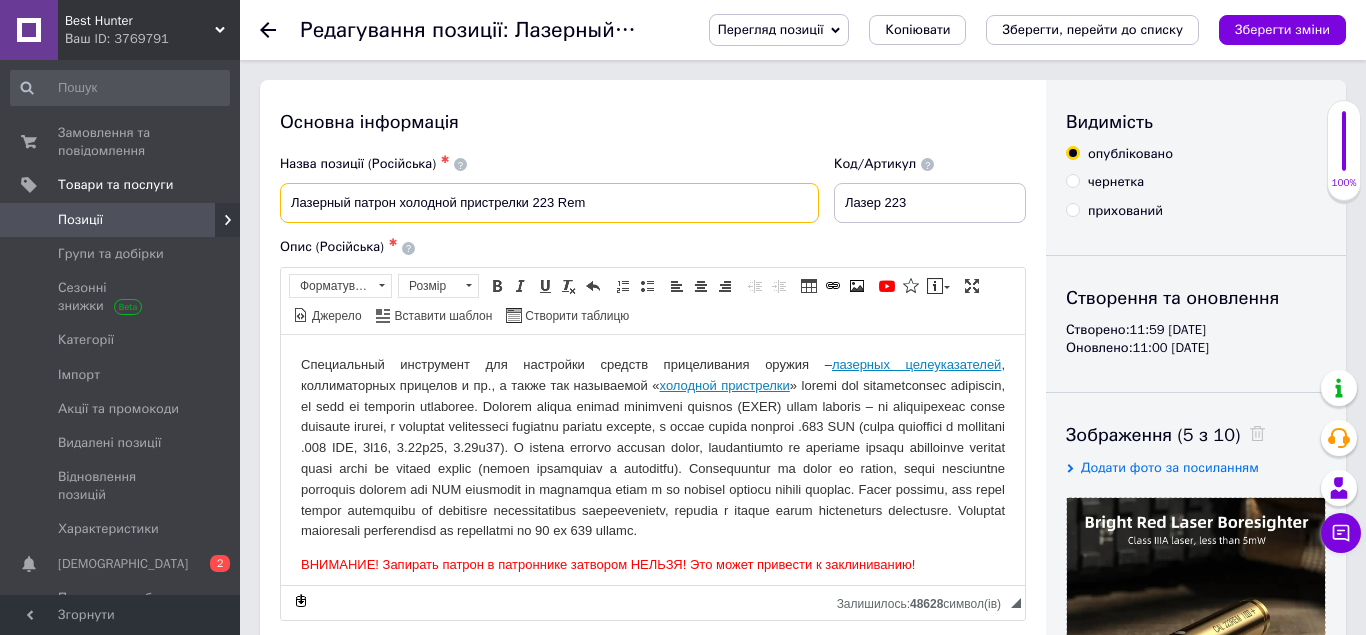 click on "Лазерный патрон холодной пристрелки 223 Rem" at bounding box center [549, 203] 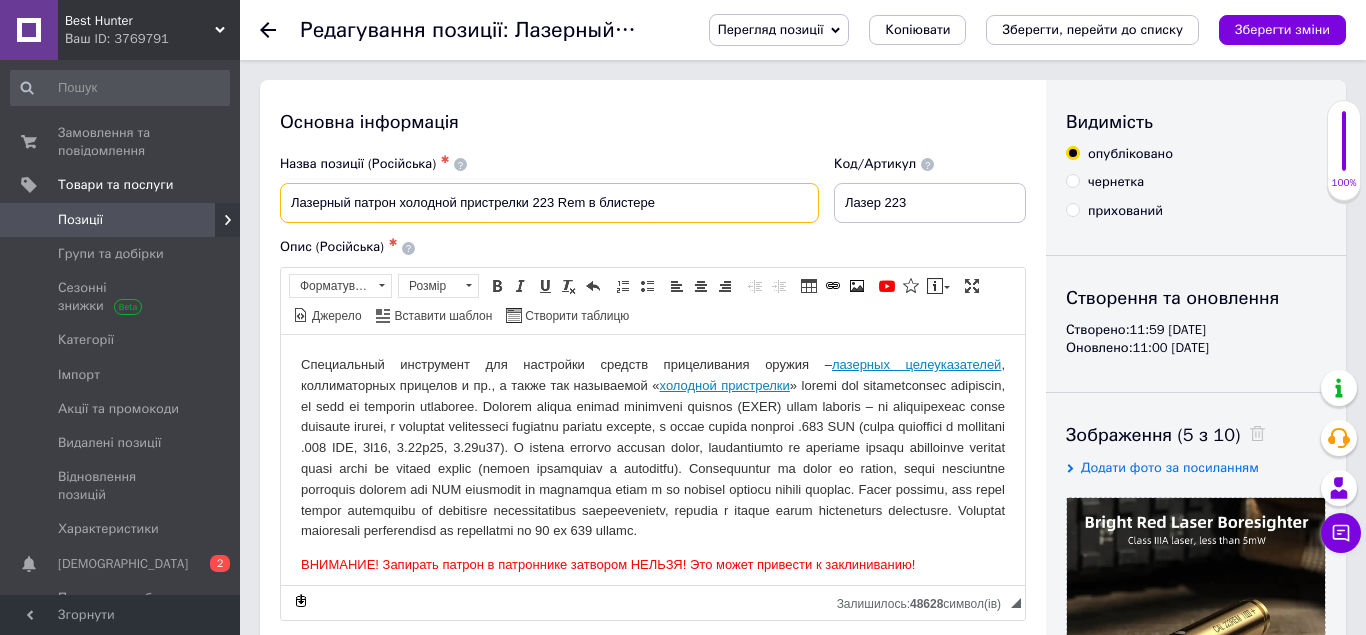 type on "Лазерный патрон холодной пристрелки 223 Rem в блистере" 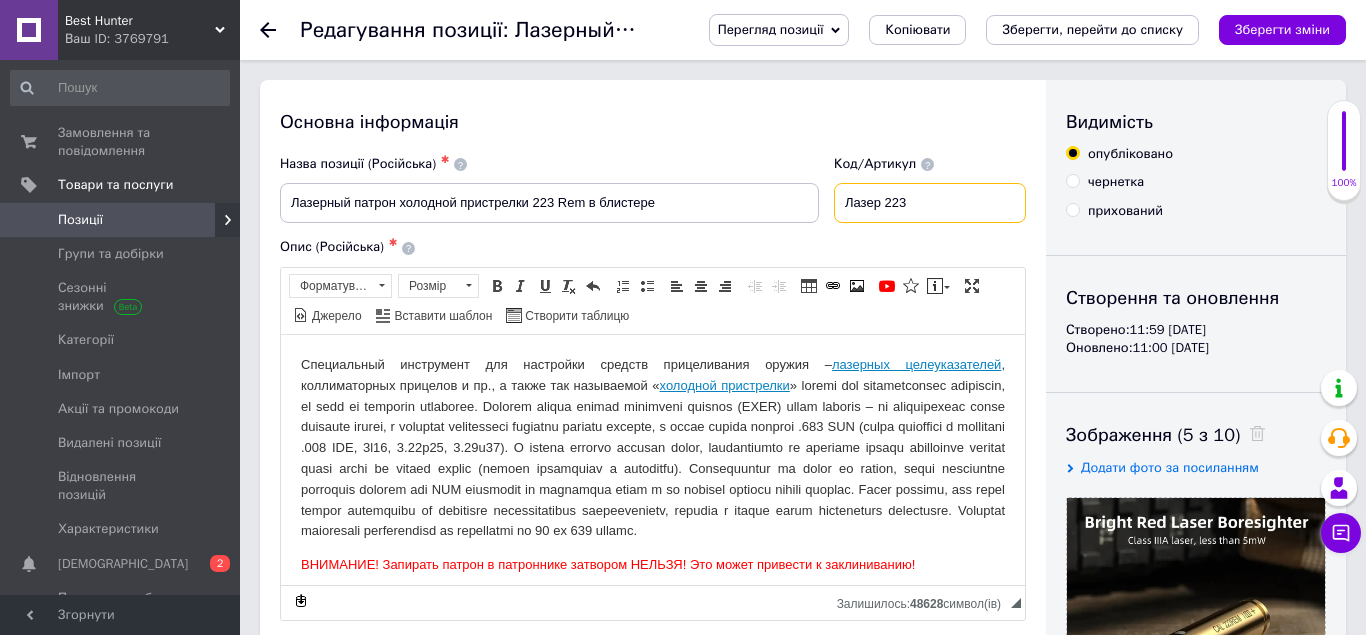click on "Лазер 223" at bounding box center [930, 203] 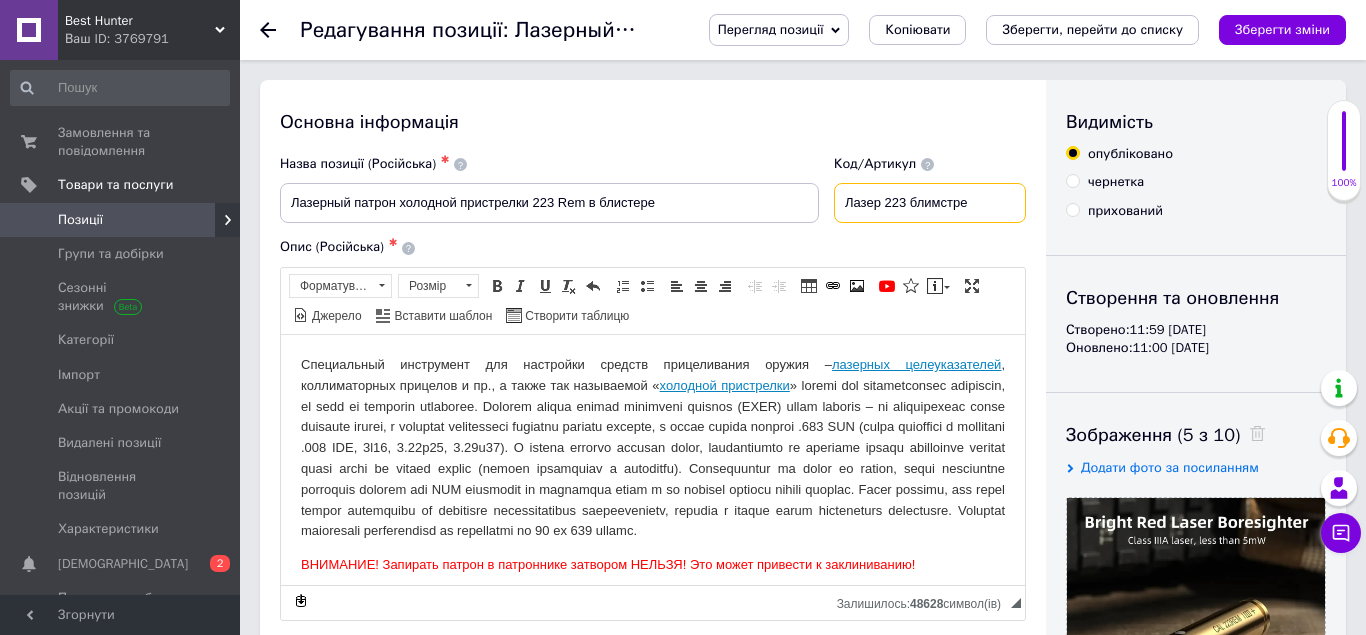 click on "Лазер 223 блимстре" at bounding box center [930, 203] 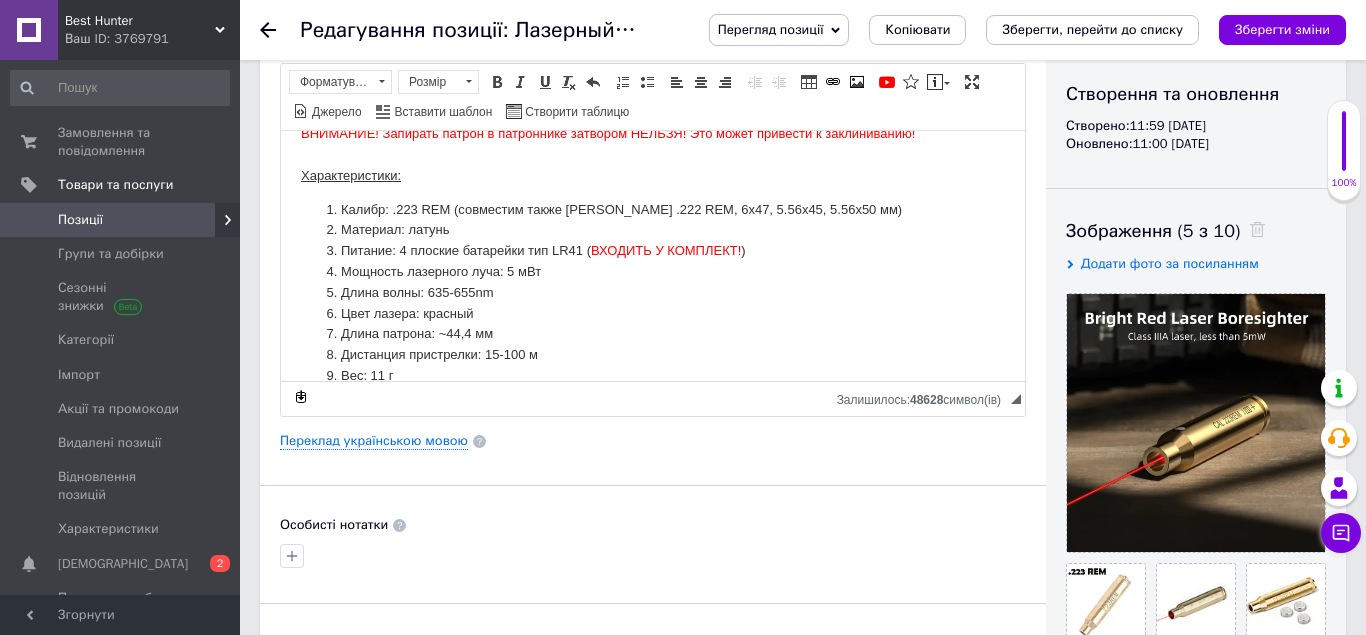 scroll, scrollTop: 253, scrollLeft: 0, axis: vertical 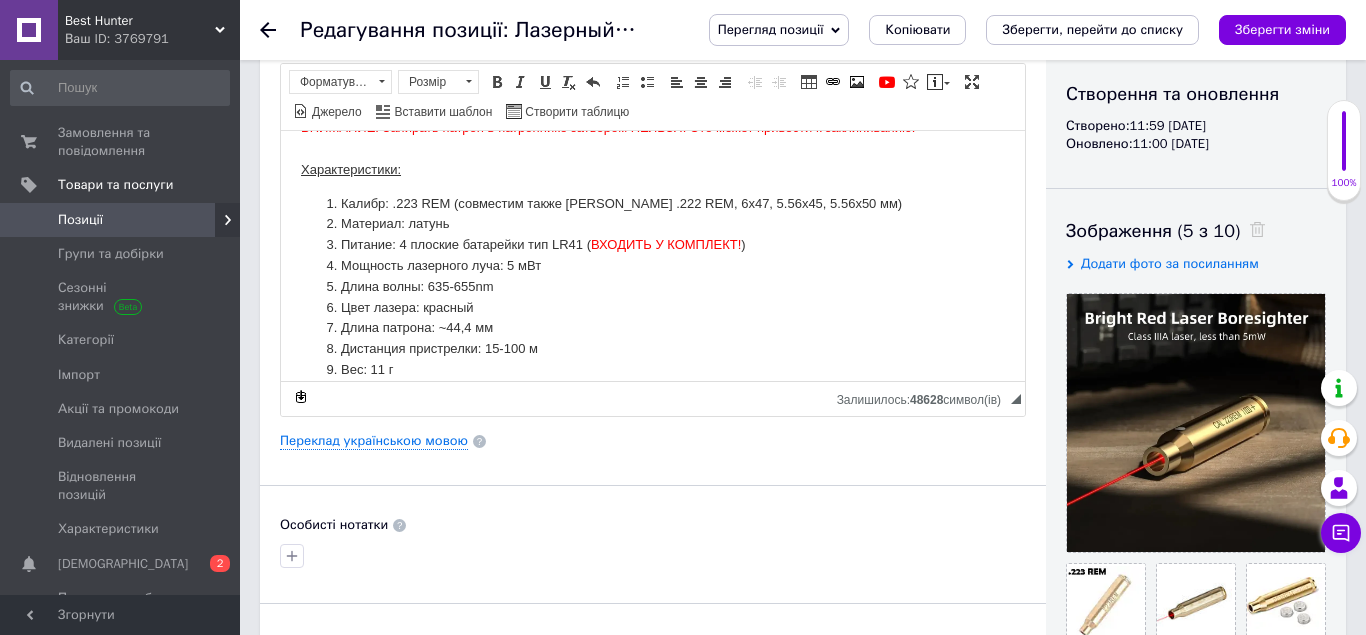 type on "Лазер 223 блистре" 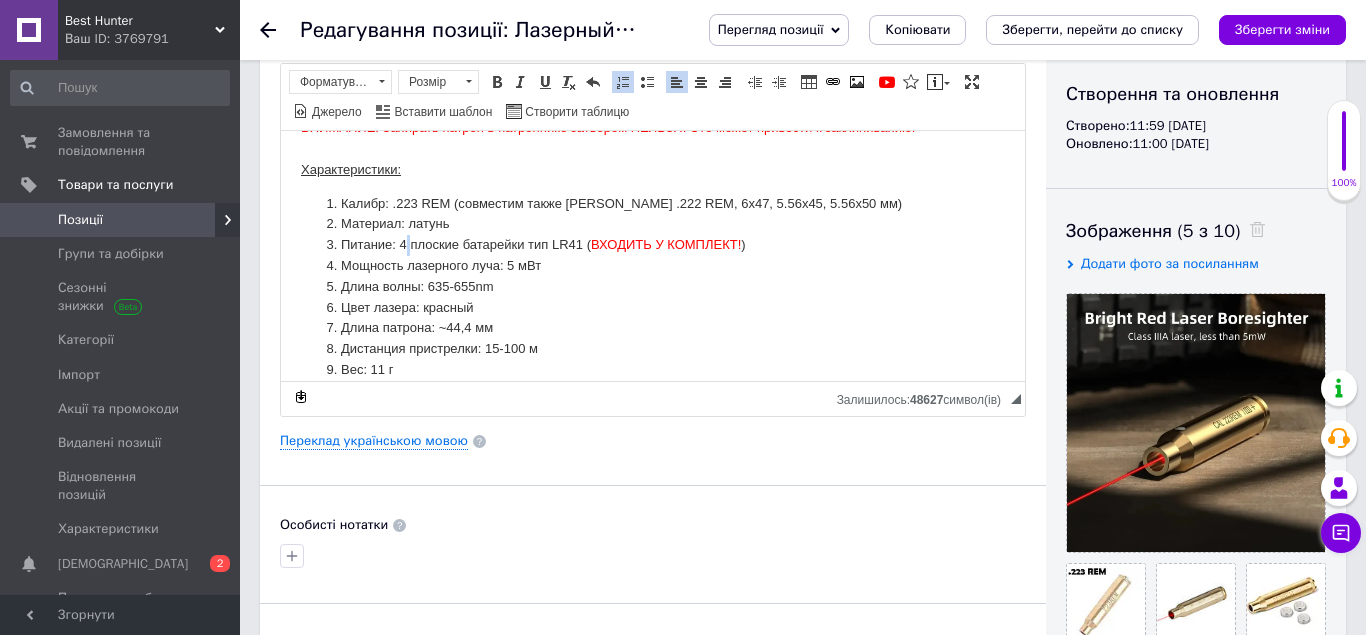 type 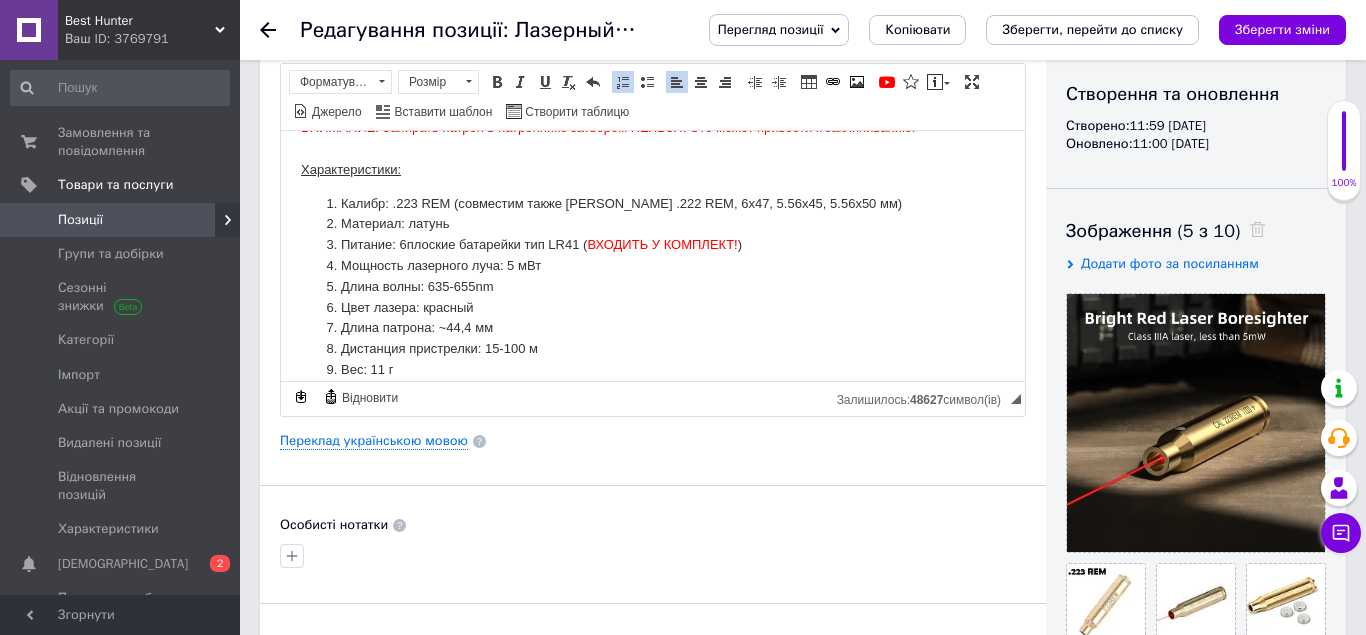 click on "Питание: 6  плоские батарейки тип LR41 ( ВХОДИТЬ У КОМПЛЕКТ! )" at bounding box center [653, 244] 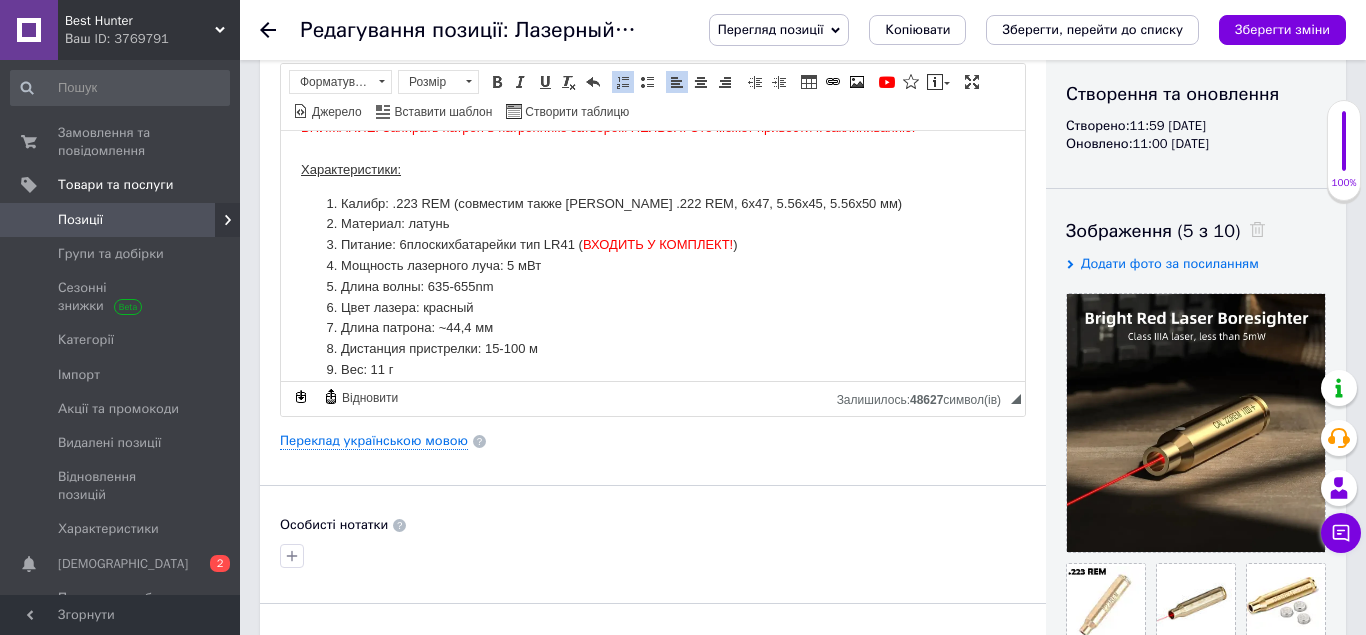 click on "Питание: 6  плоских  батарейки тип LR41 ( ВХОДИТЬ У КОМПЛЕКТ! )" at bounding box center (653, 244) 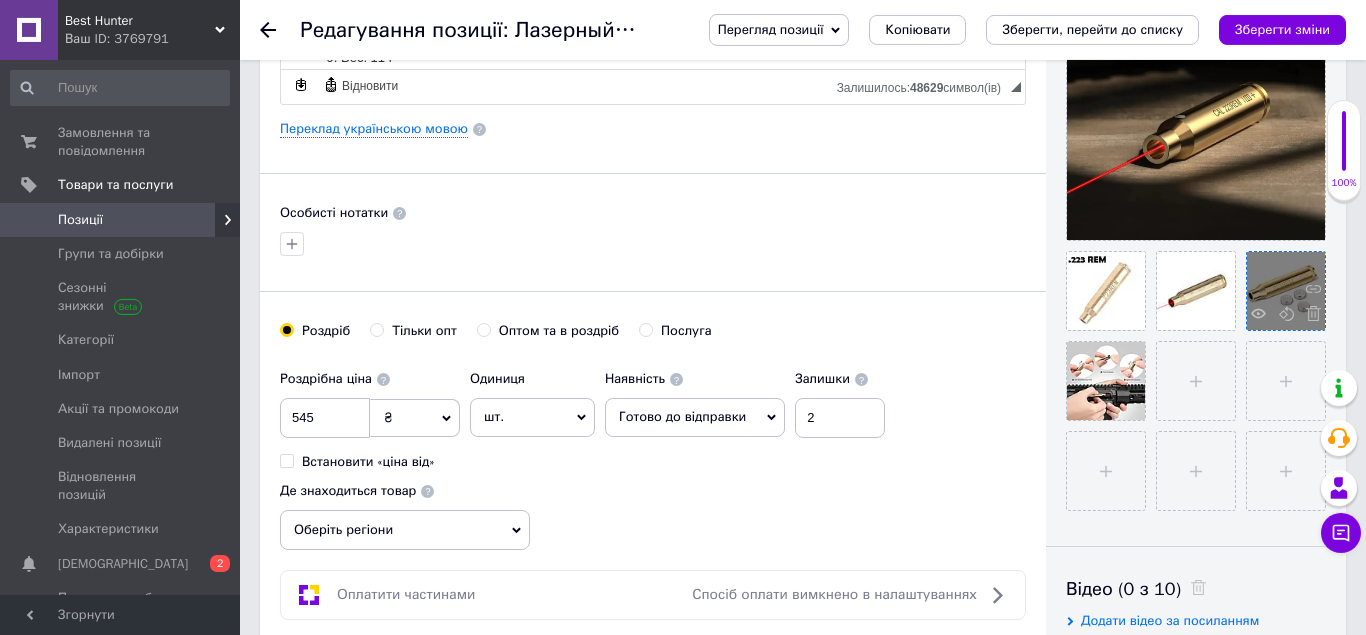 scroll, scrollTop: 510, scrollLeft: 0, axis: vertical 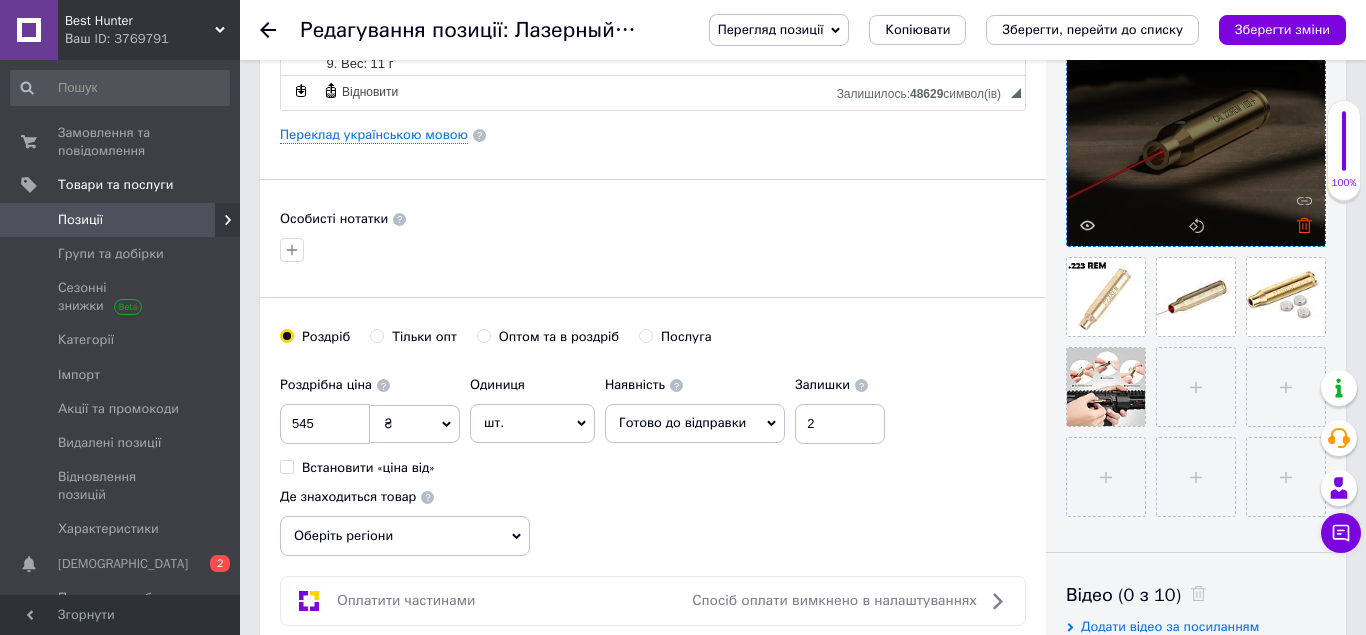 click 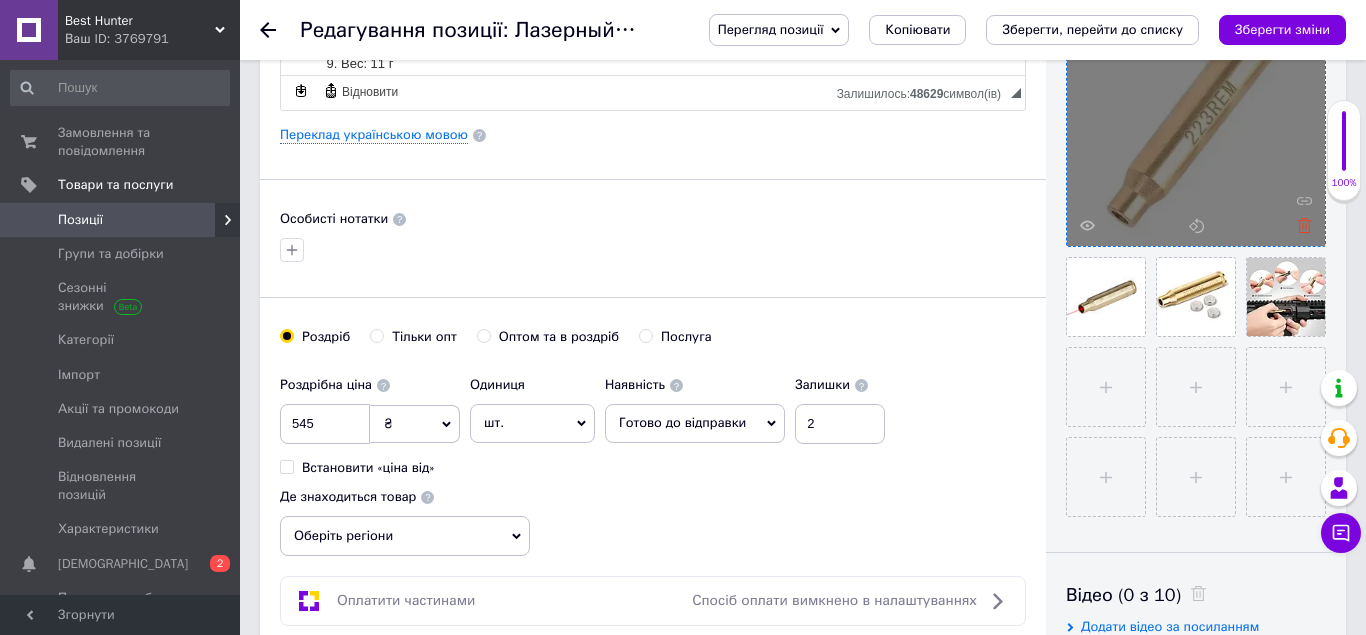 click 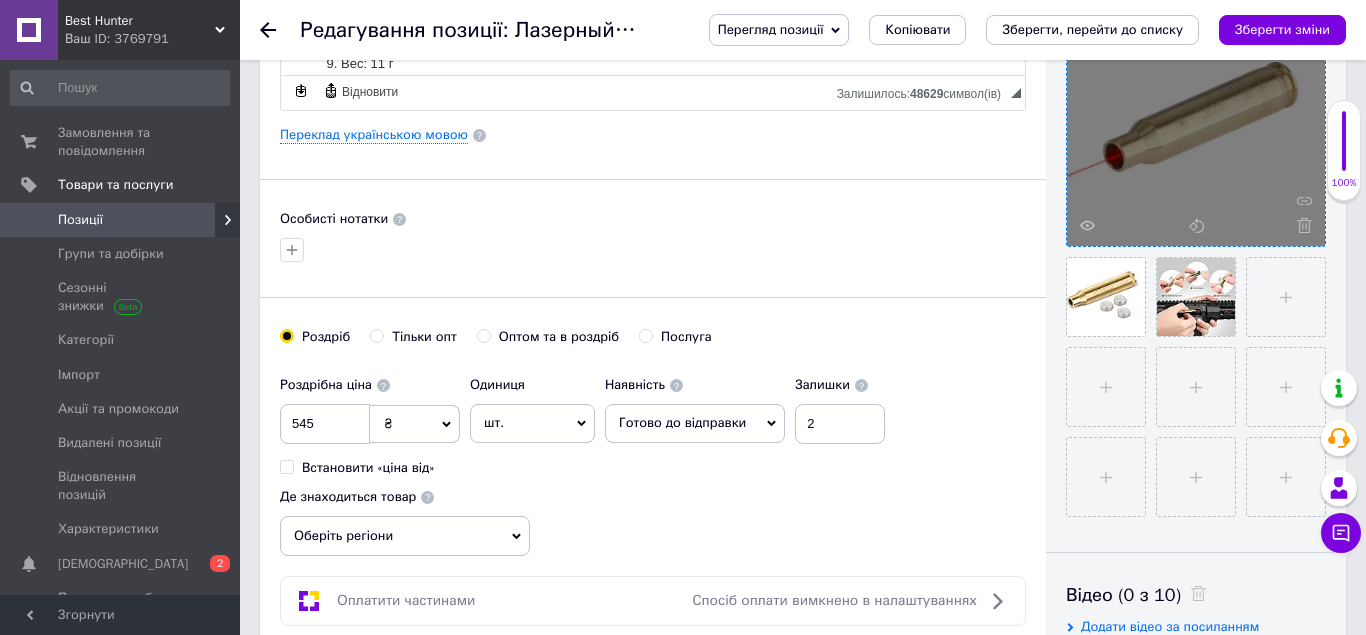 click 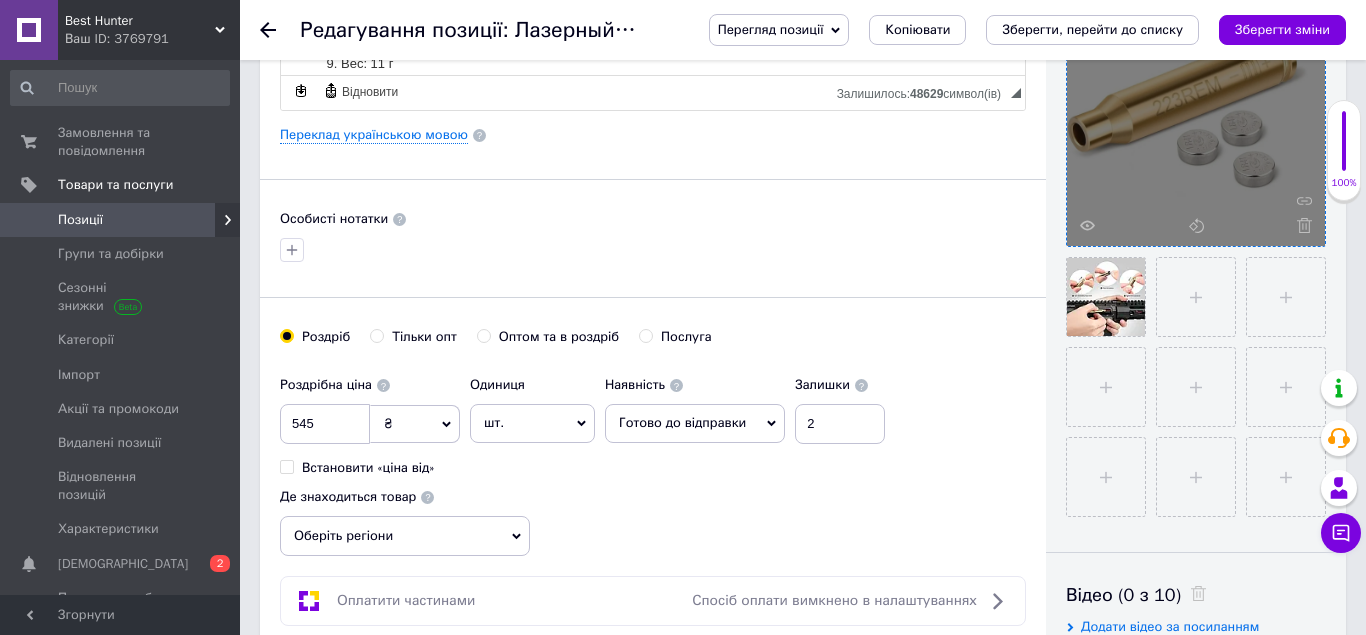 click 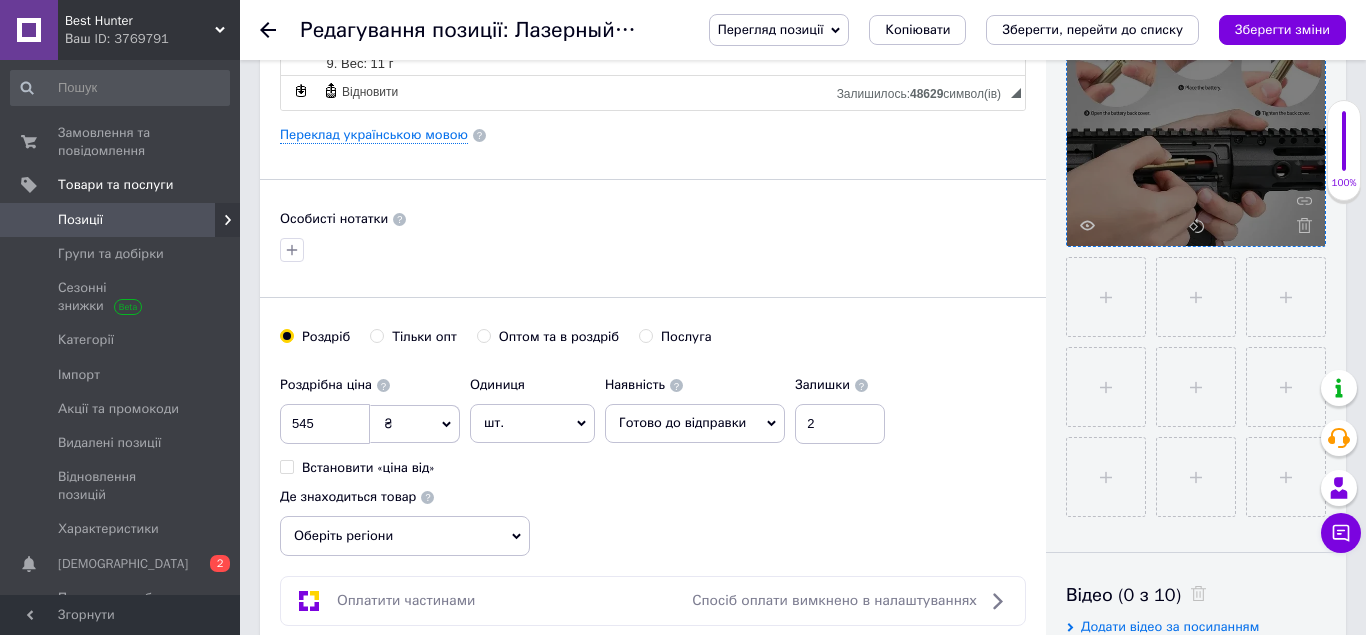 click 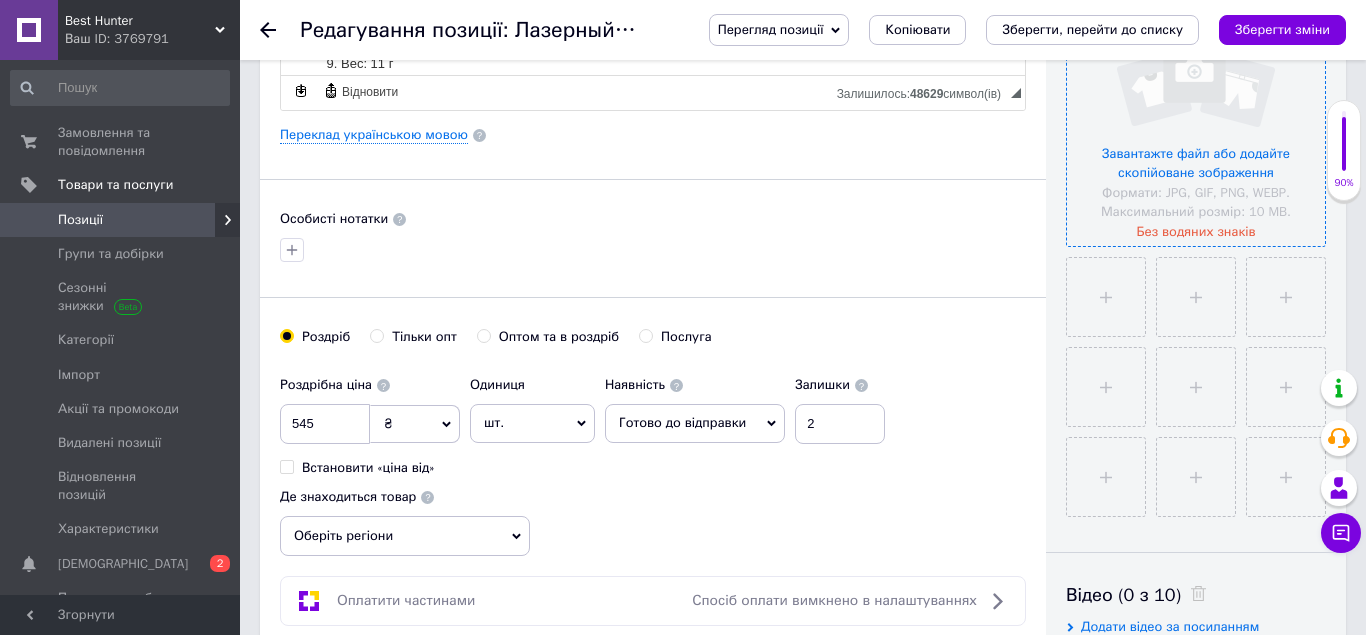 click at bounding box center (1196, 117) 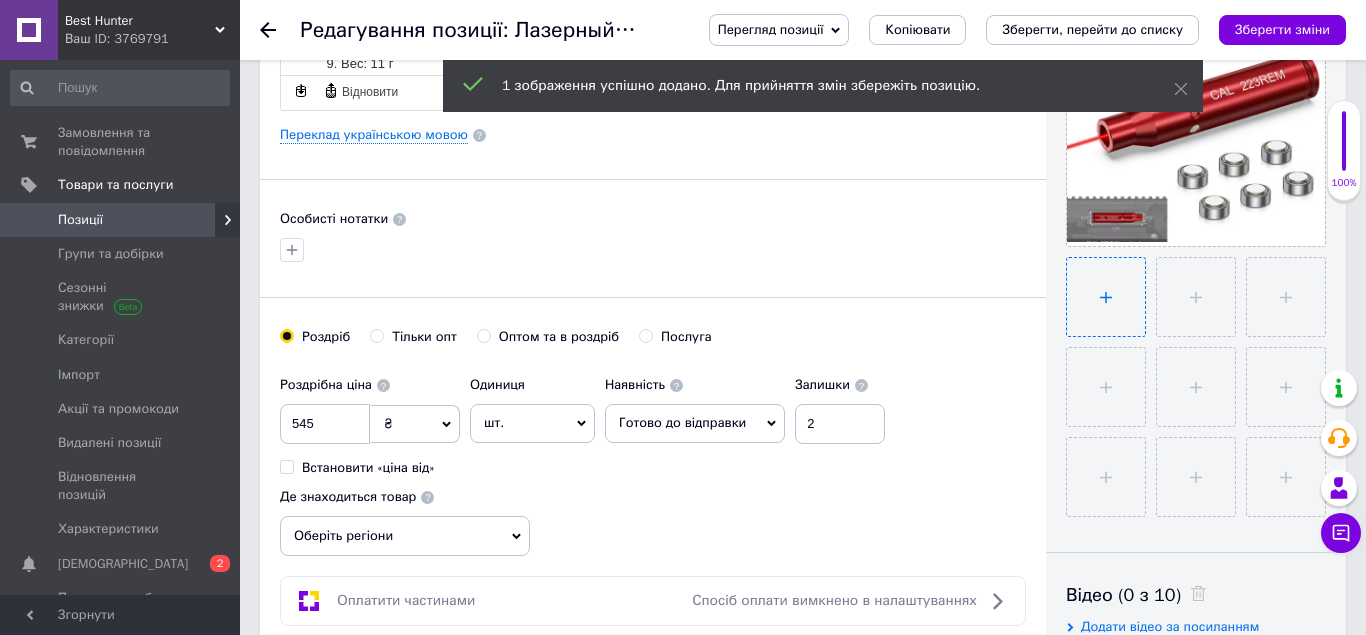 scroll, scrollTop: 408, scrollLeft: 0, axis: vertical 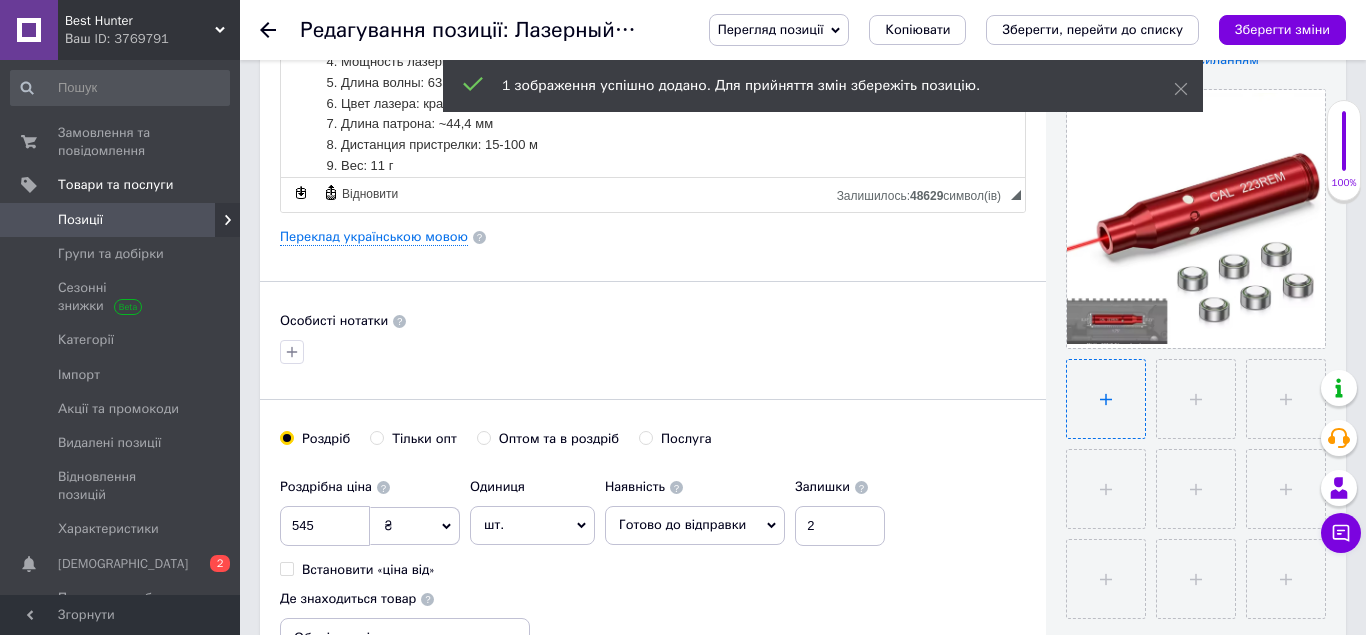 click at bounding box center (1106, 399) 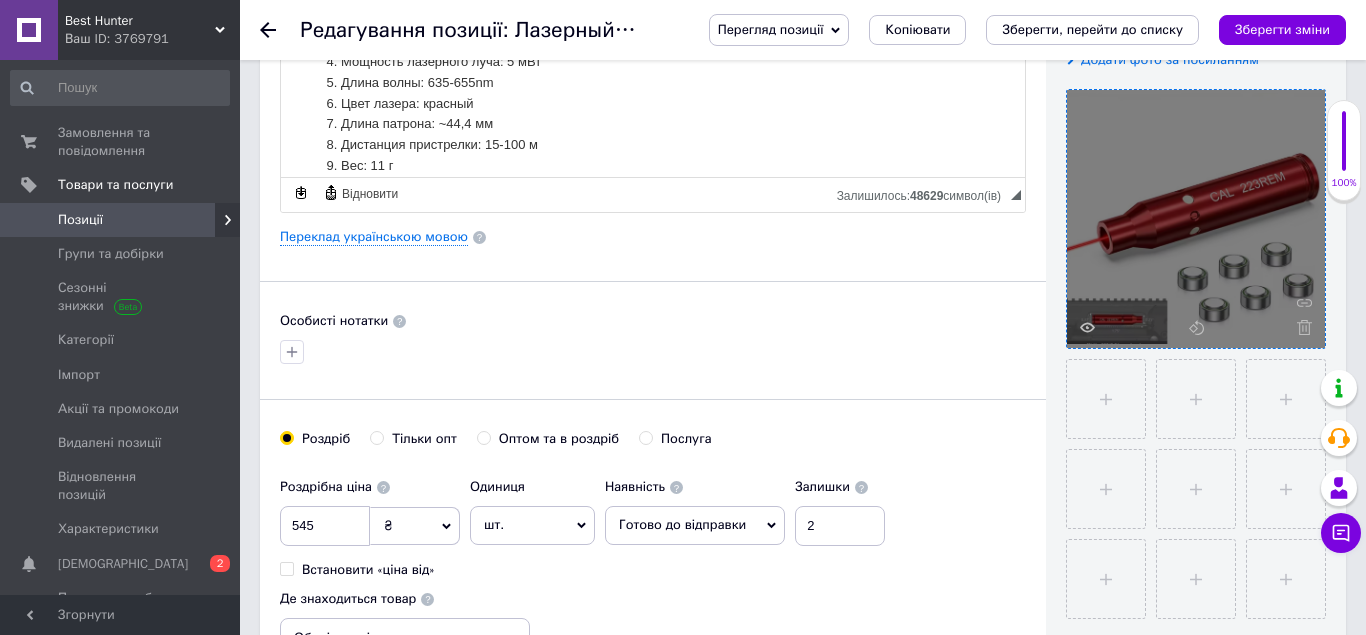 type on "C:\fakepath\лазер 223 карасный 5.jpg" 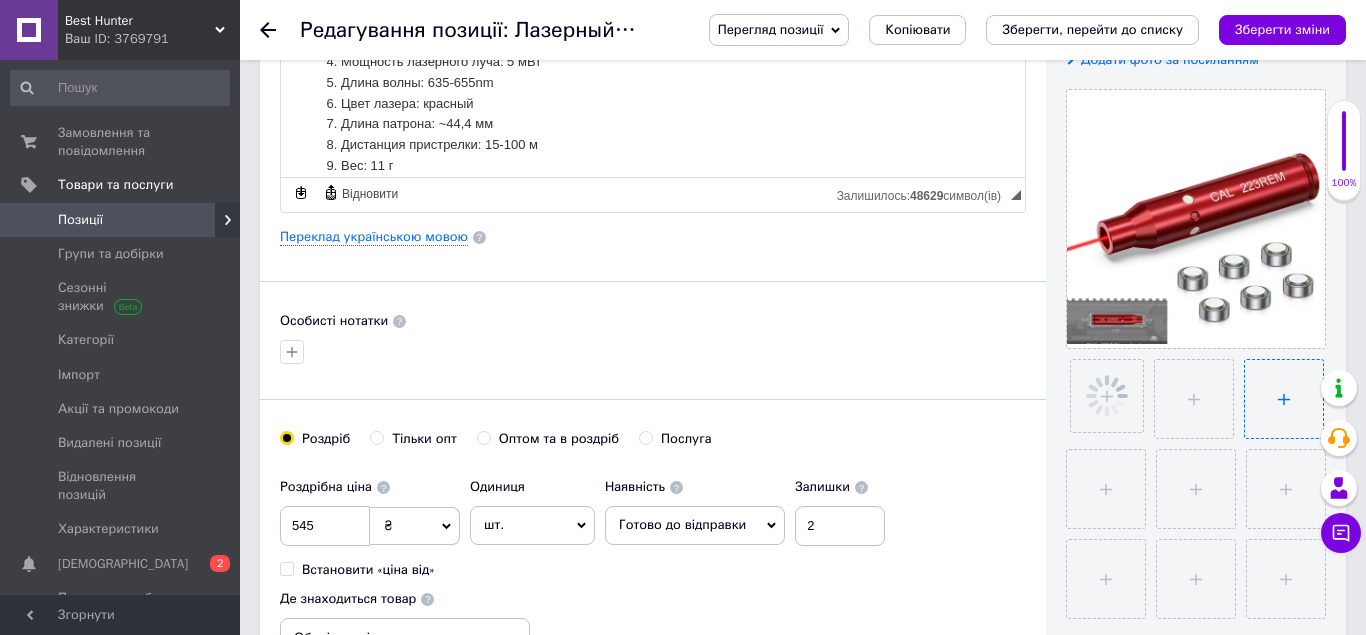 scroll, scrollTop: 510, scrollLeft: 0, axis: vertical 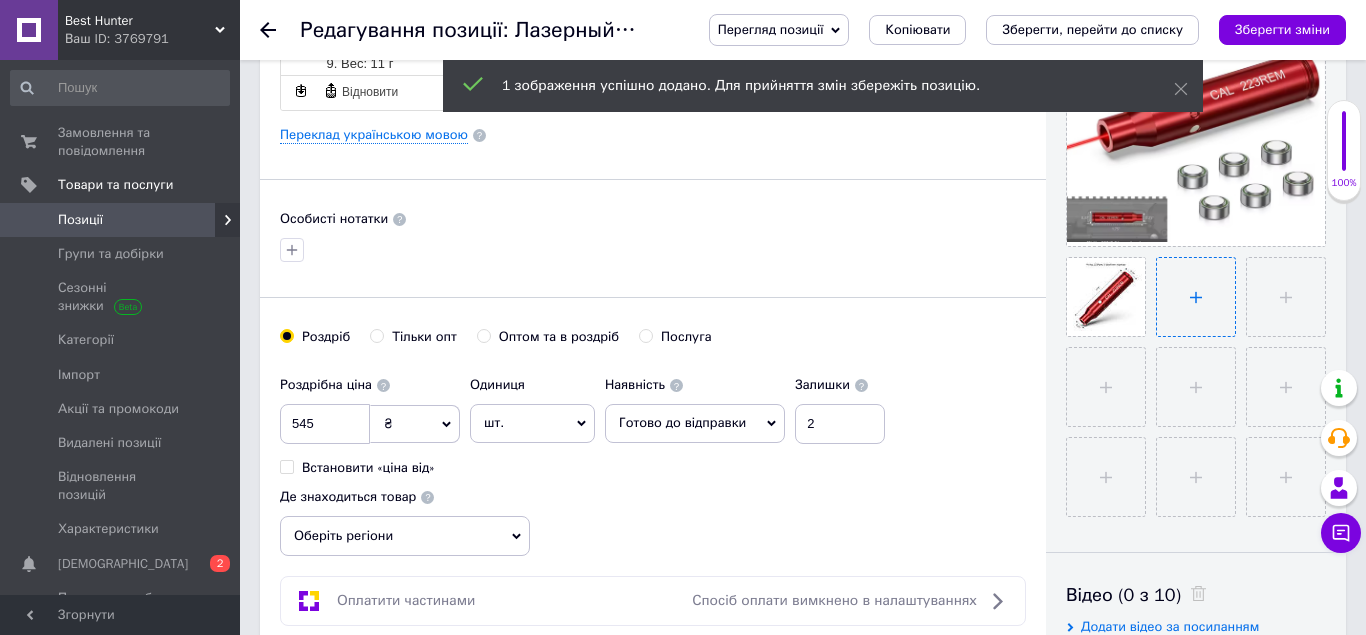 click at bounding box center [1196, 297] 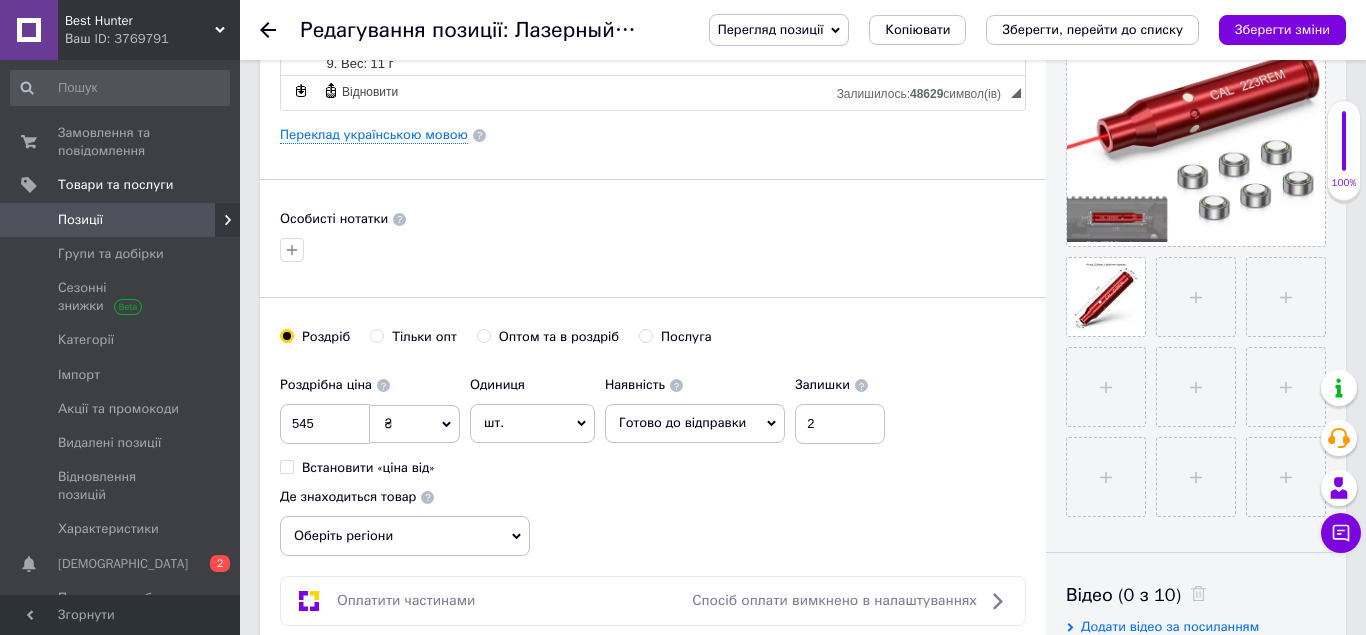 type on "C:\fakepath\лазер 223 красный 2.jpg" 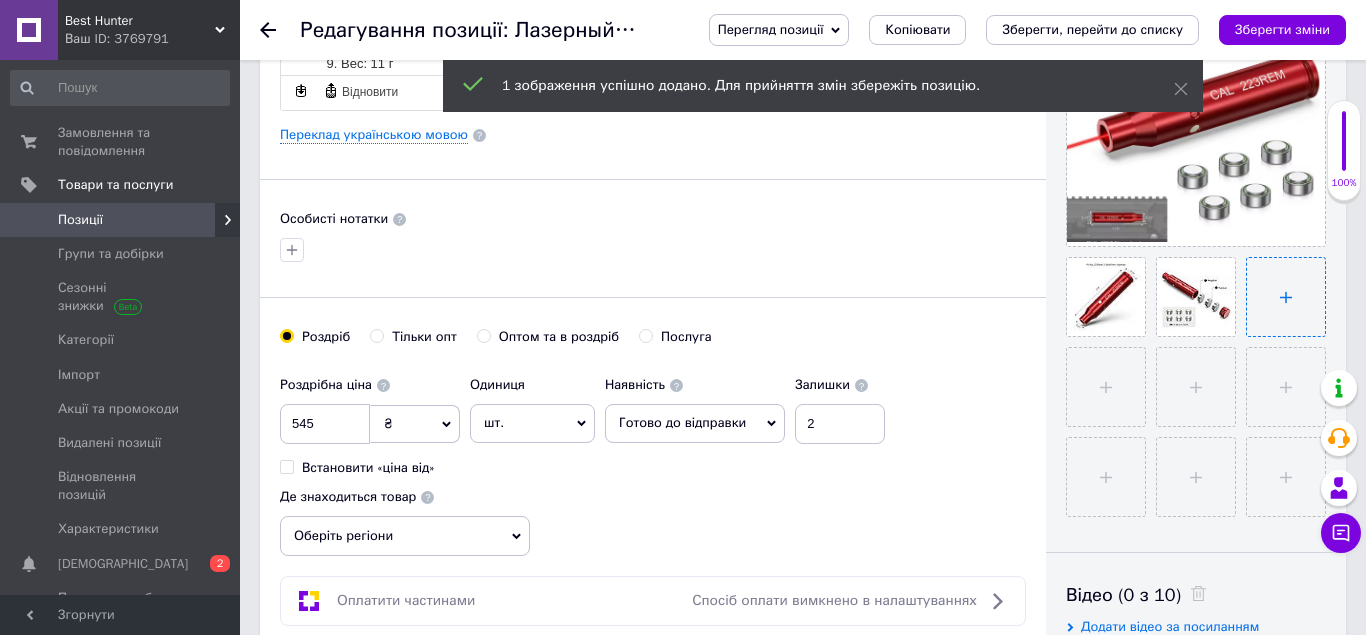 click at bounding box center (1286, 297) 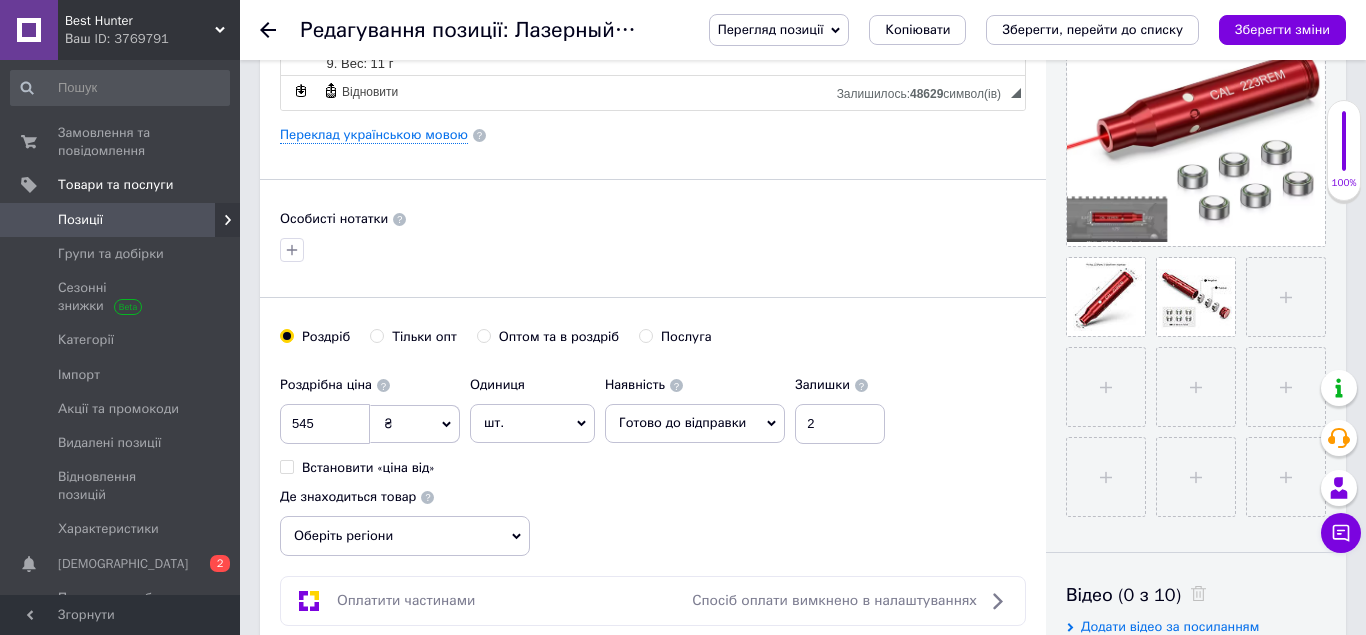 type on "C:\fakepath\лазер 223 красный 3.jpg" 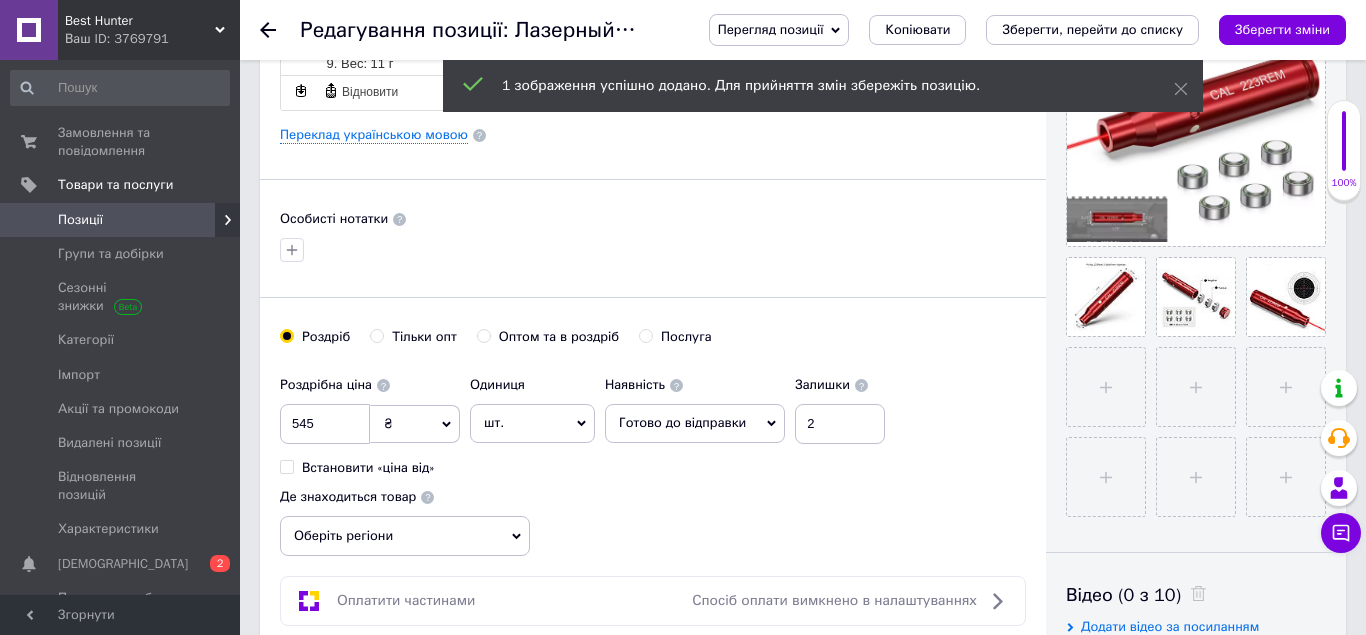 drag, startPoint x: 1119, startPoint y: 407, endPoint x: 1146, endPoint y: 363, distance: 51.62364 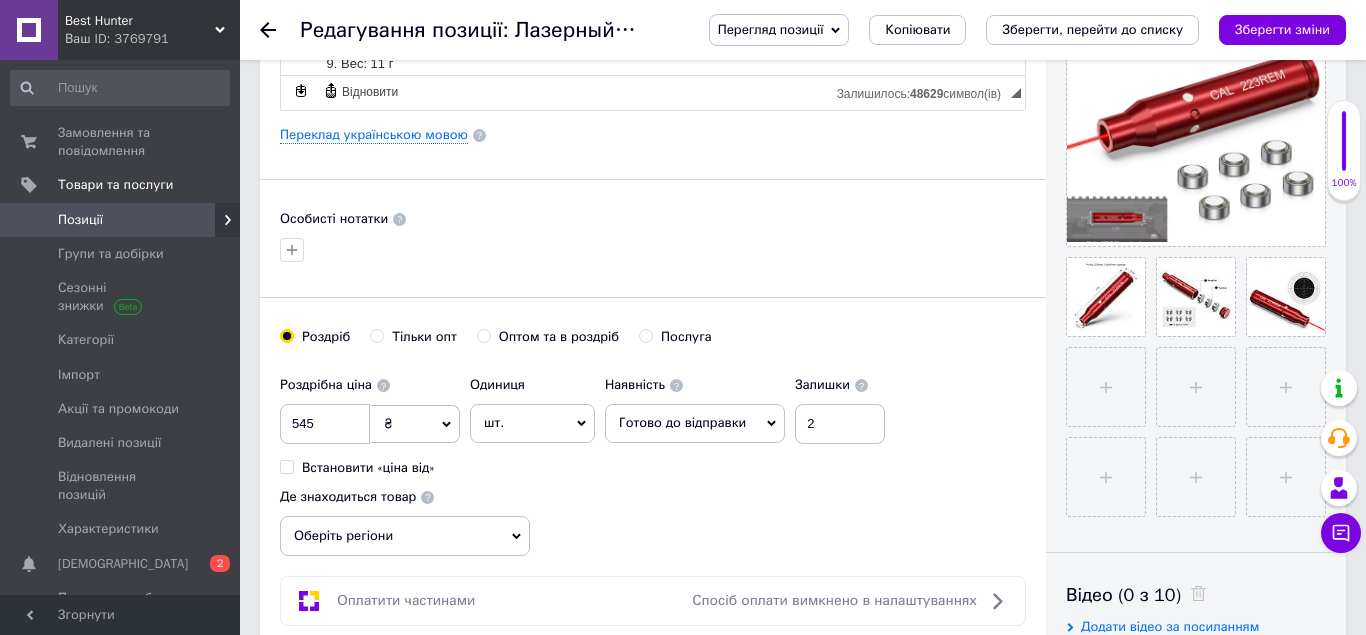 type on "C:\fakepath\лазер 223 красный 4.jpg" 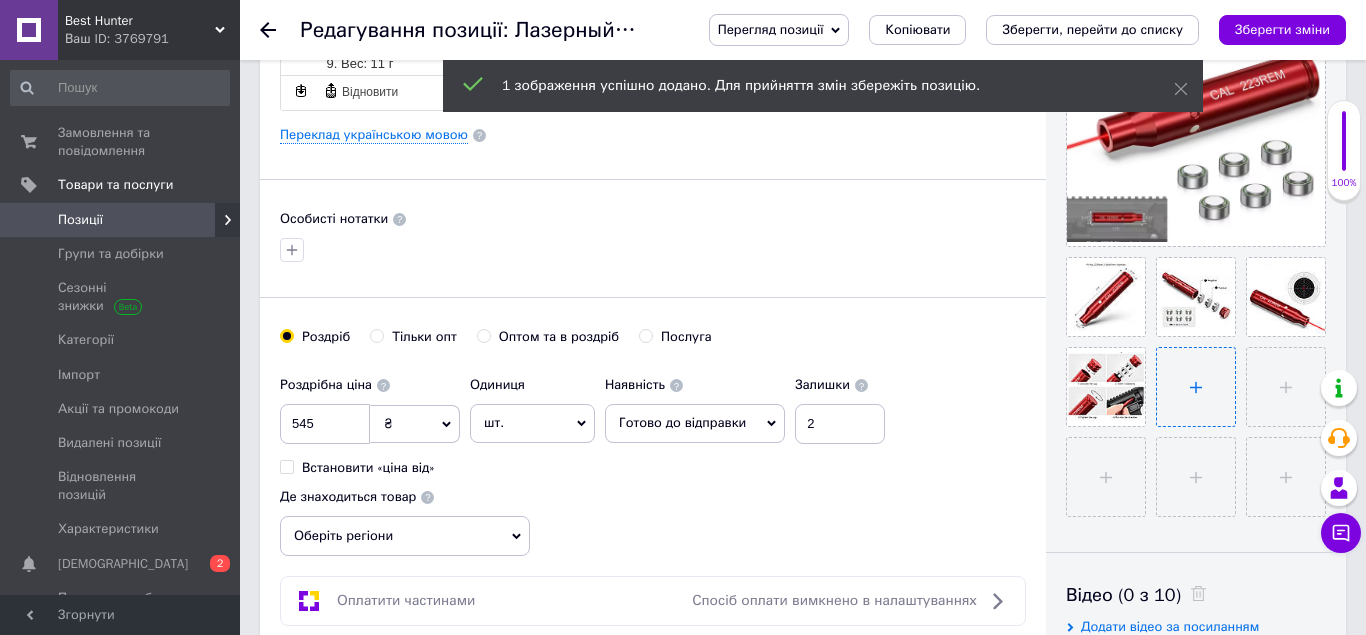 click at bounding box center (1196, 387) 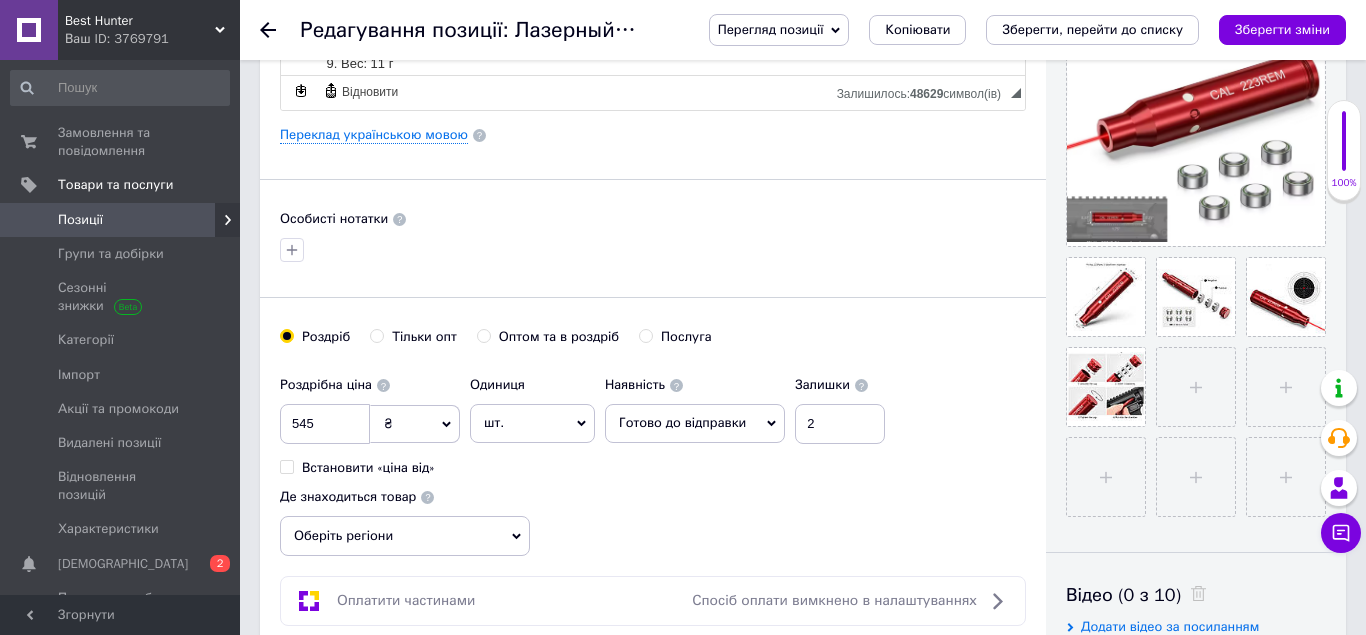 type on "C:\fakepath\лазер 223 красный.jpg" 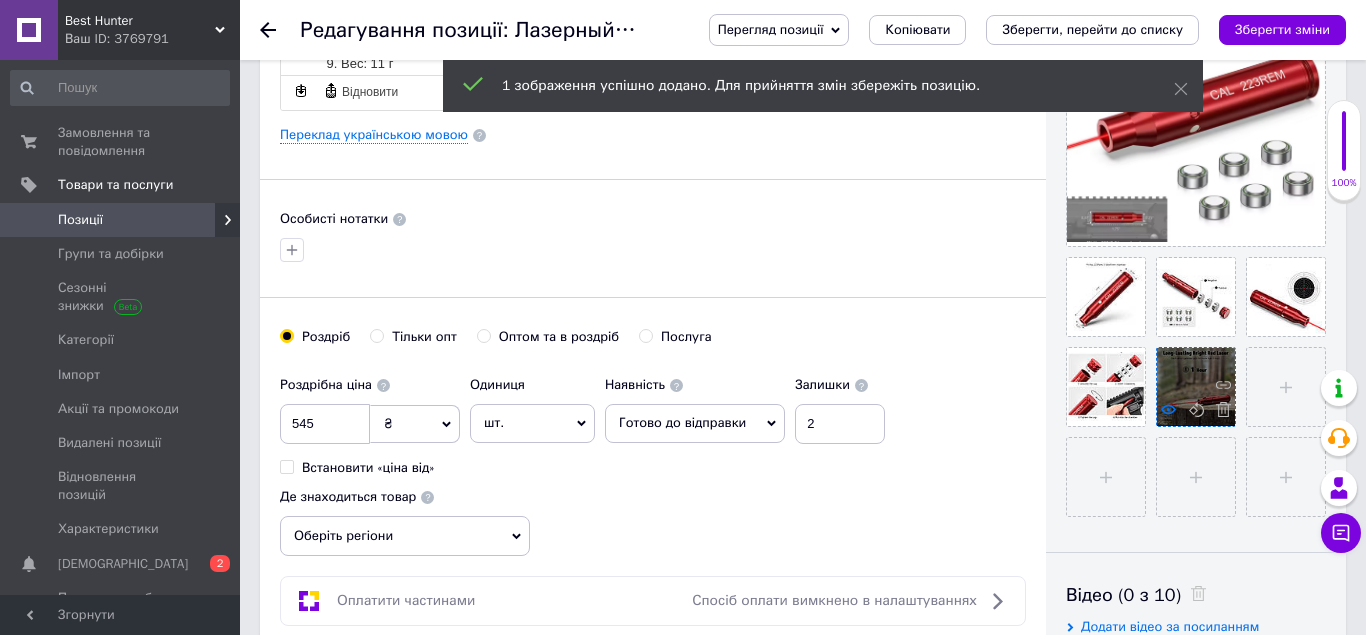 click 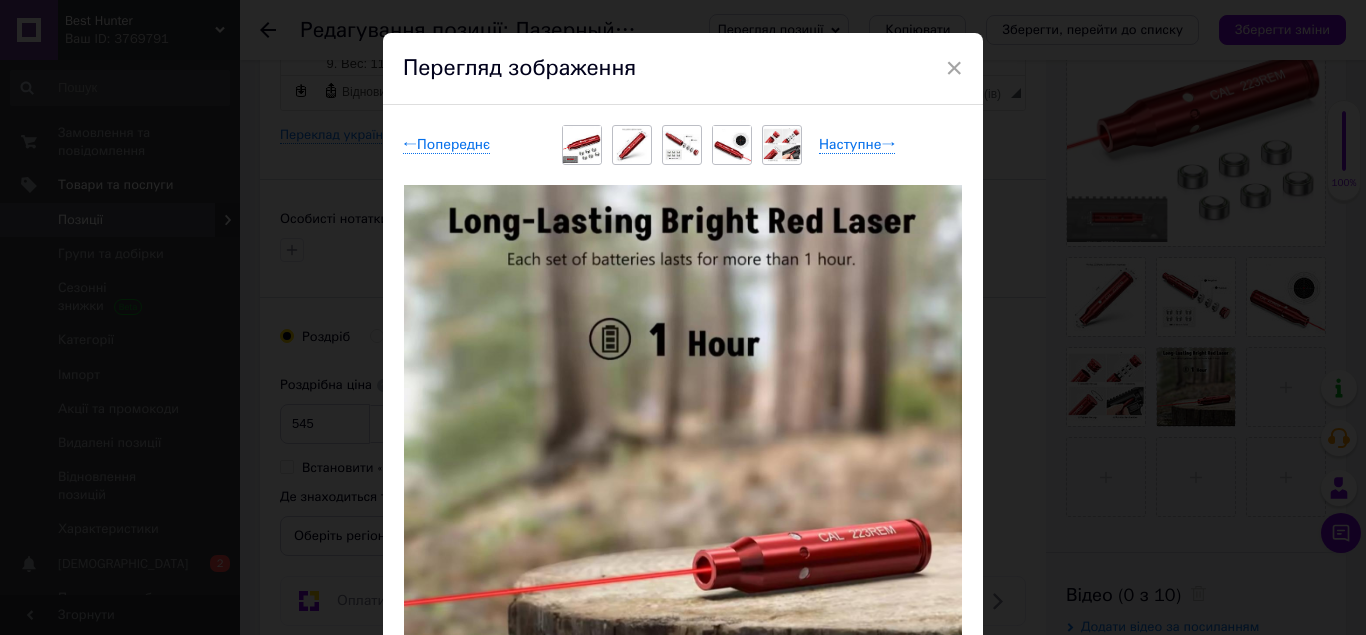 scroll, scrollTop: 0, scrollLeft: 0, axis: both 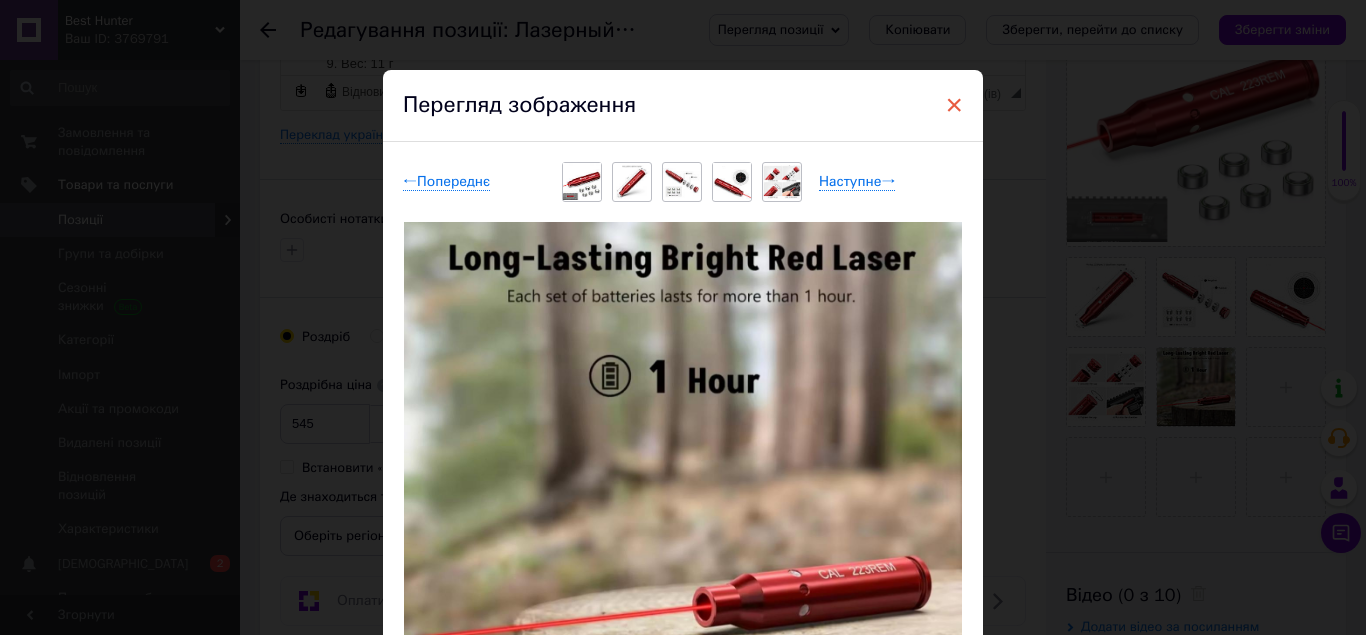click on "×" at bounding box center (954, 105) 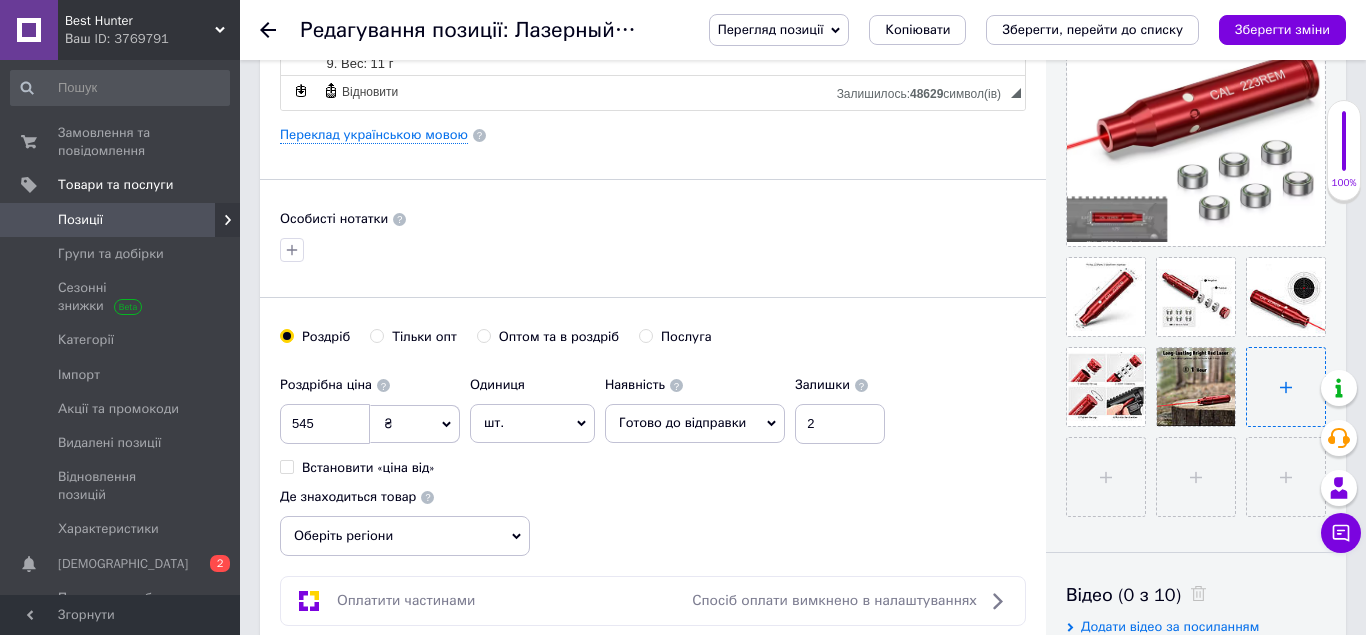 click at bounding box center [1286, 387] 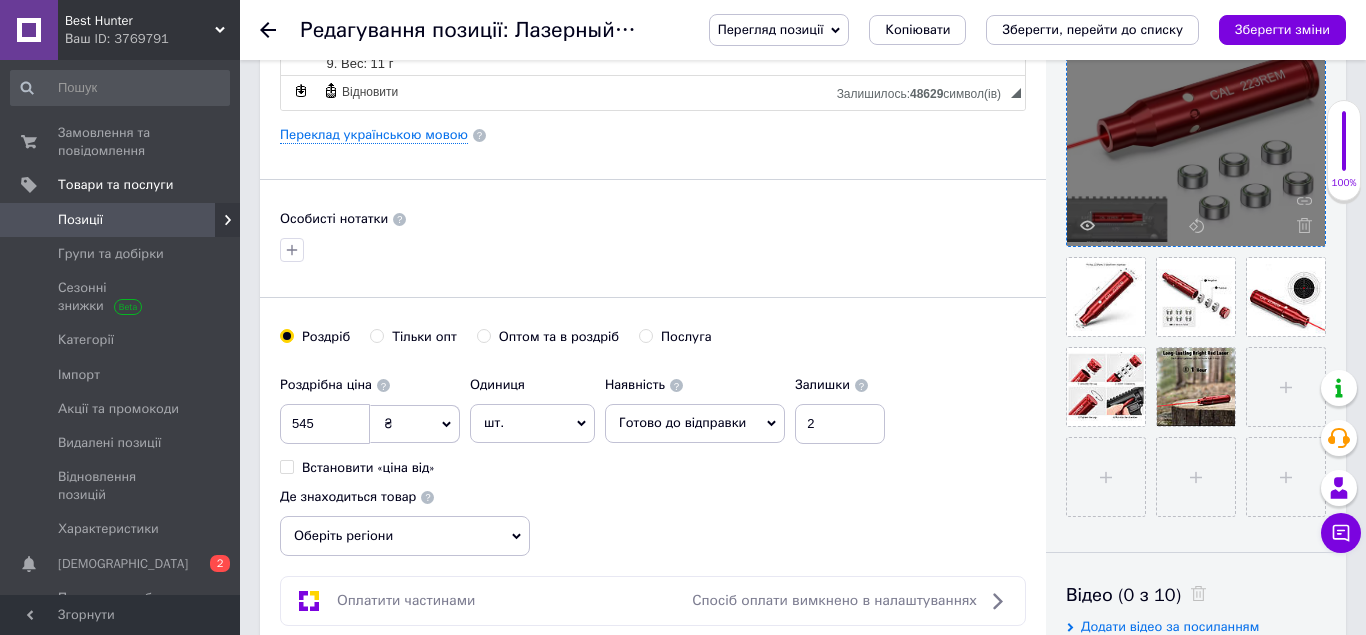 type on "C:\fakepath\223 блистер красный.webp" 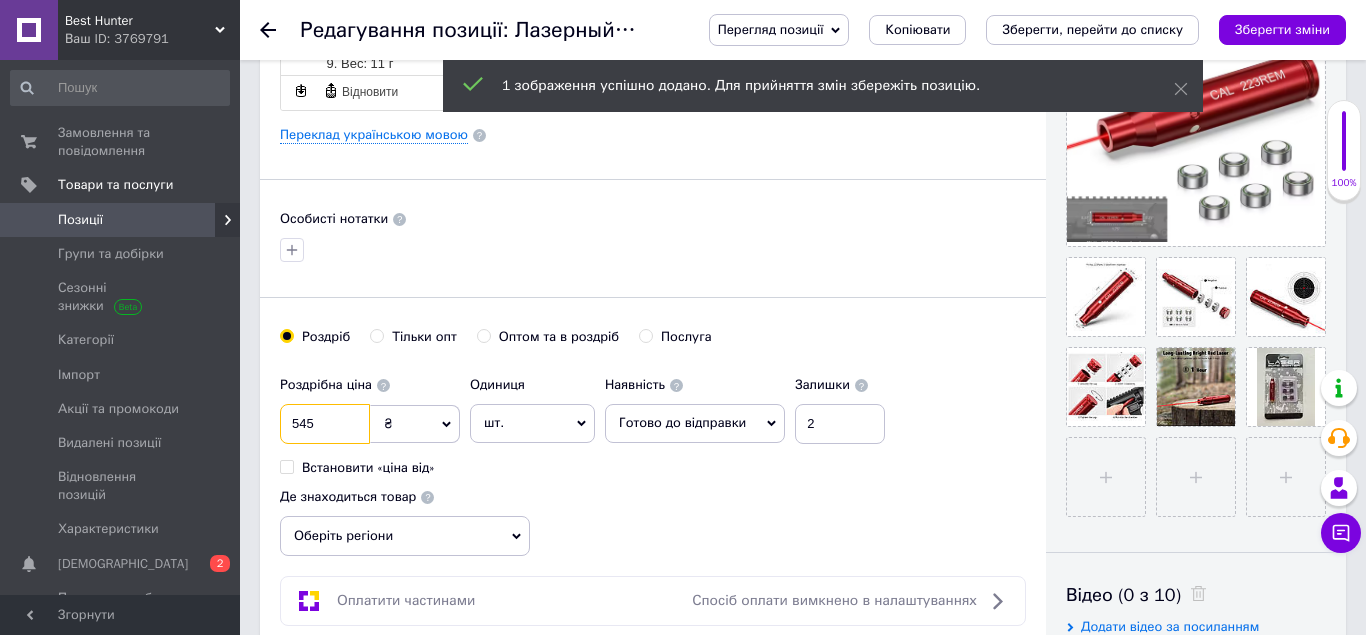 click on "545" at bounding box center (325, 424) 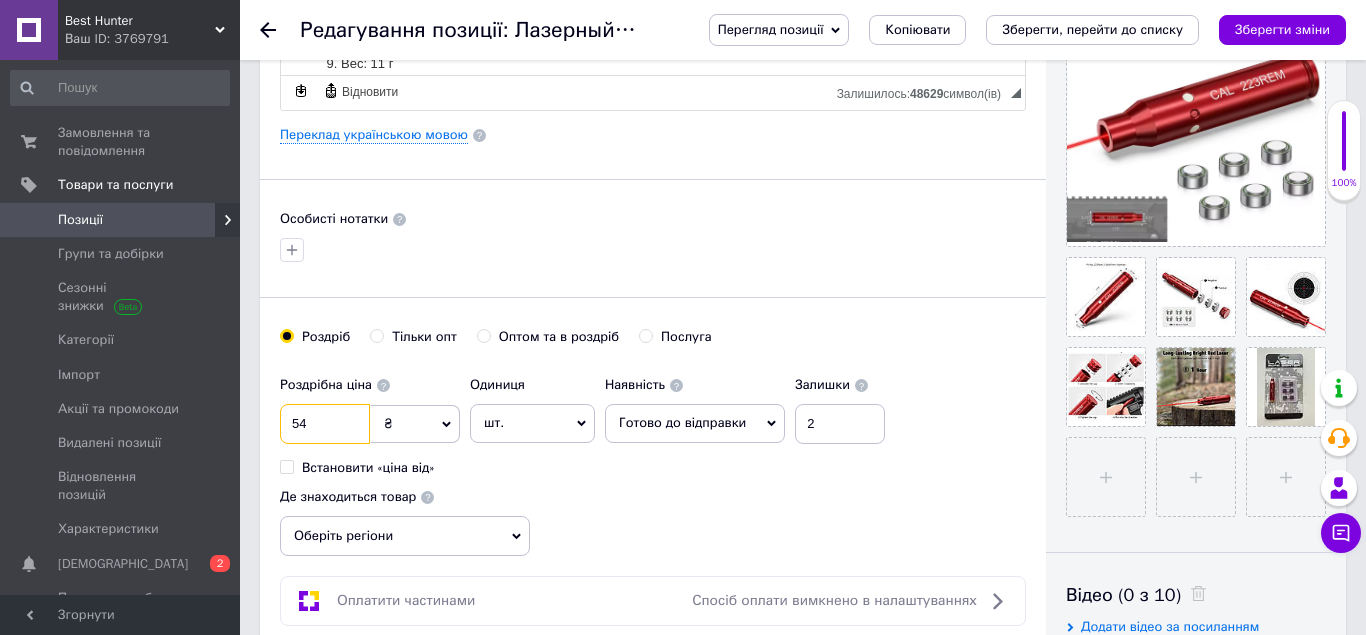 type on "5" 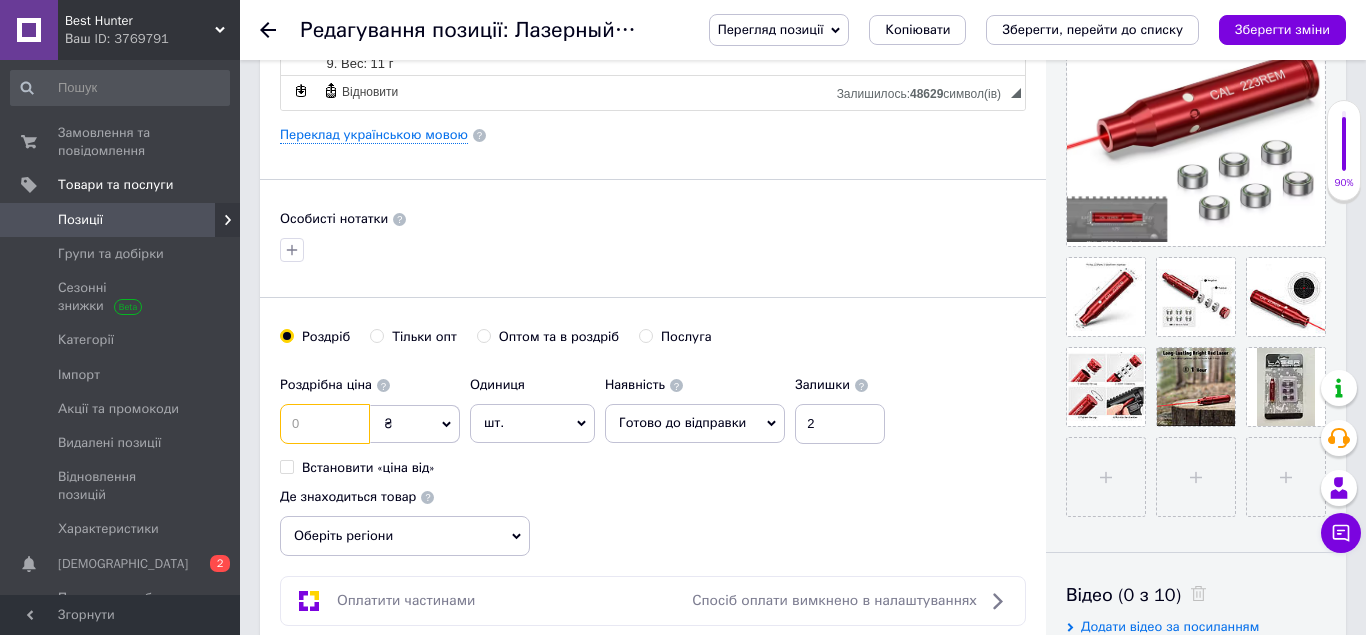 click at bounding box center (325, 424) 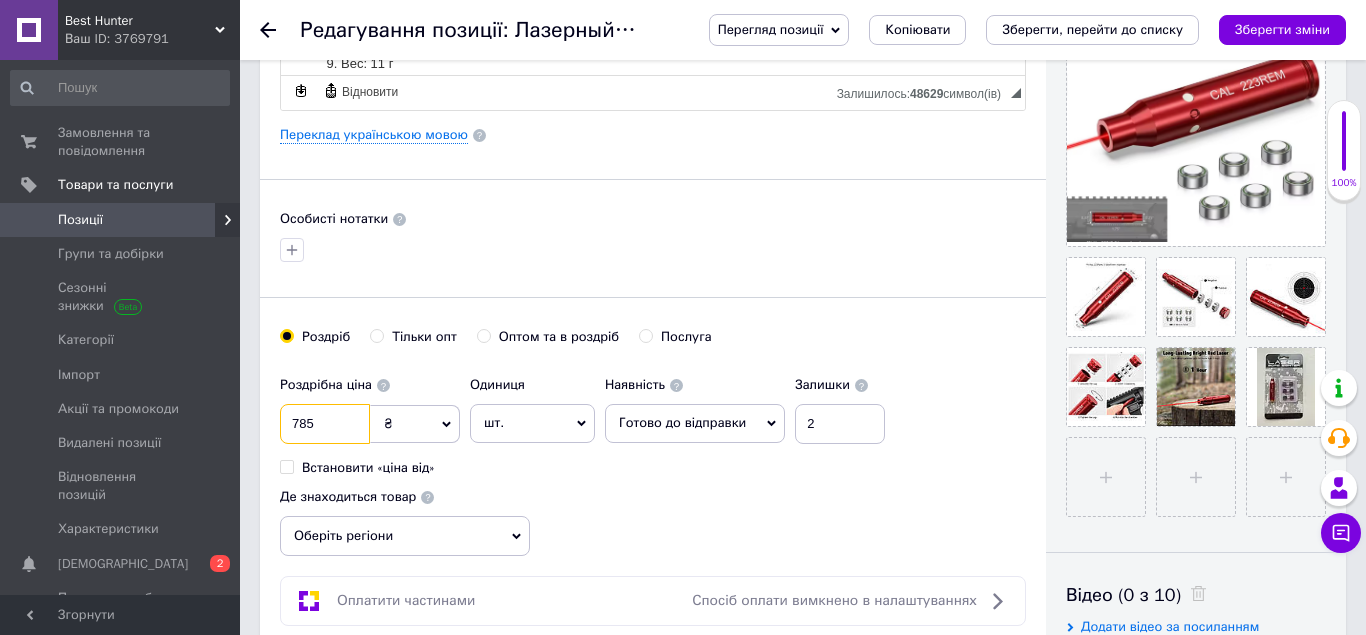 type on "785" 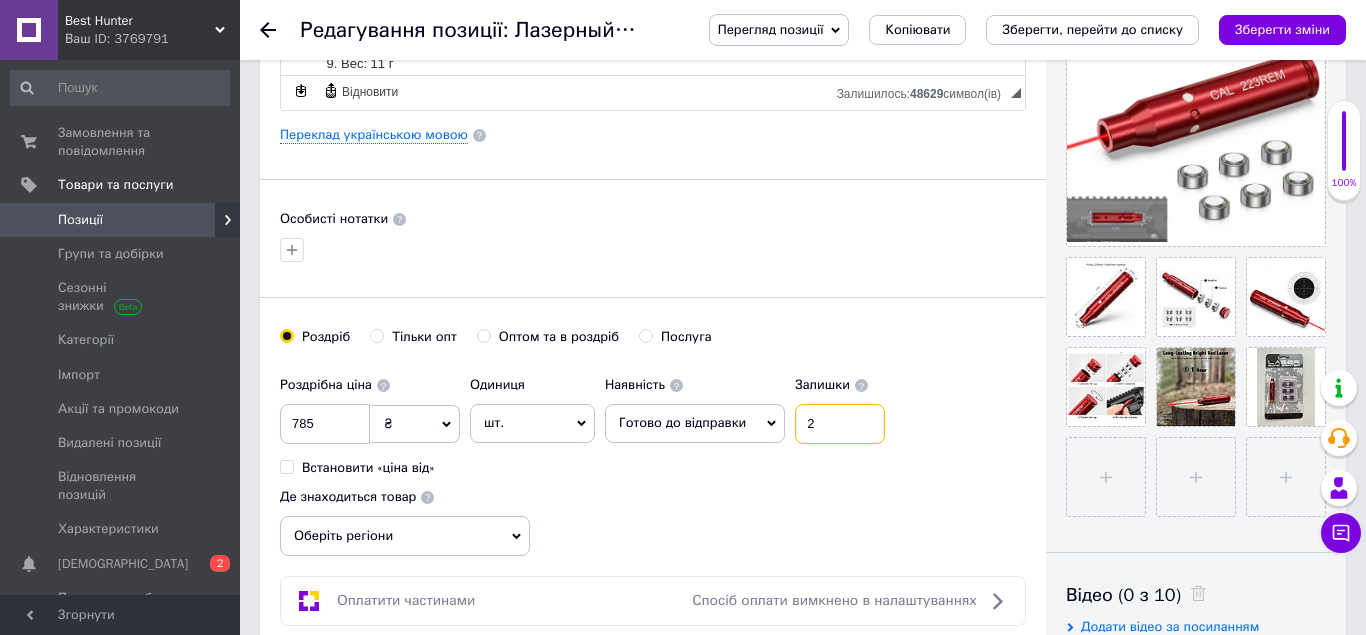 click on "2" at bounding box center [840, 424] 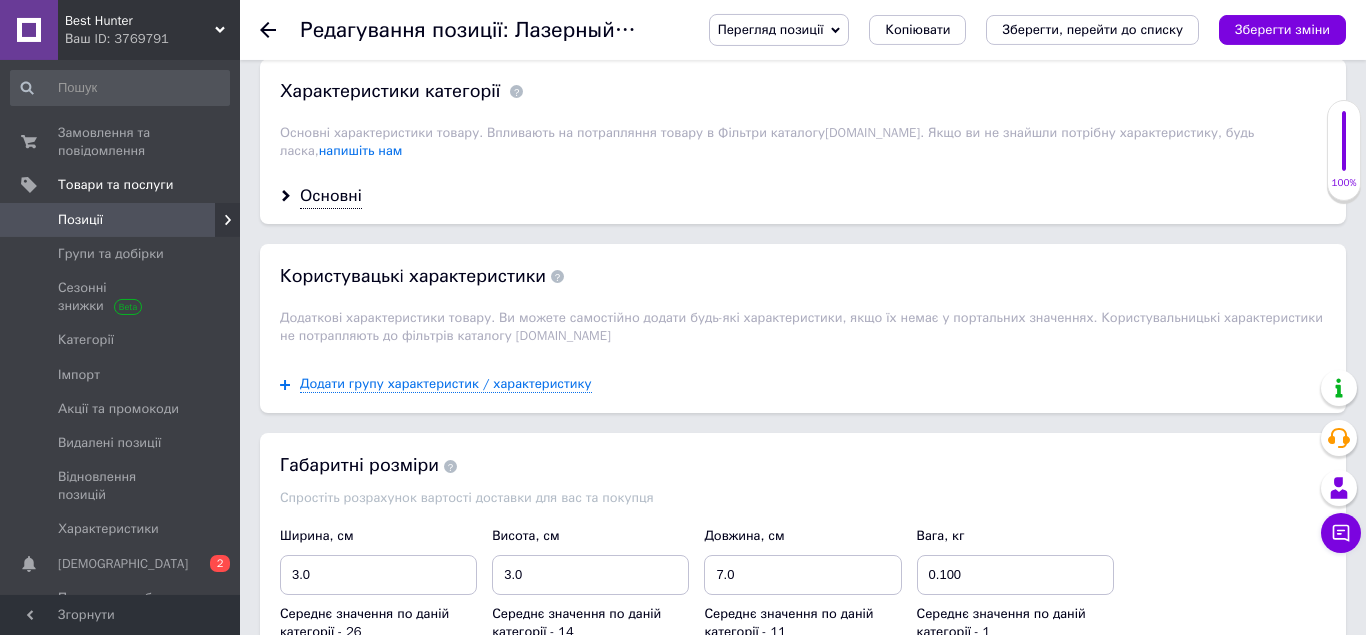 scroll, scrollTop: 1632, scrollLeft: 0, axis: vertical 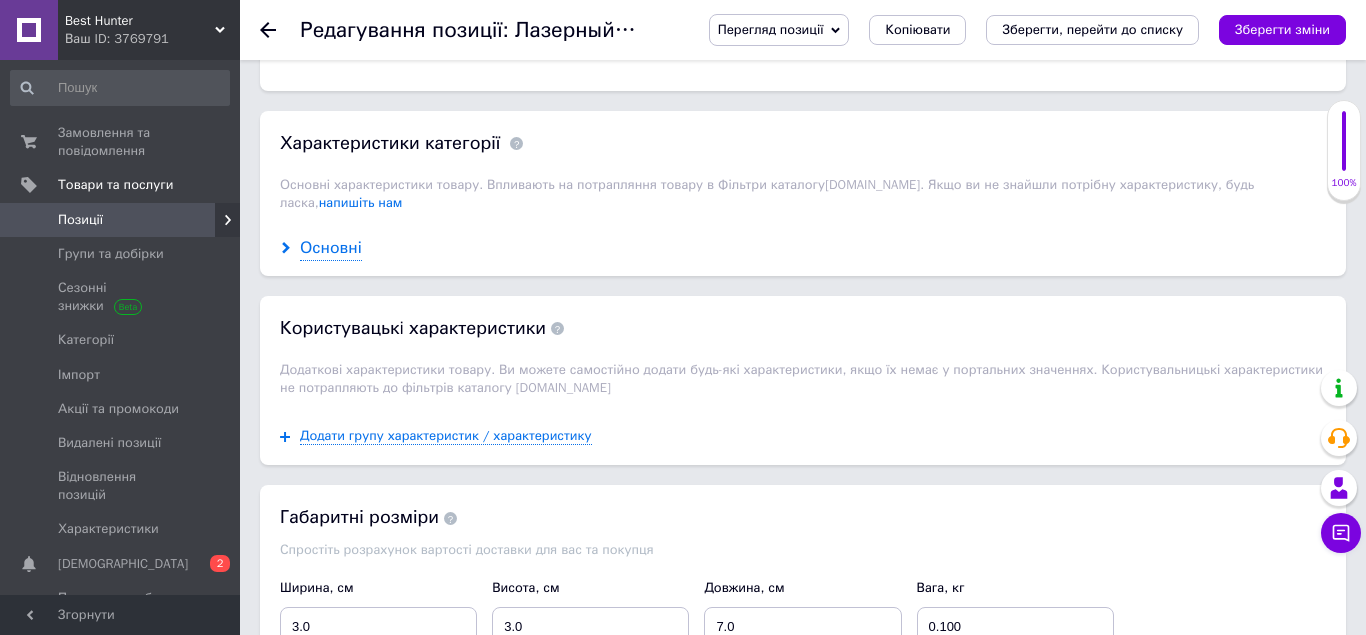 type on "5" 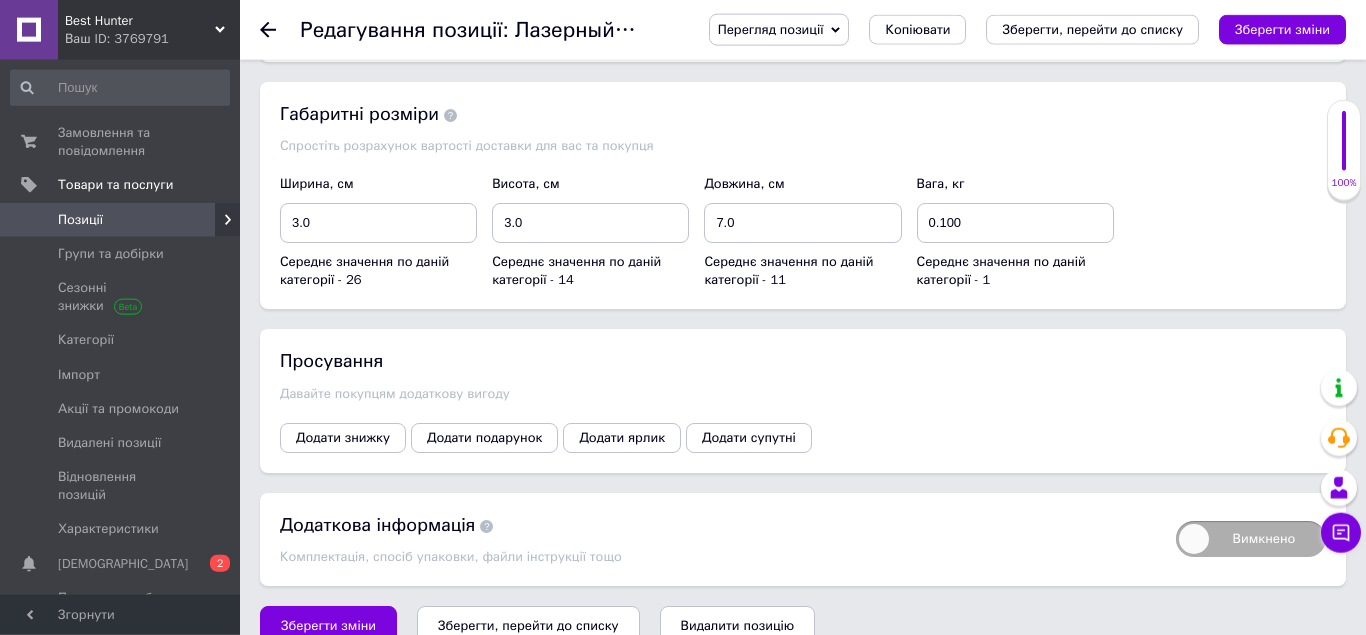 scroll, scrollTop: 2865, scrollLeft: 0, axis: vertical 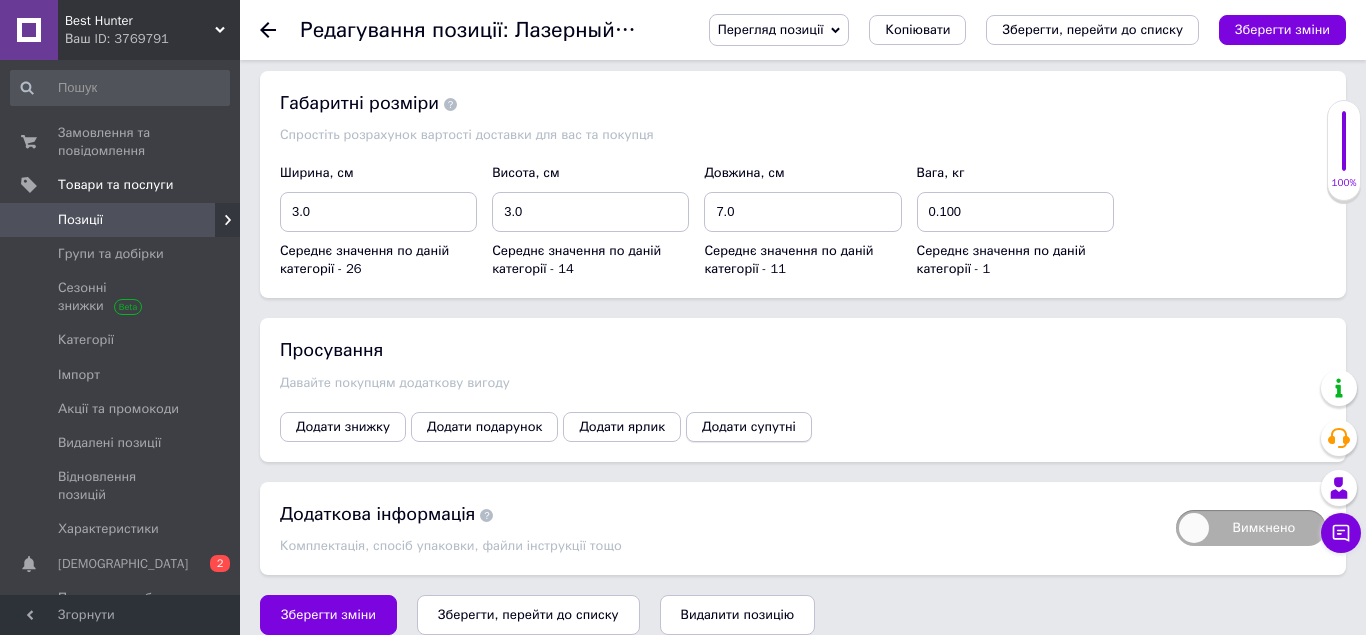 click on "Додати супутні" at bounding box center (749, 427) 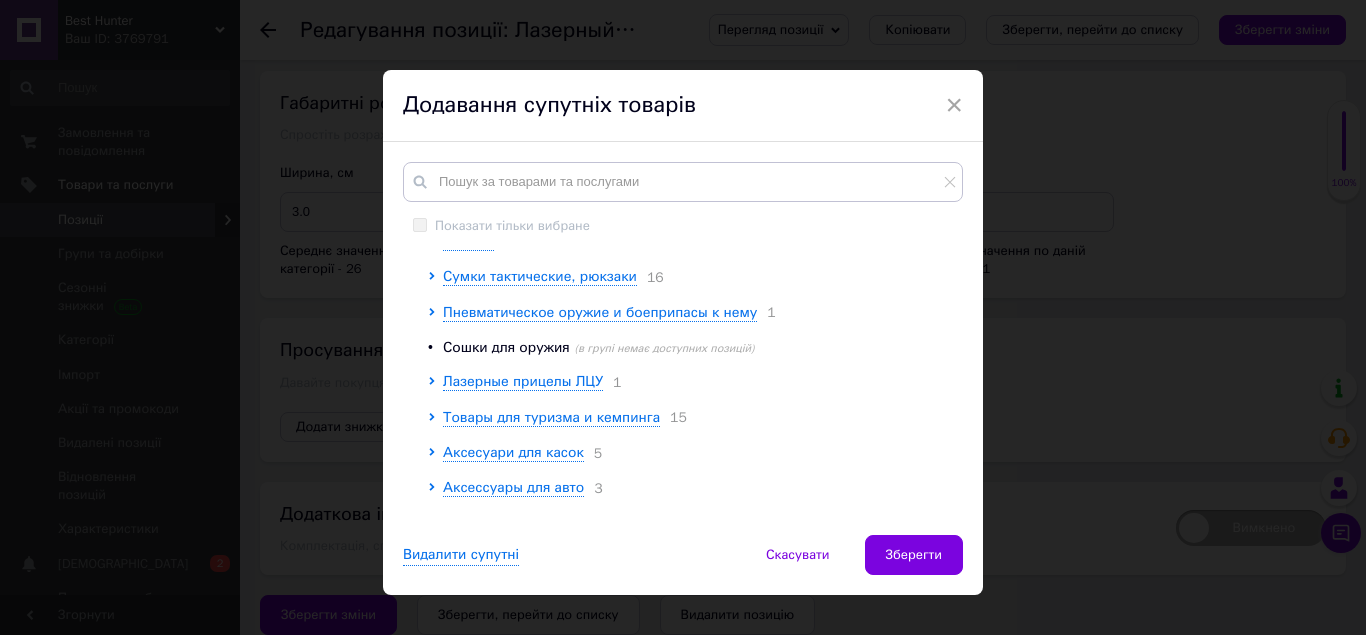 scroll, scrollTop: 383, scrollLeft: 0, axis: vertical 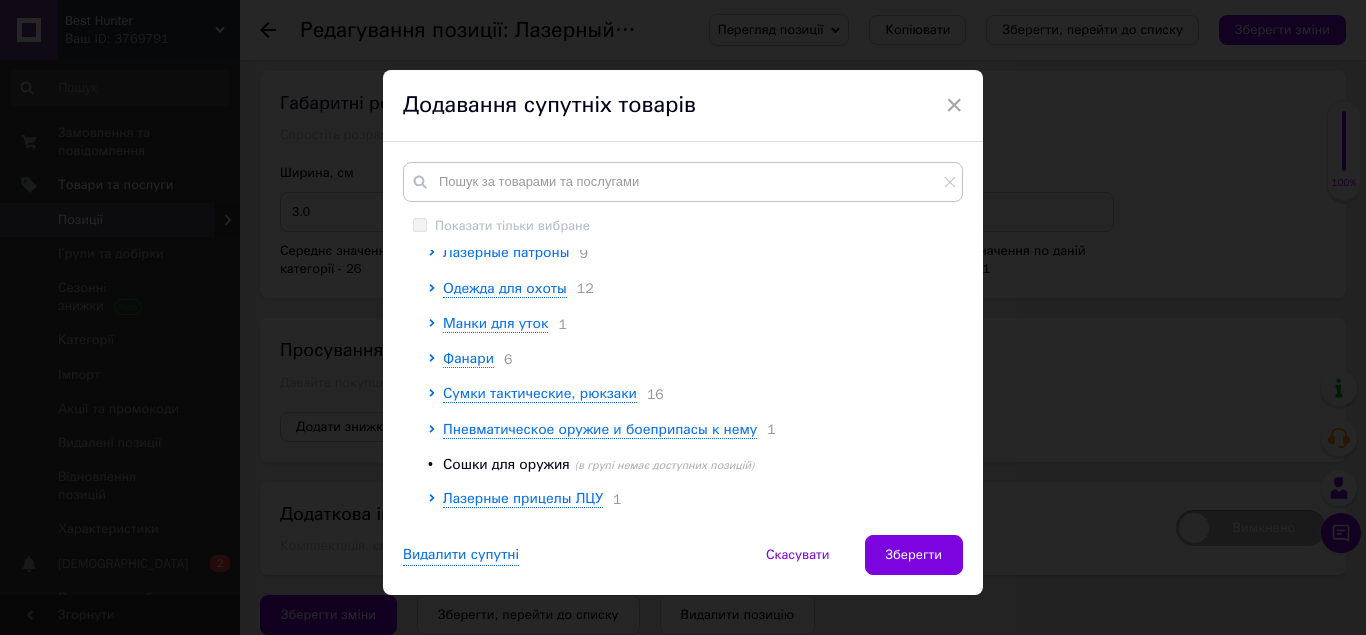 click on "Лазерные патроны" at bounding box center (506, 252) 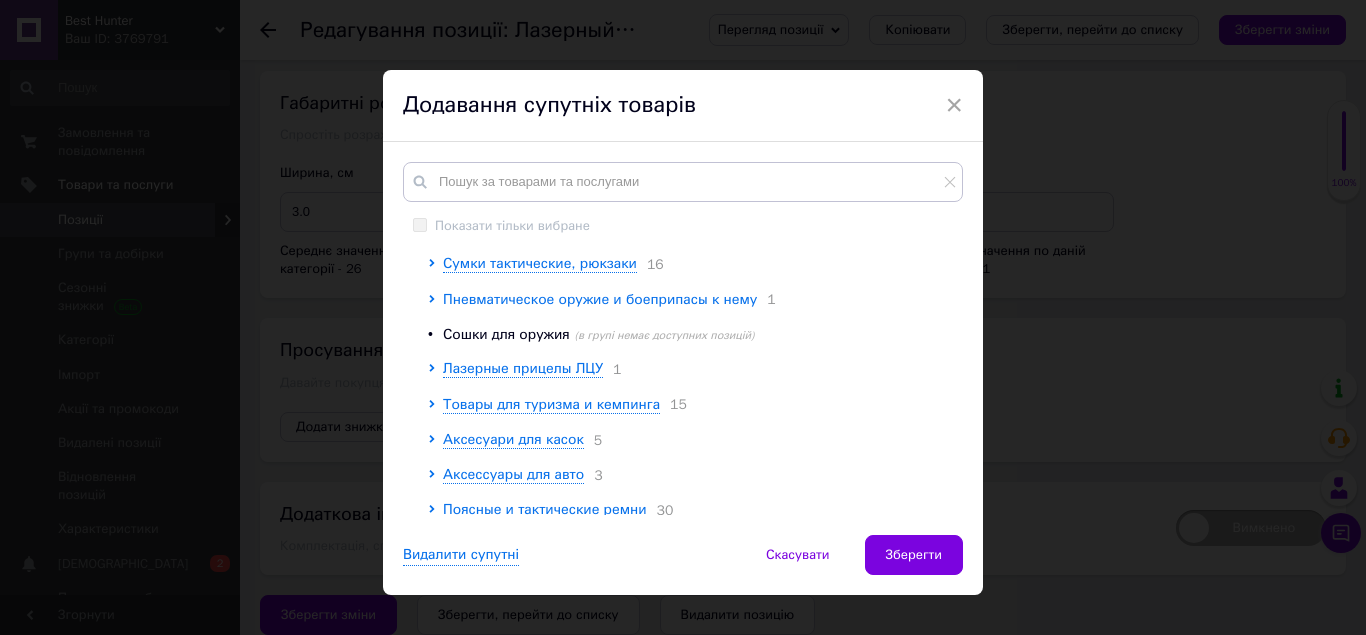 scroll, scrollTop: 725, scrollLeft: 0, axis: vertical 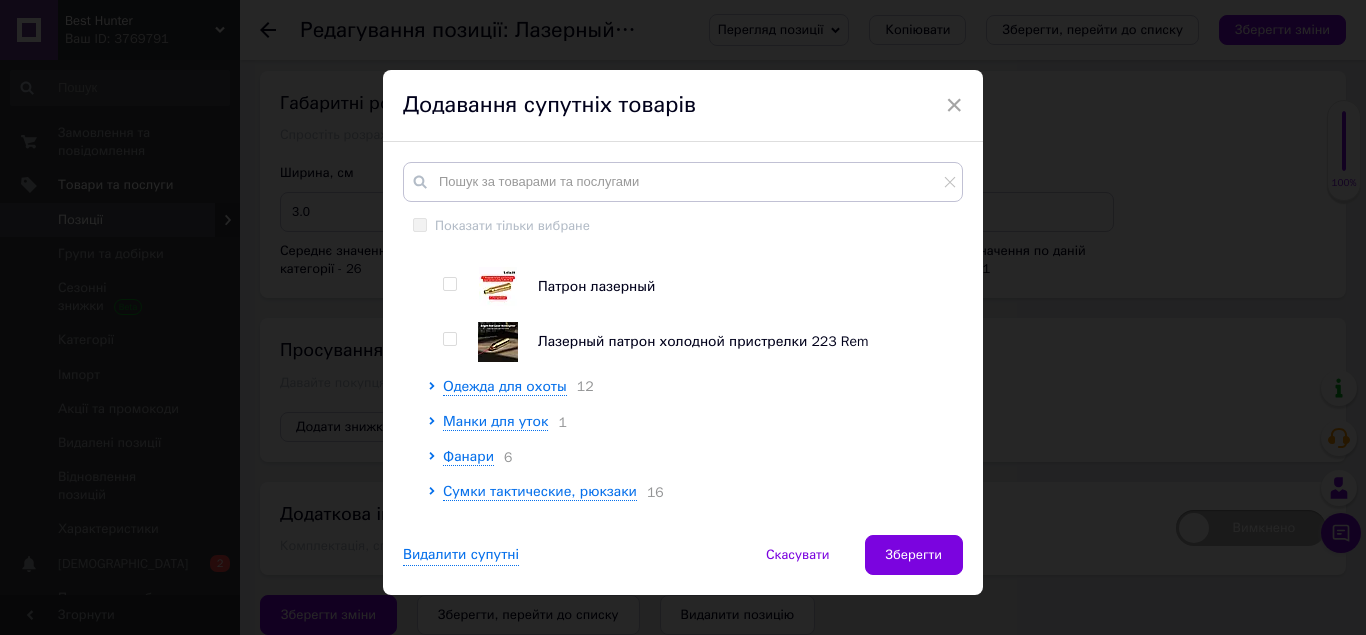 click at bounding box center (449, 339) 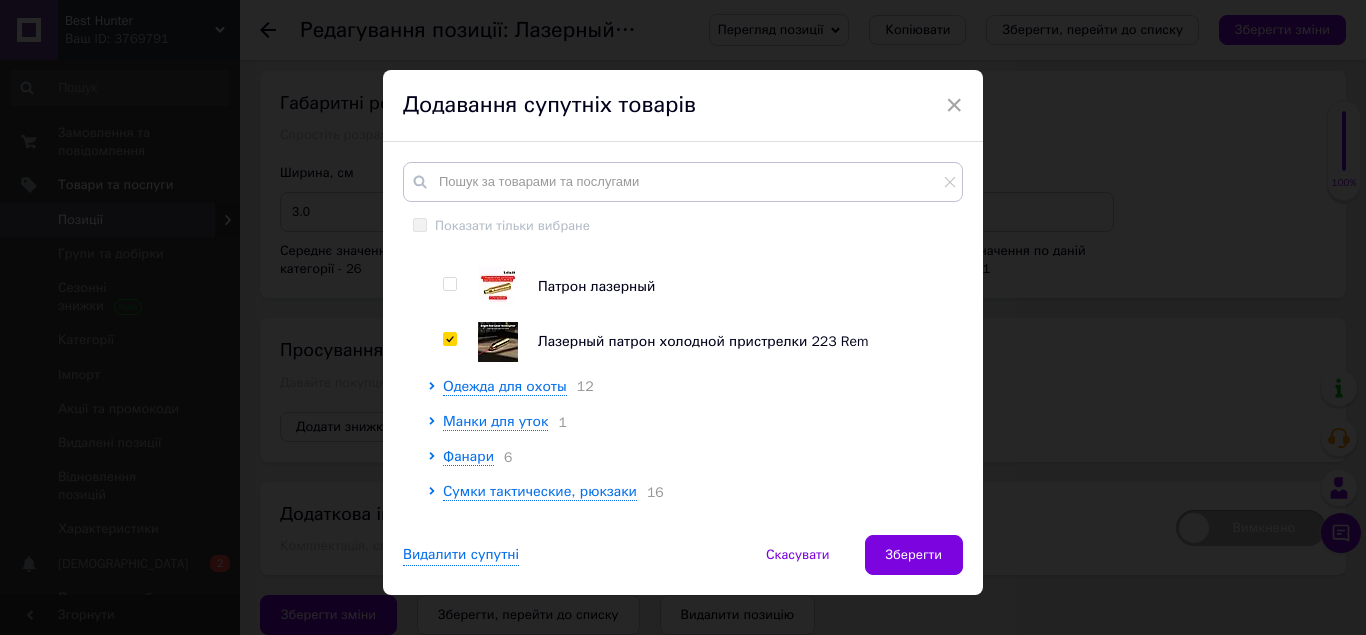 checkbox on "true" 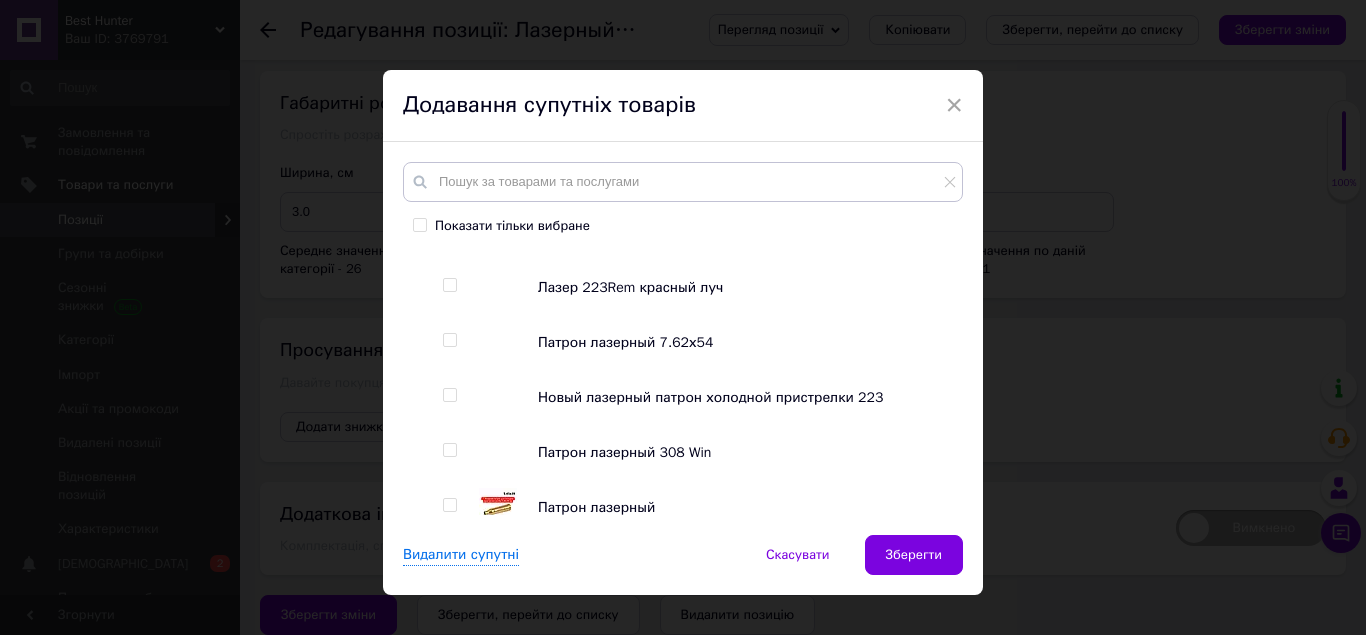 scroll, scrollTop: 497, scrollLeft: 0, axis: vertical 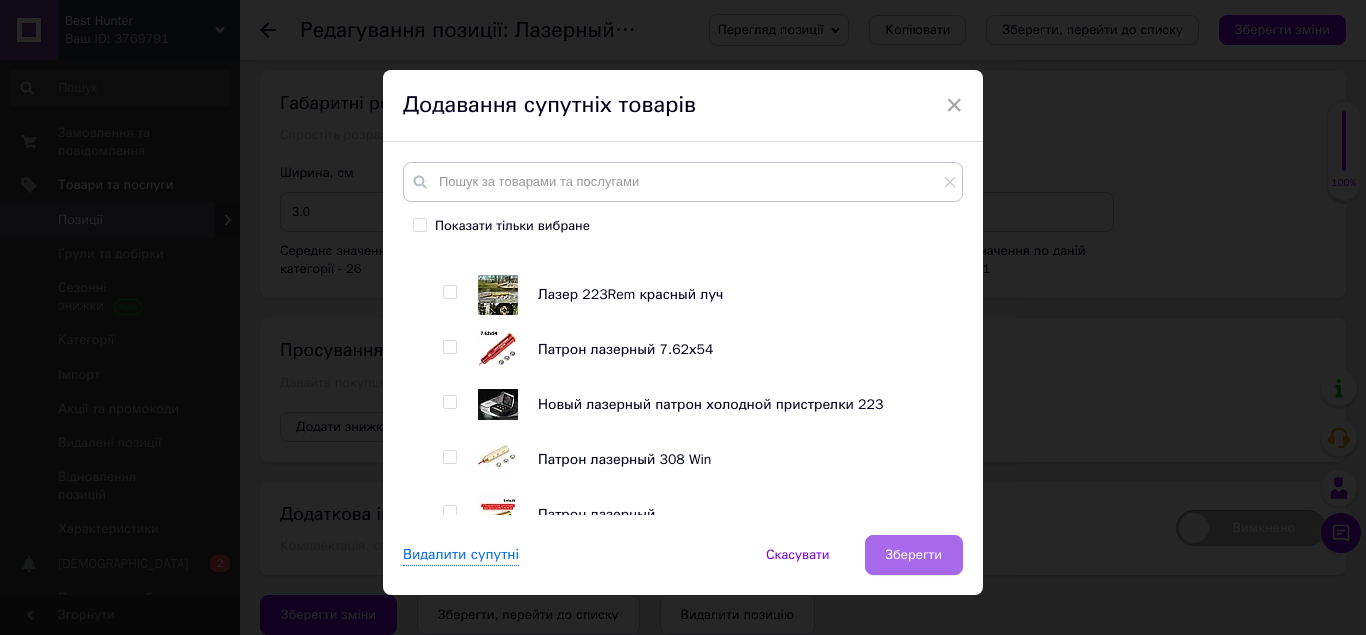 click on "Зберегти" at bounding box center (914, 555) 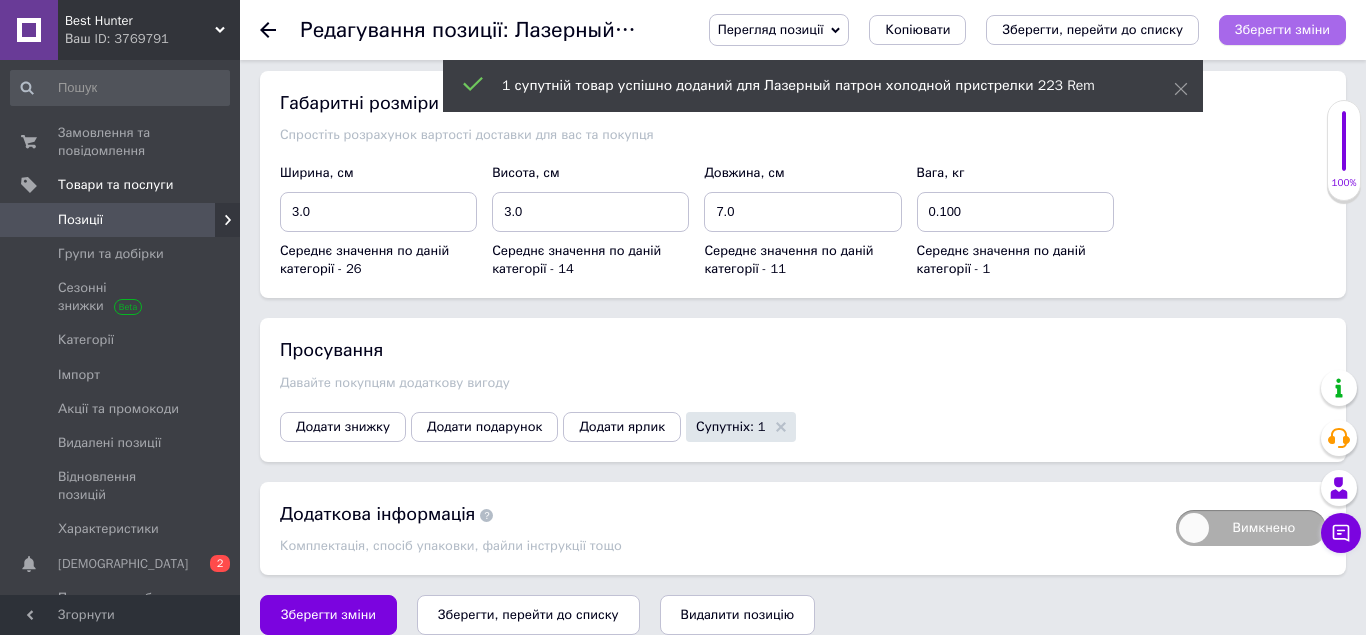 click on "Зберегти зміни" at bounding box center [1282, 29] 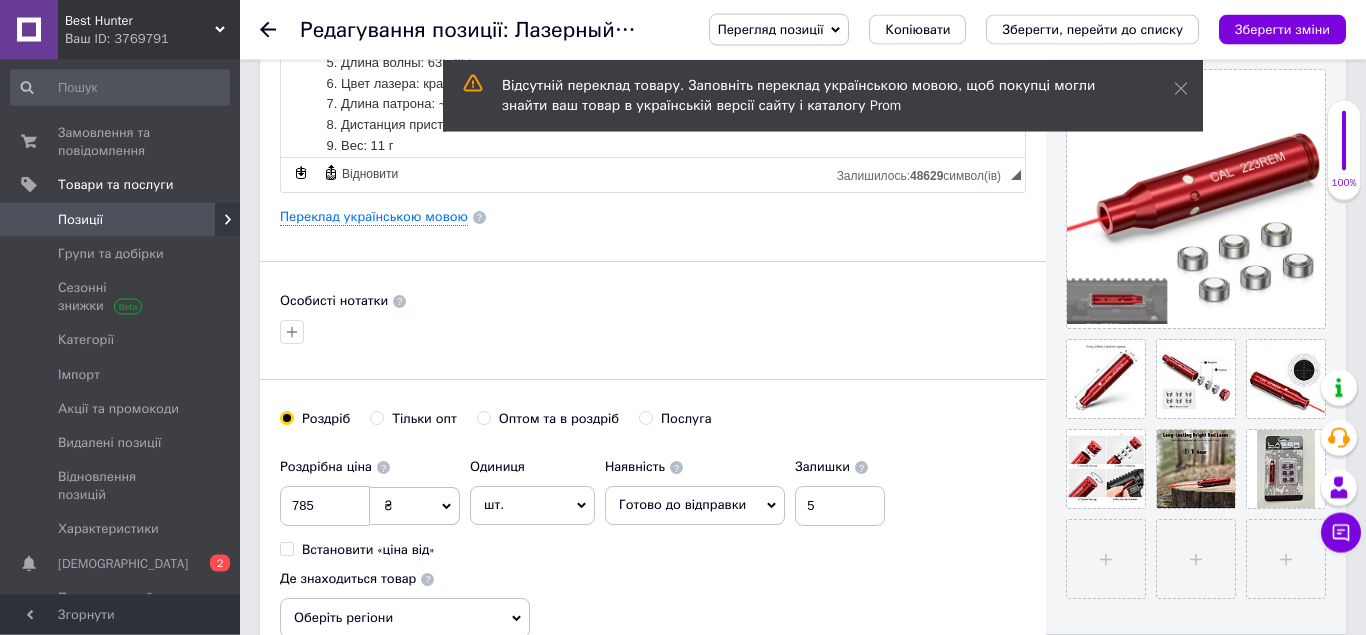 scroll, scrollTop: 315, scrollLeft: 0, axis: vertical 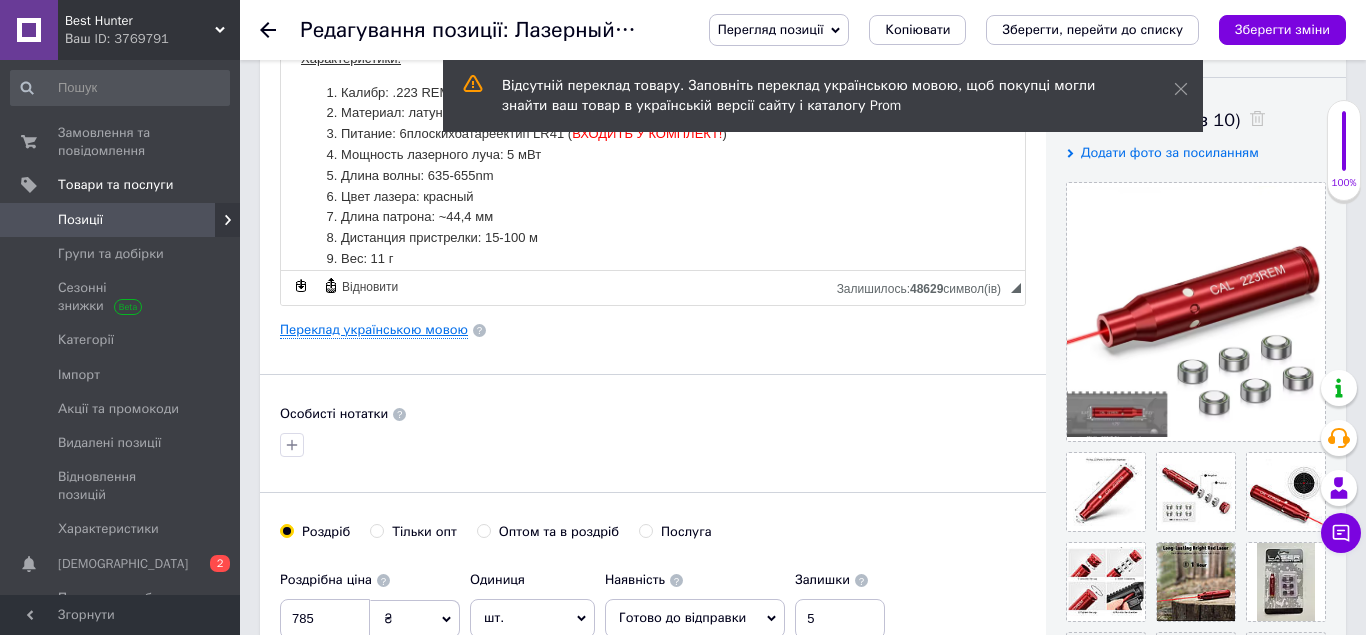 click on "Переклад українською мовою" at bounding box center [374, 330] 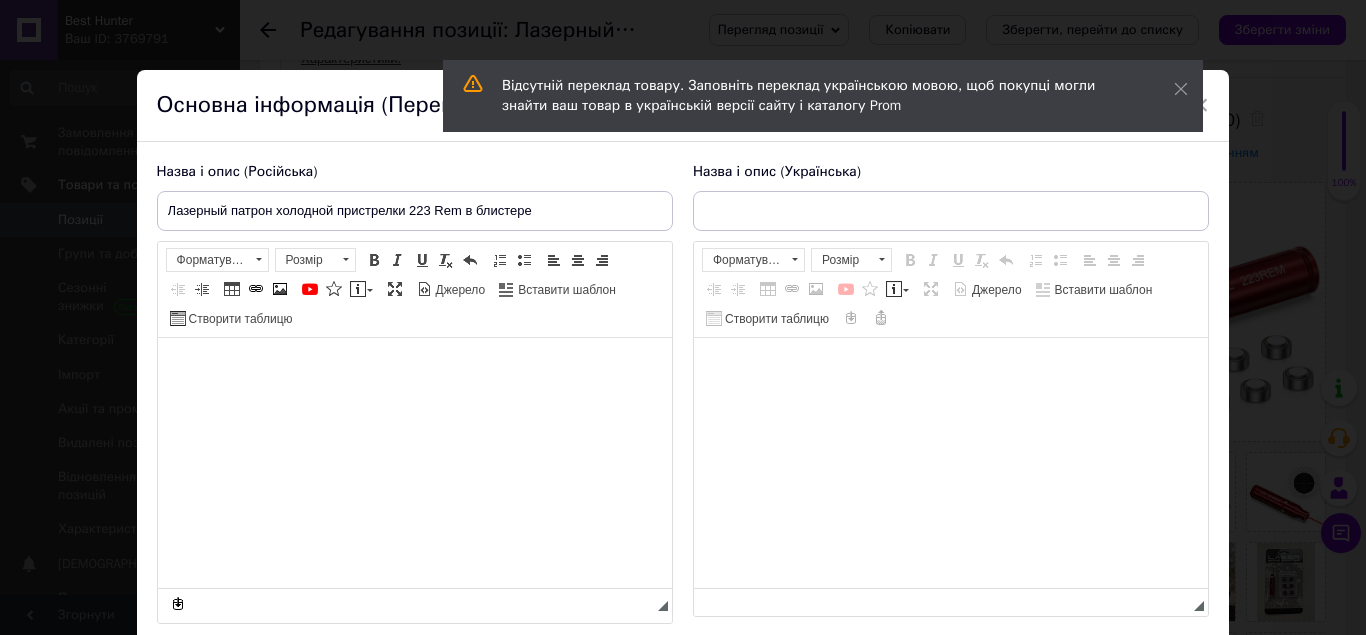 scroll, scrollTop: 154, scrollLeft: 0, axis: vertical 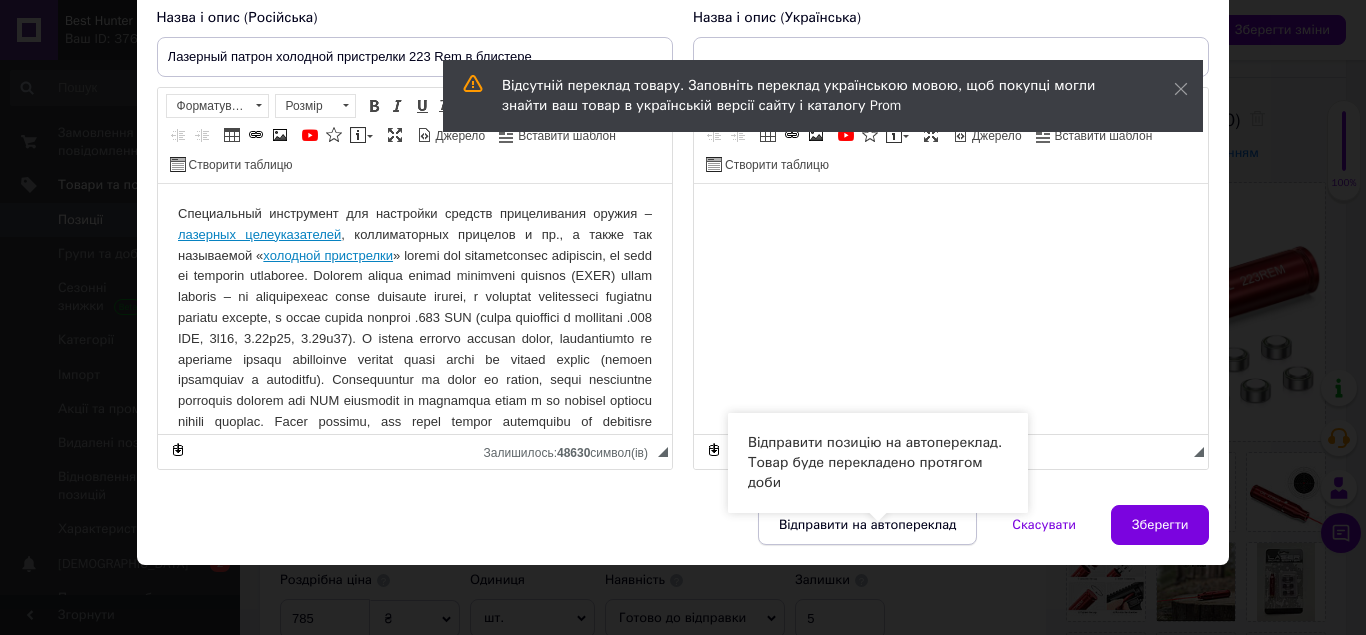 click on "Відправити на автопереклад" at bounding box center [867, 525] 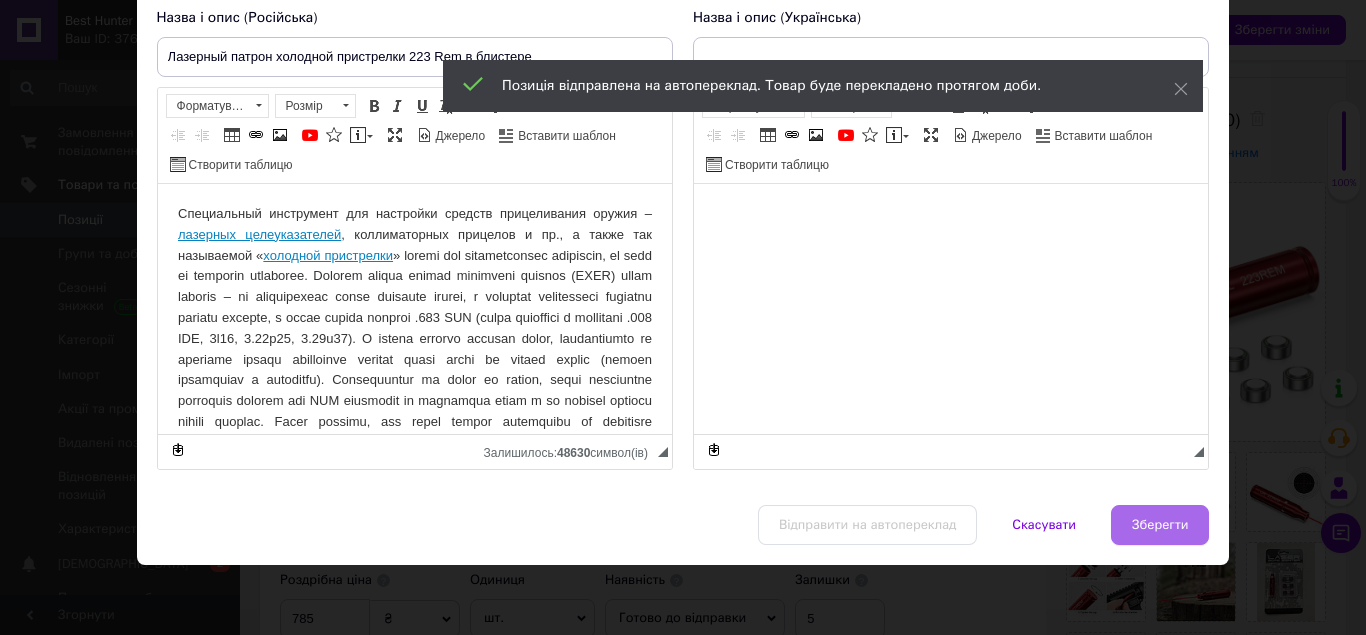 click on "Зберегти" at bounding box center (1160, 525) 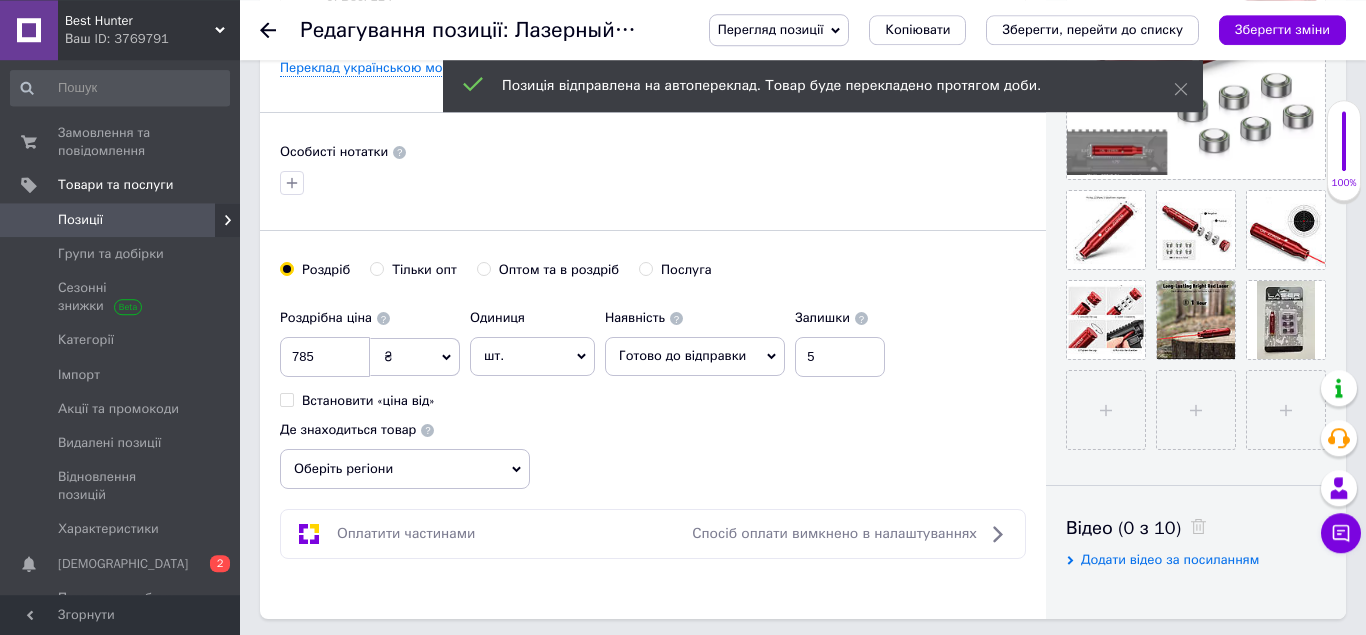 scroll, scrollTop: 1029, scrollLeft: 0, axis: vertical 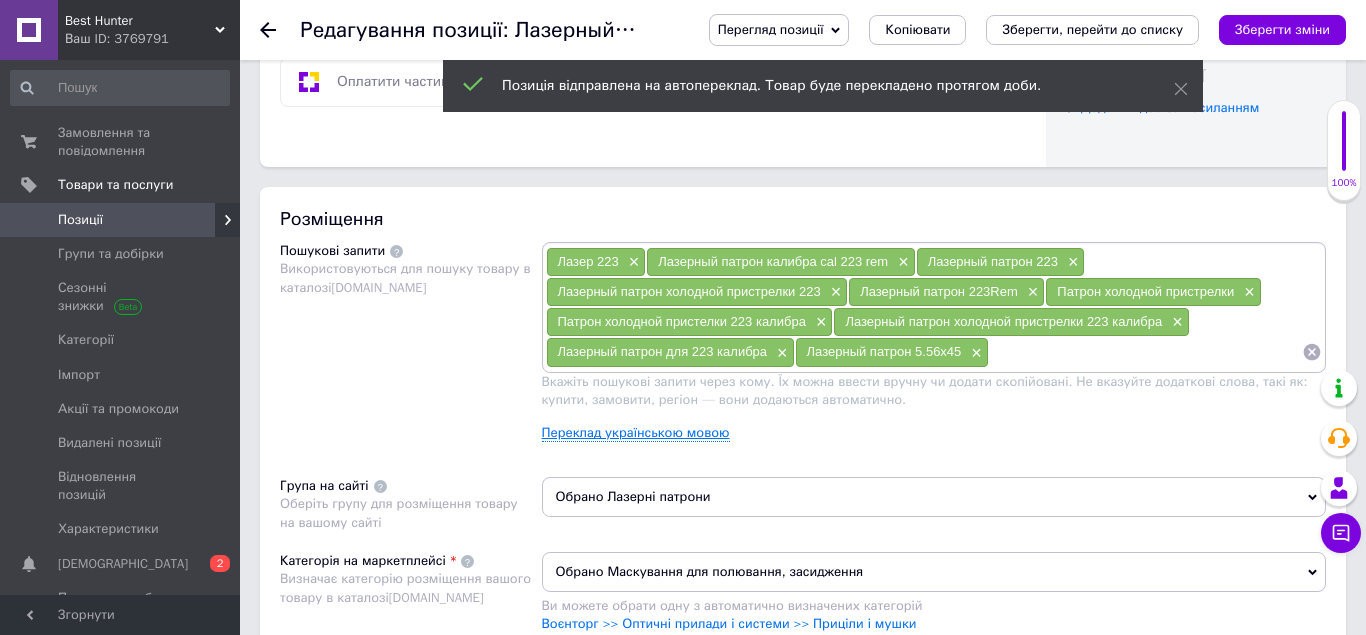 click on "Переклад українською мовою" at bounding box center [636, 433] 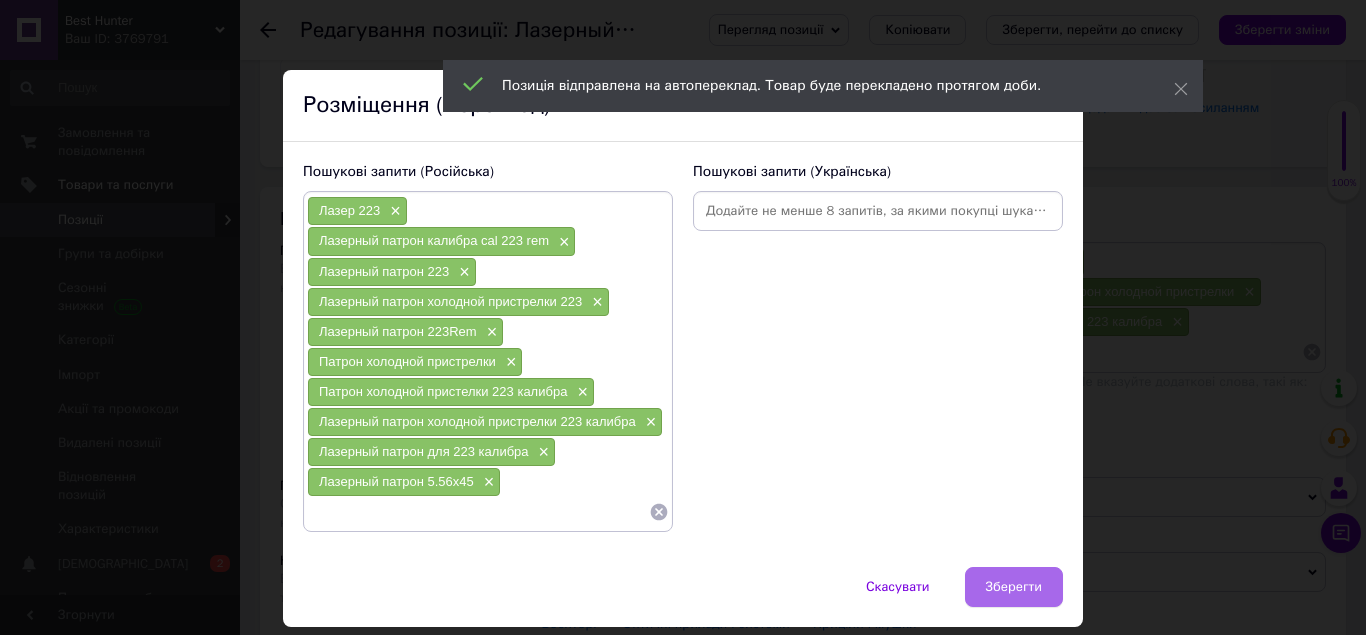 click on "Зберегти" at bounding box center [1014, 587] 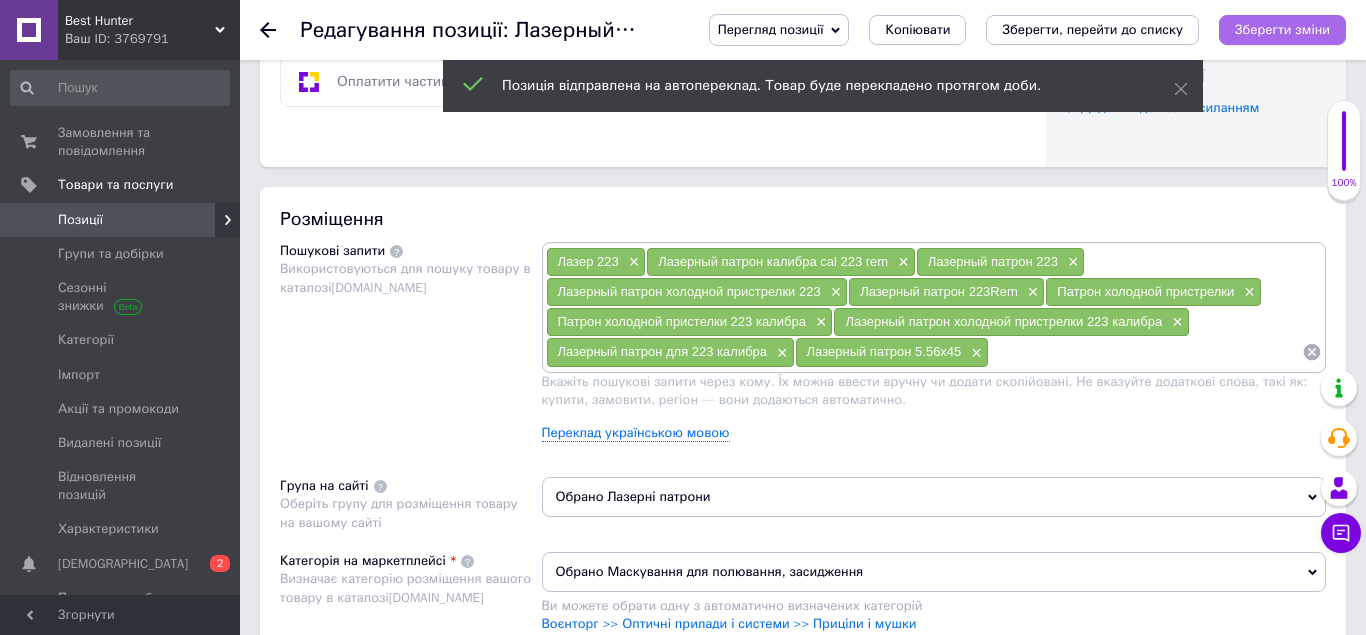 click on "Зберегти зміни" at bounding box center [1282, 29] 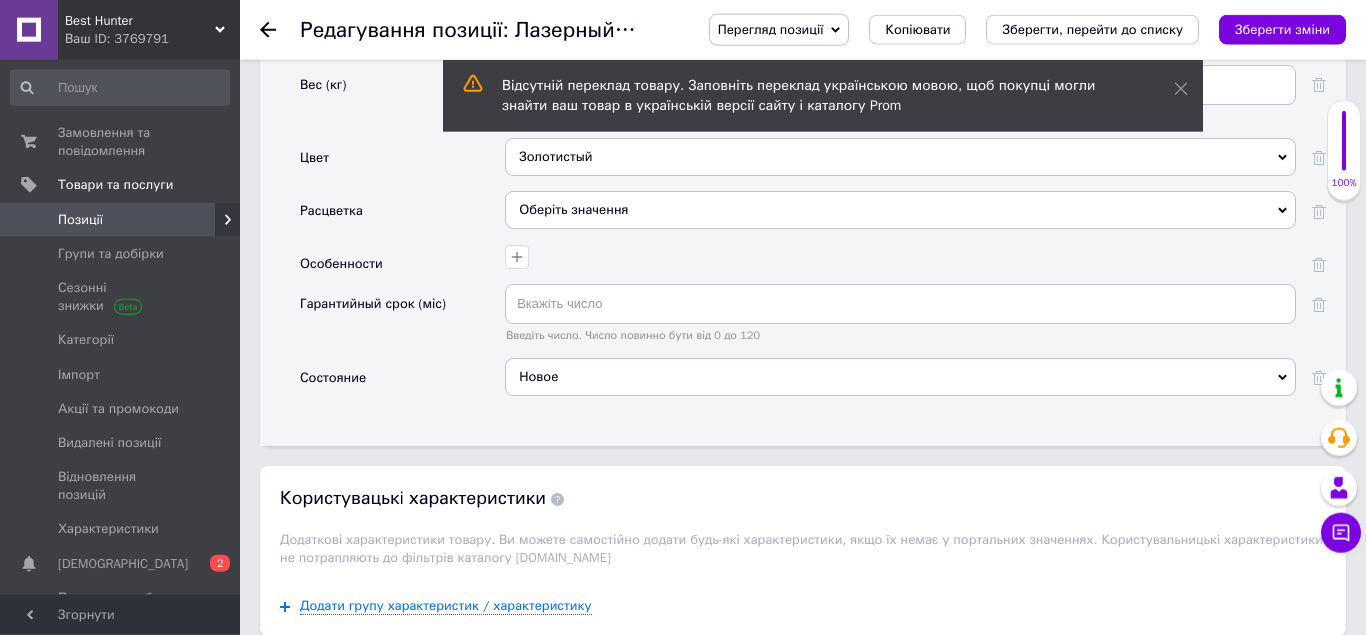 scroll, scrollTop: 2355, scrollLeft: 0, axis: vertical 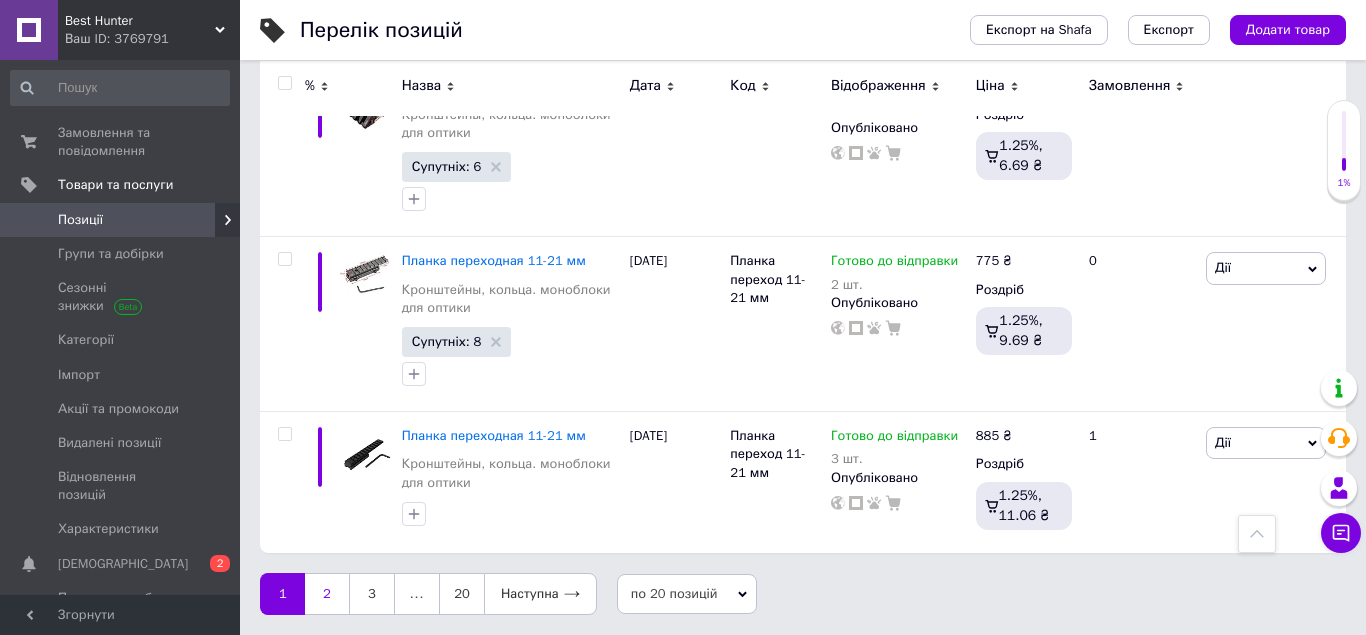 click on "2" at bounding box center [327, 594] 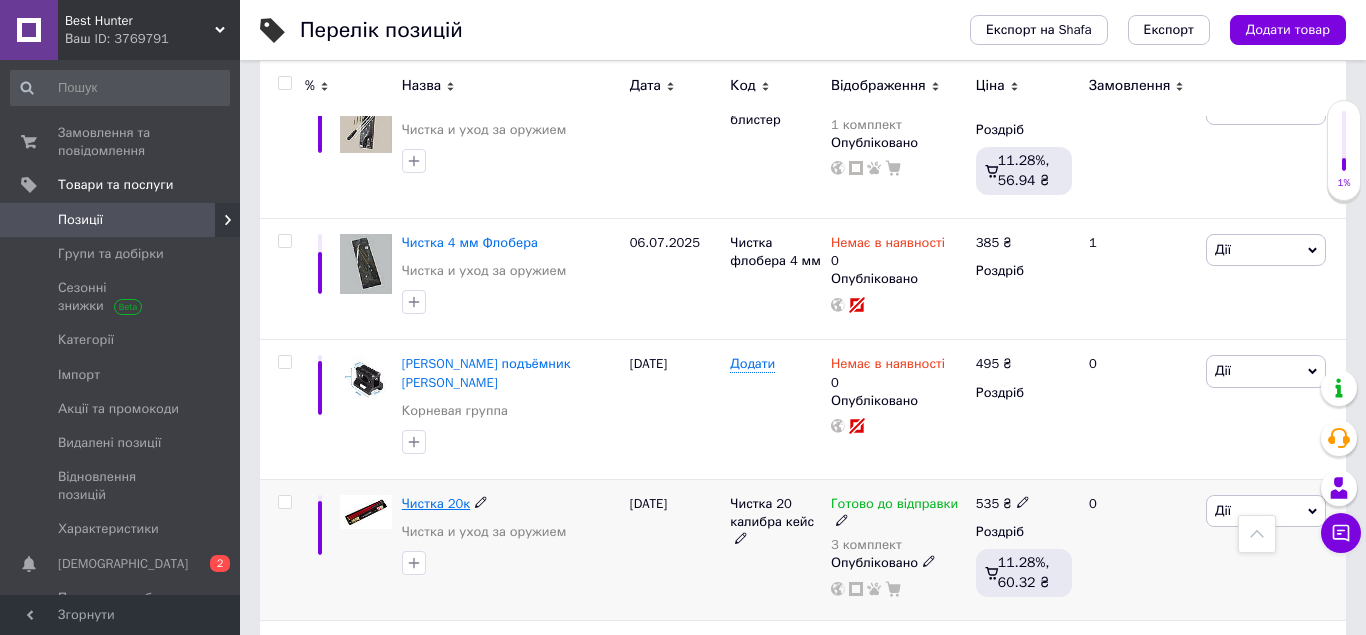 scroll, scrollTop: 2821, scrollLeft: 0, axis: vertical 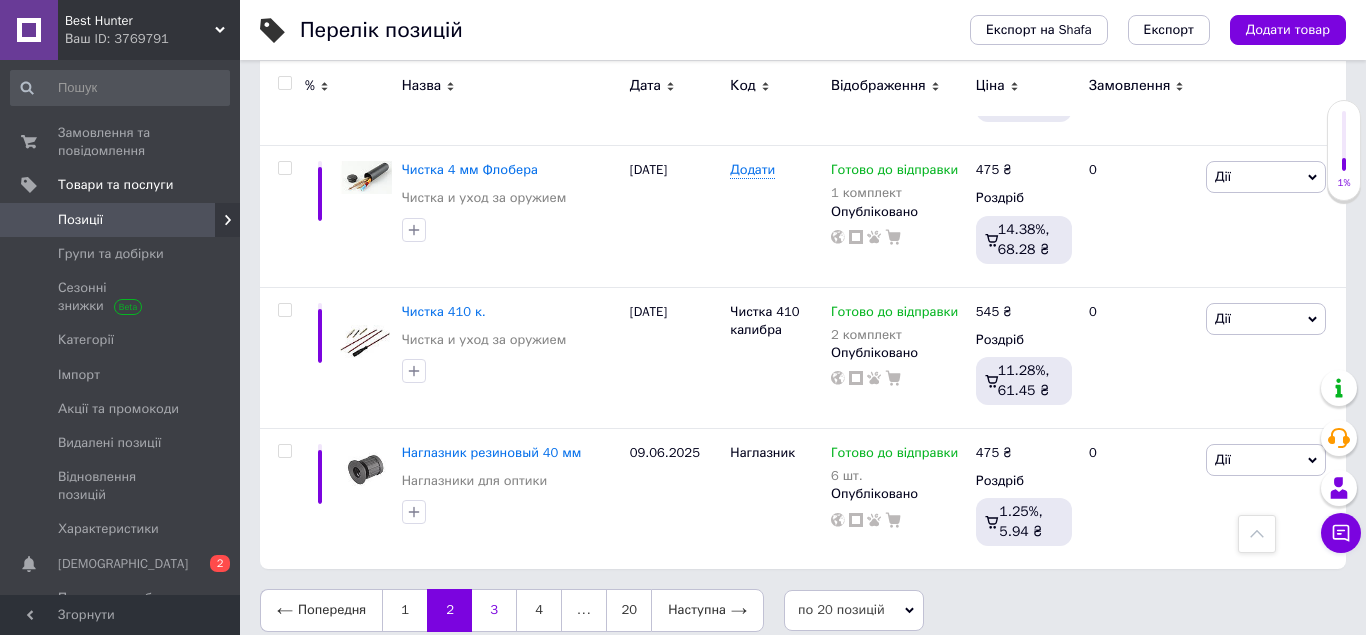 click on "3" at bounding box center [494, 610] 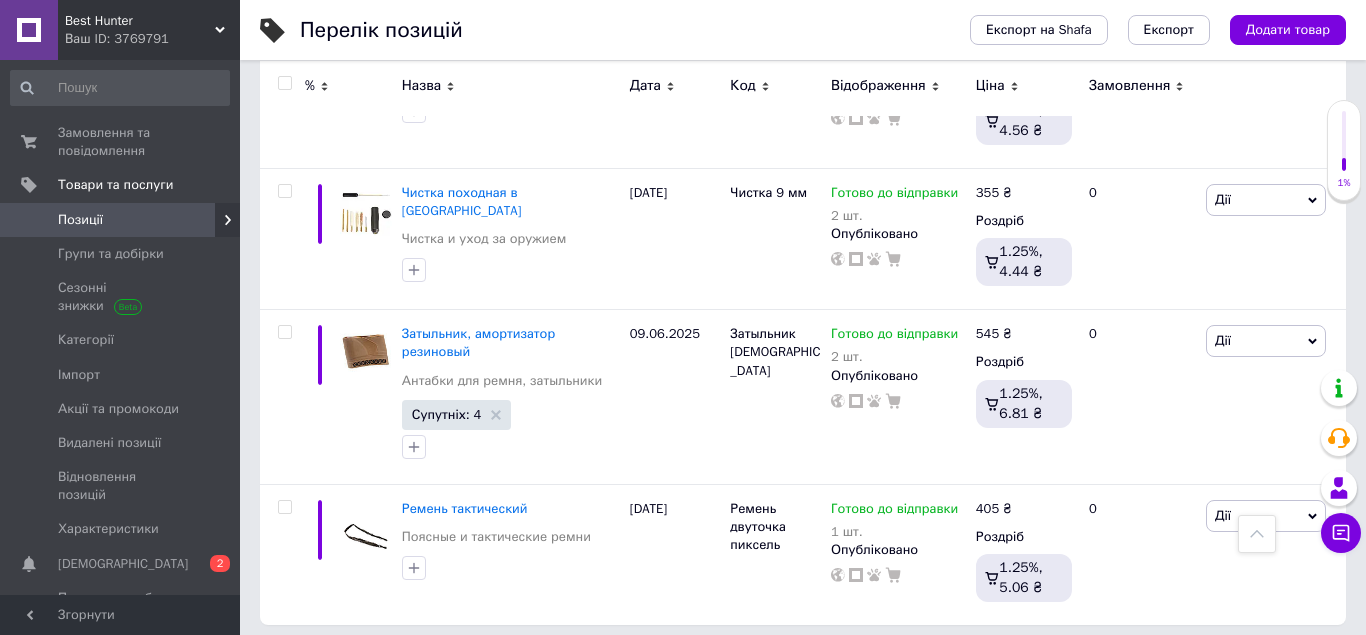 scroll, scrollTop: 2796, scrollLeft: 0, axis: vertical 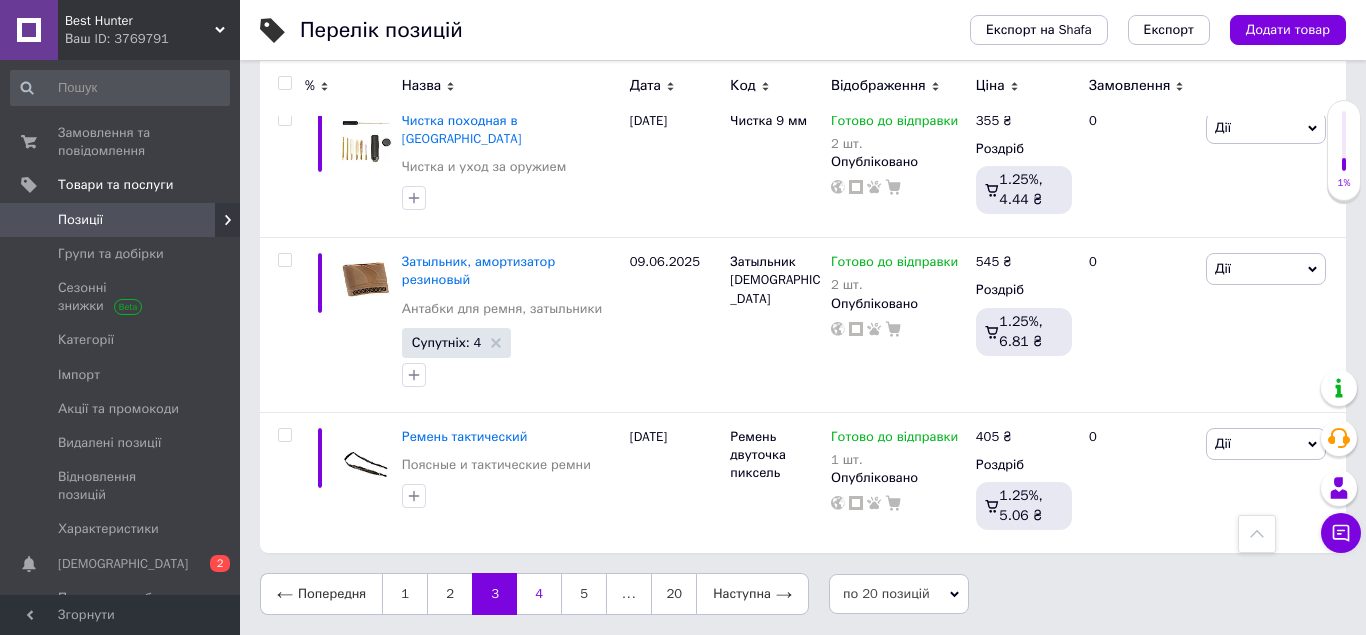 click on "4" at bounding box center [539, 594] 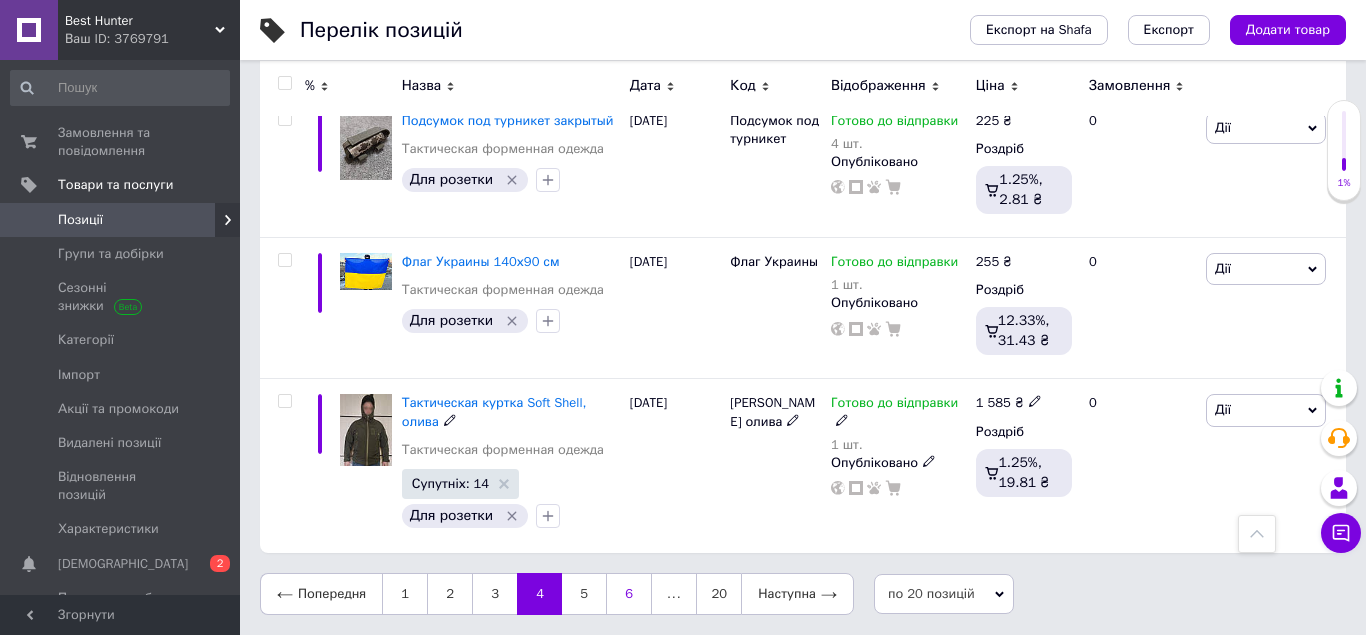 scroll, scrollTop: 2794, scrollLeft: 0, axis: vertical 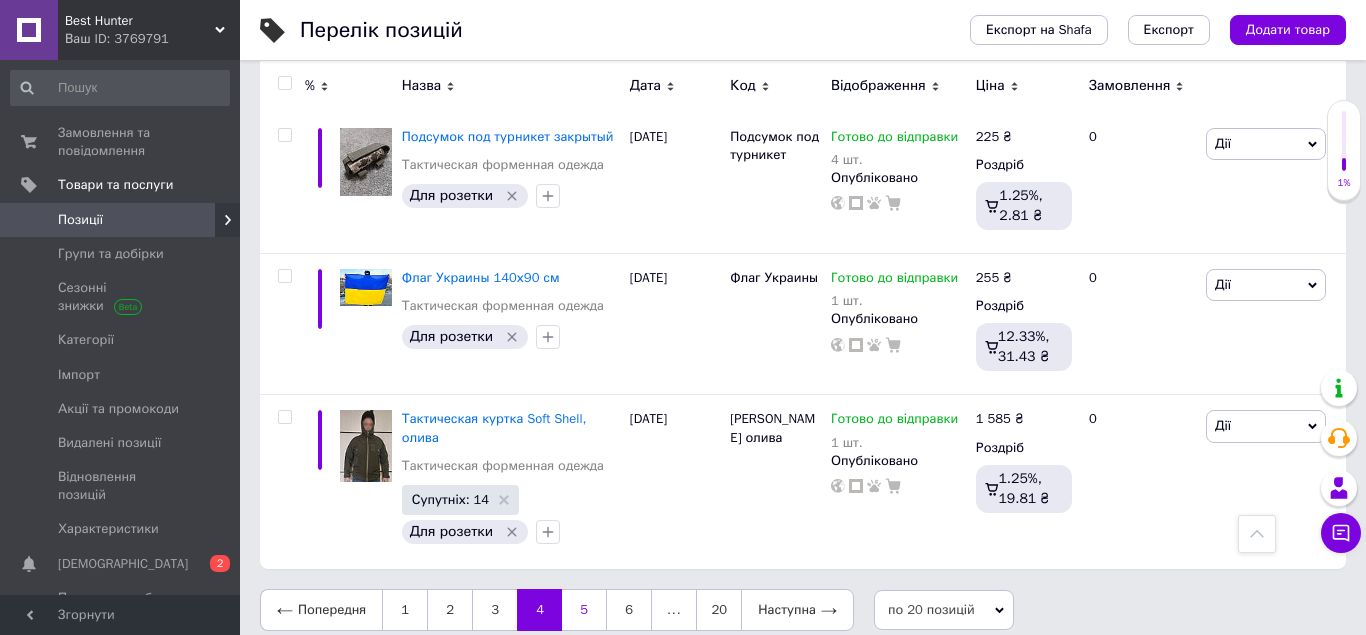click on "5" at bounding box center (584, 610) 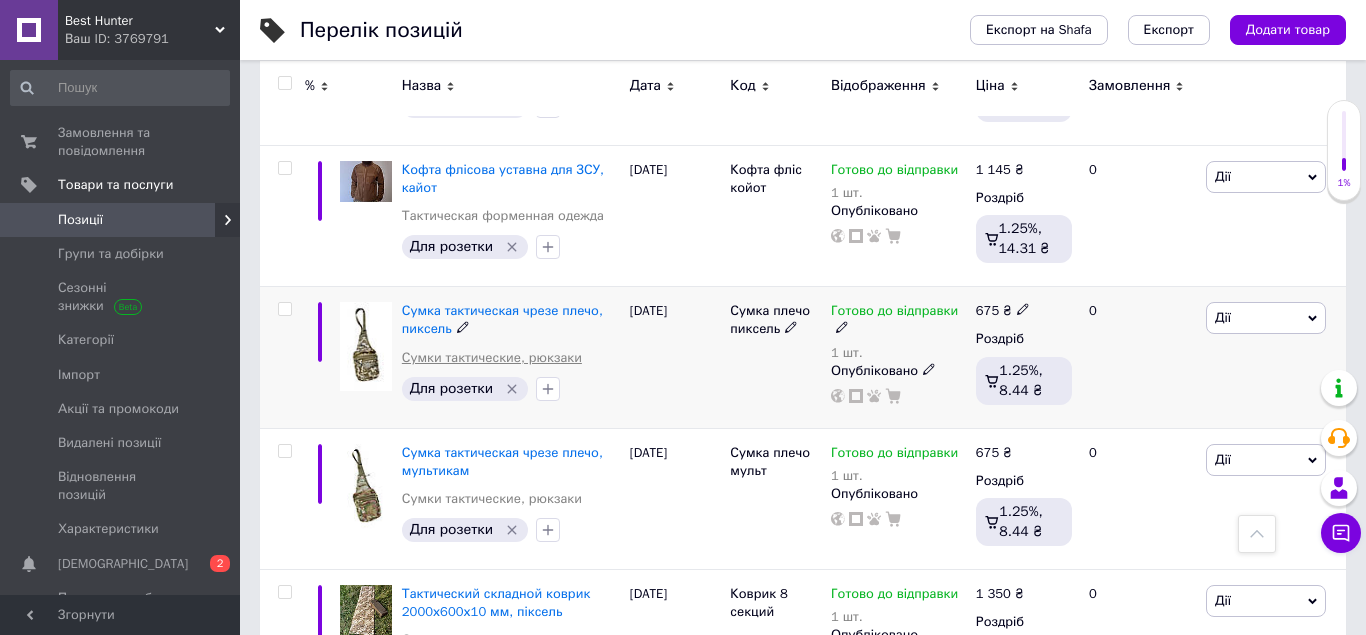 scroll, scrollTop: 2930, scrollLeft: 0, axis: vertical 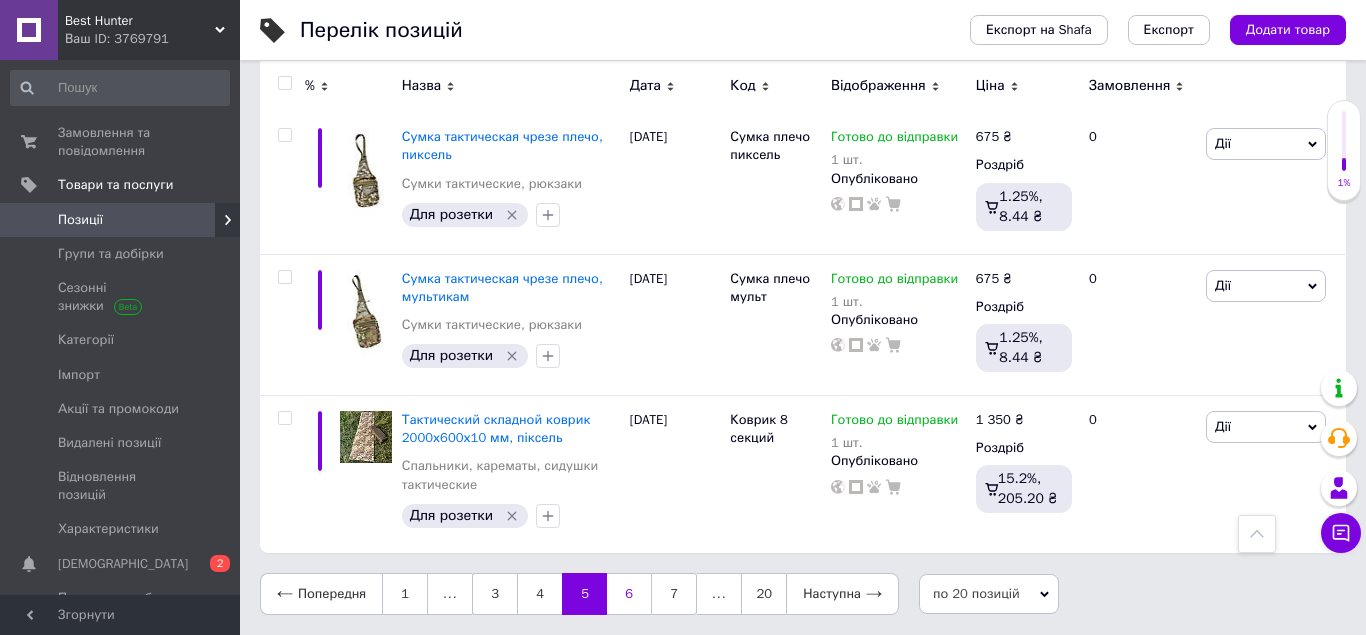click on "6" at bounding box center (629, 594) 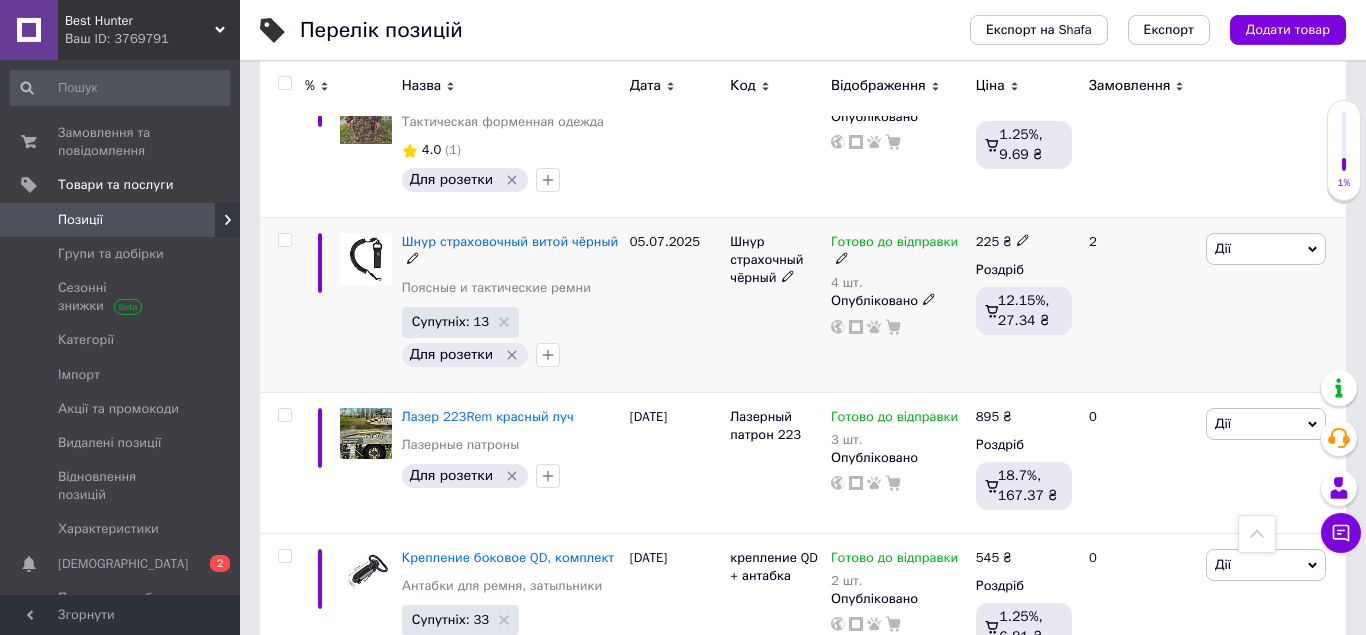 scroll, scrollTop: 2516, scrollLeft: 0, axis: vertical 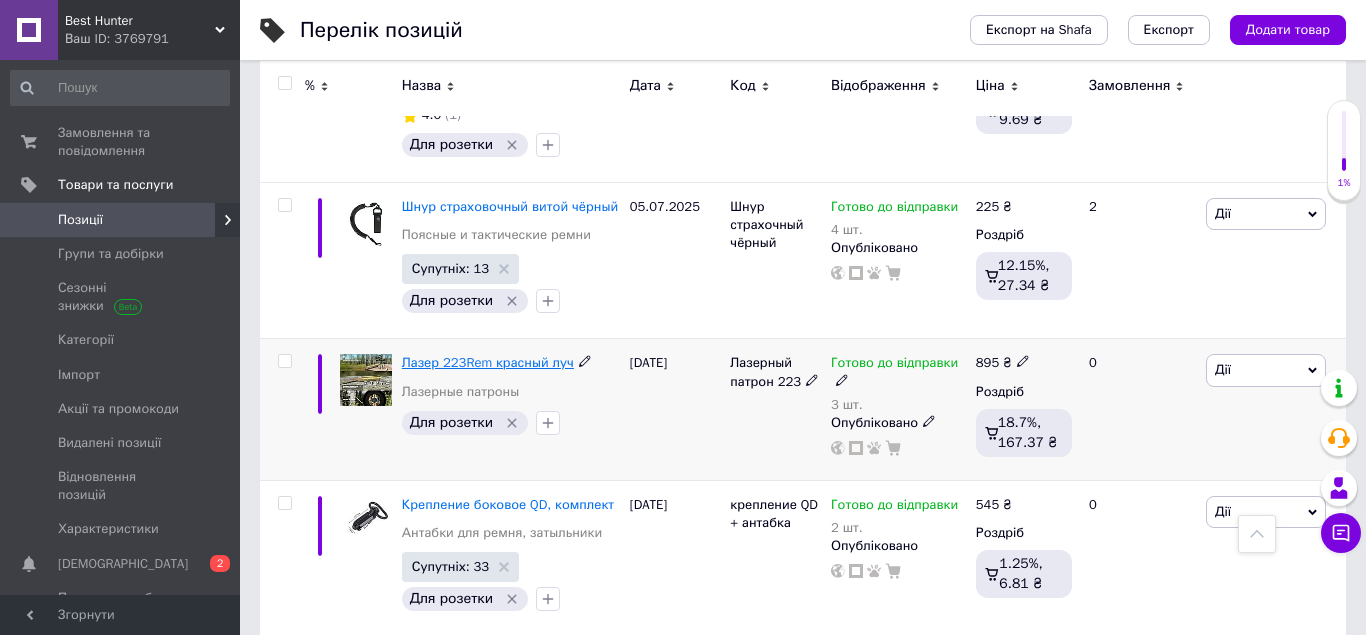 click on "Лазер 223Rem красный луч" at bounding box center (488, 362) 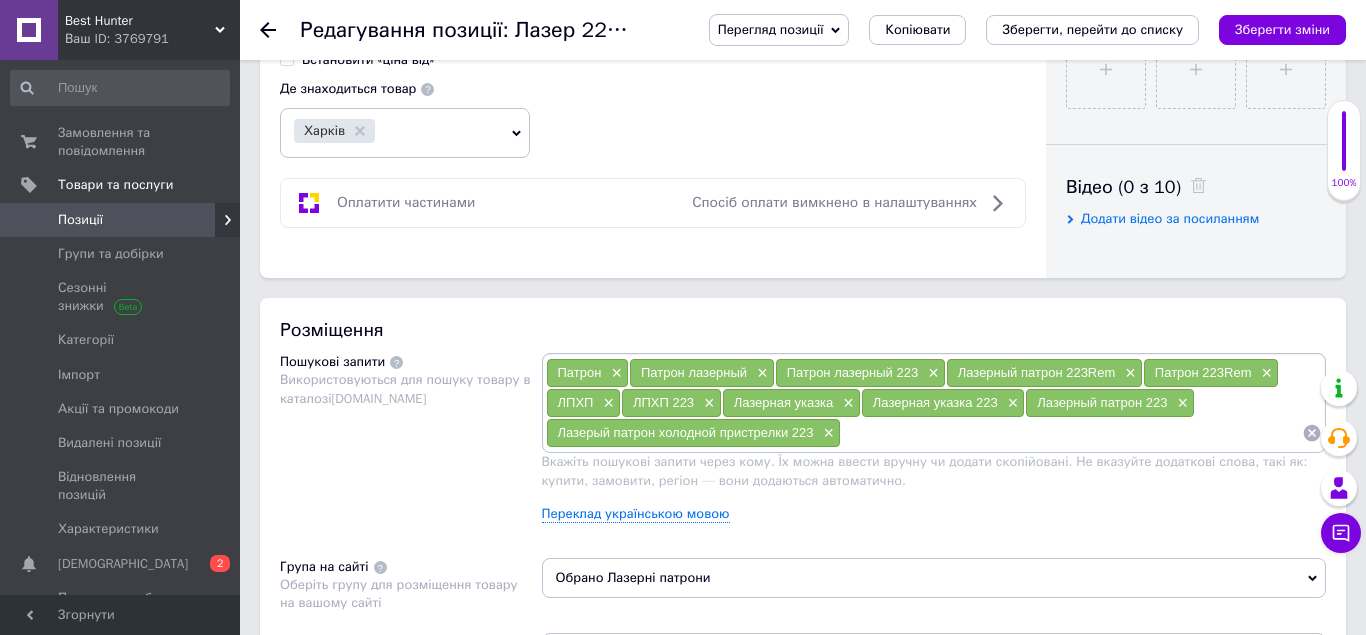 scroll, scrollTop: 612, scrollLeft: 0, axis: vertical 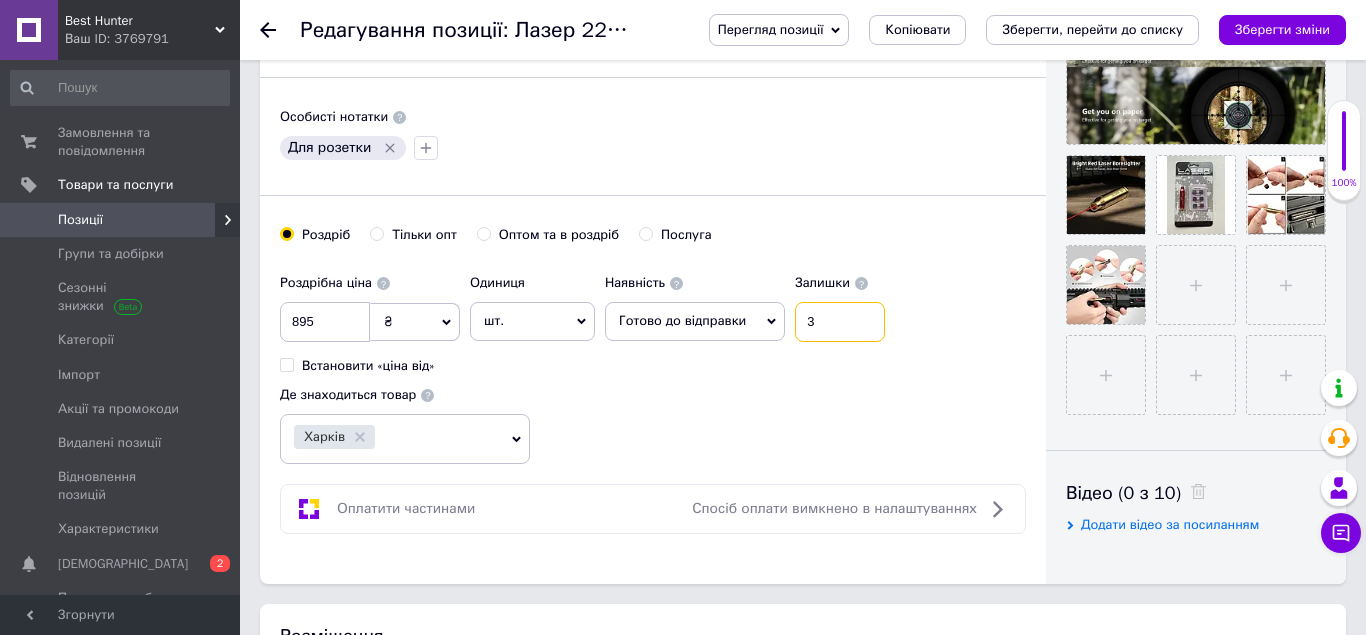 click on "3" at bounding box center (840, 322) 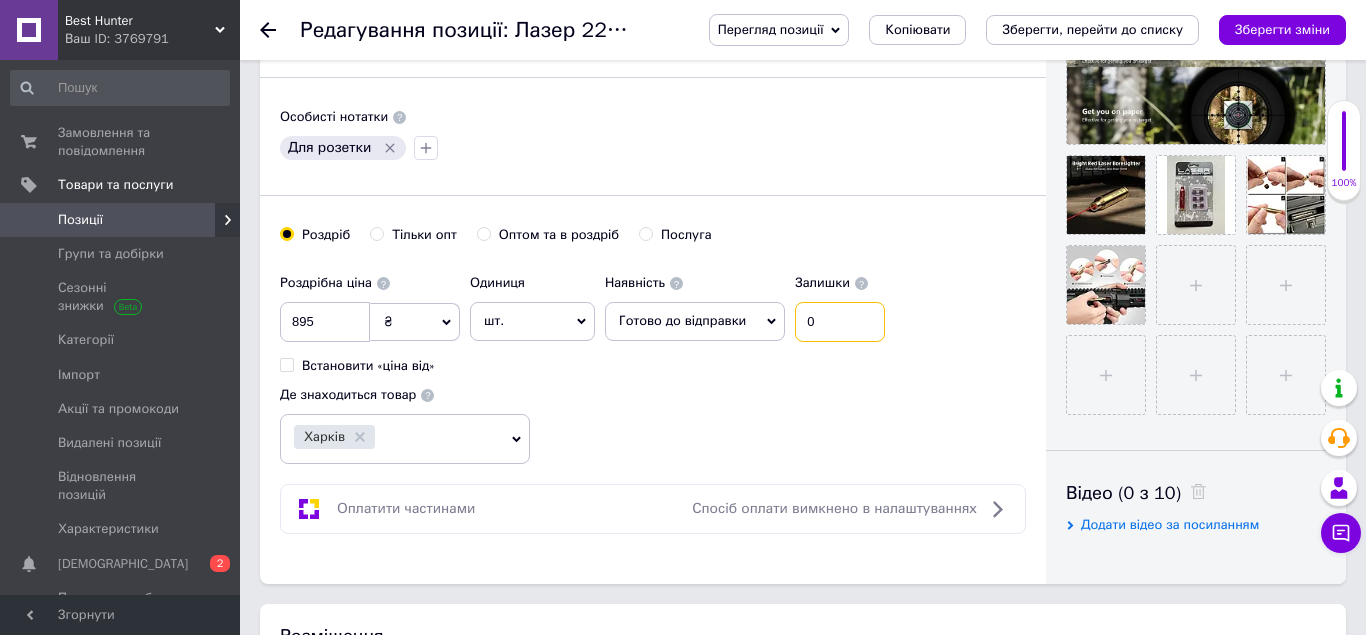type on "0" 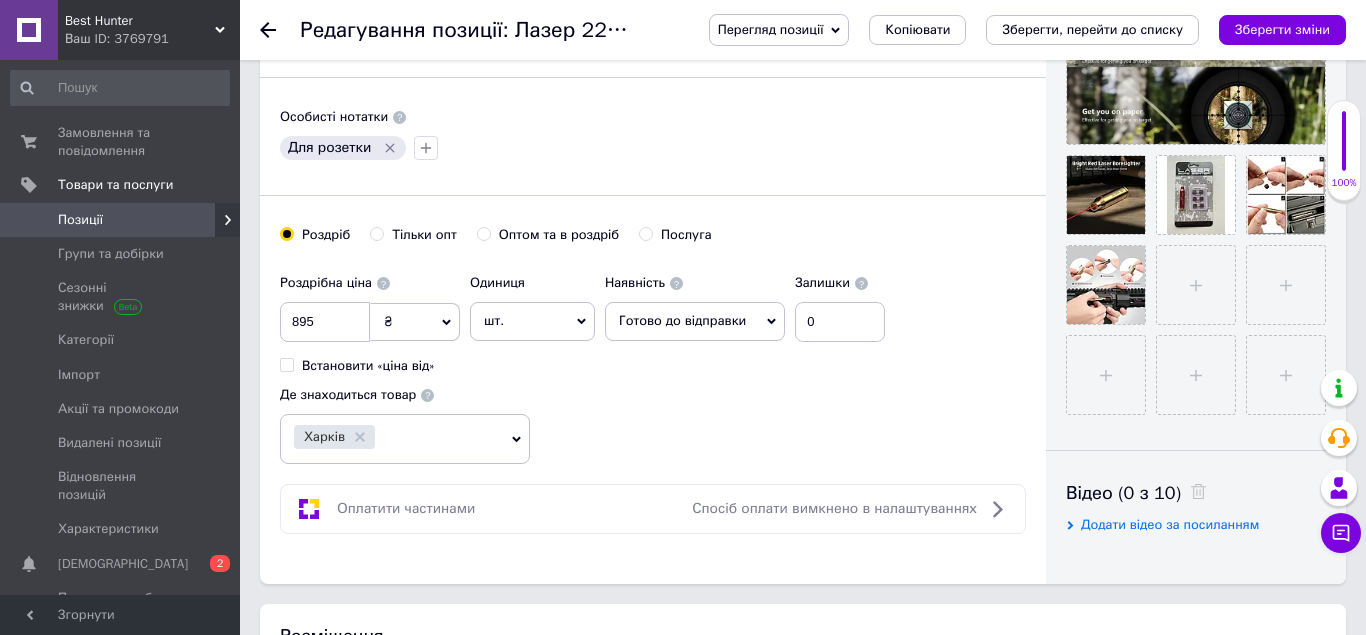 click on "Готово до відправки" at bounding box center (695, 321) 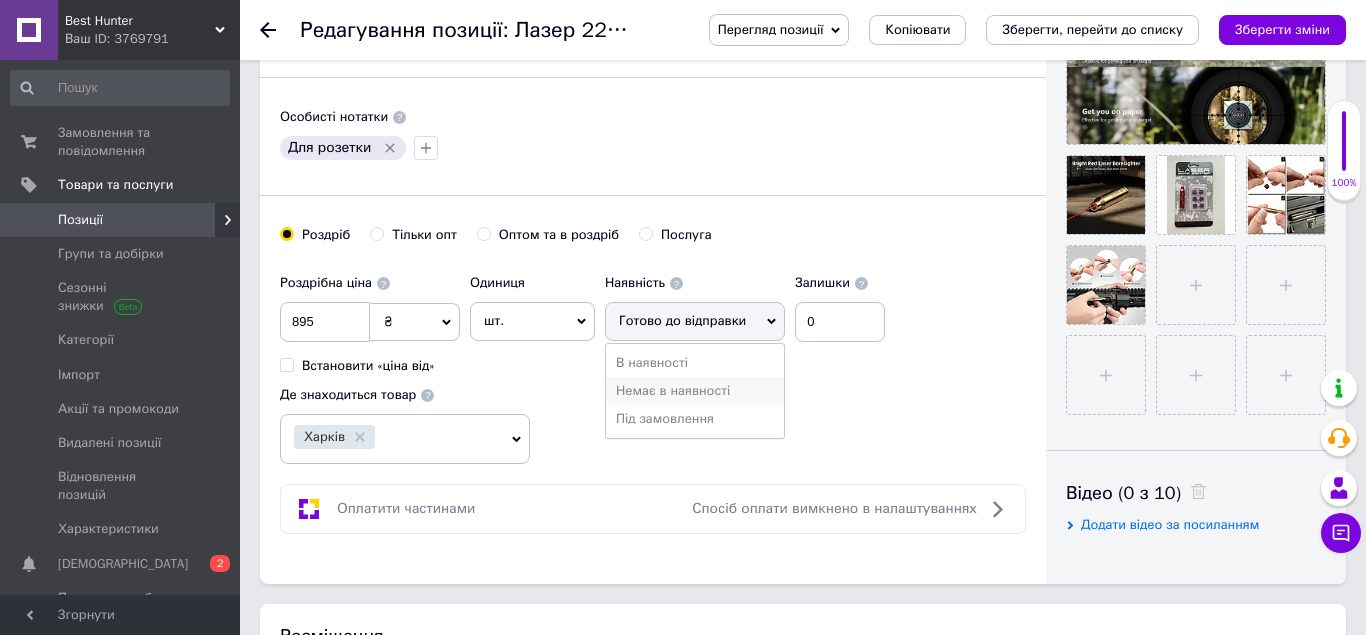 click on "Немає в наявності" at bounding box center [695, 391] 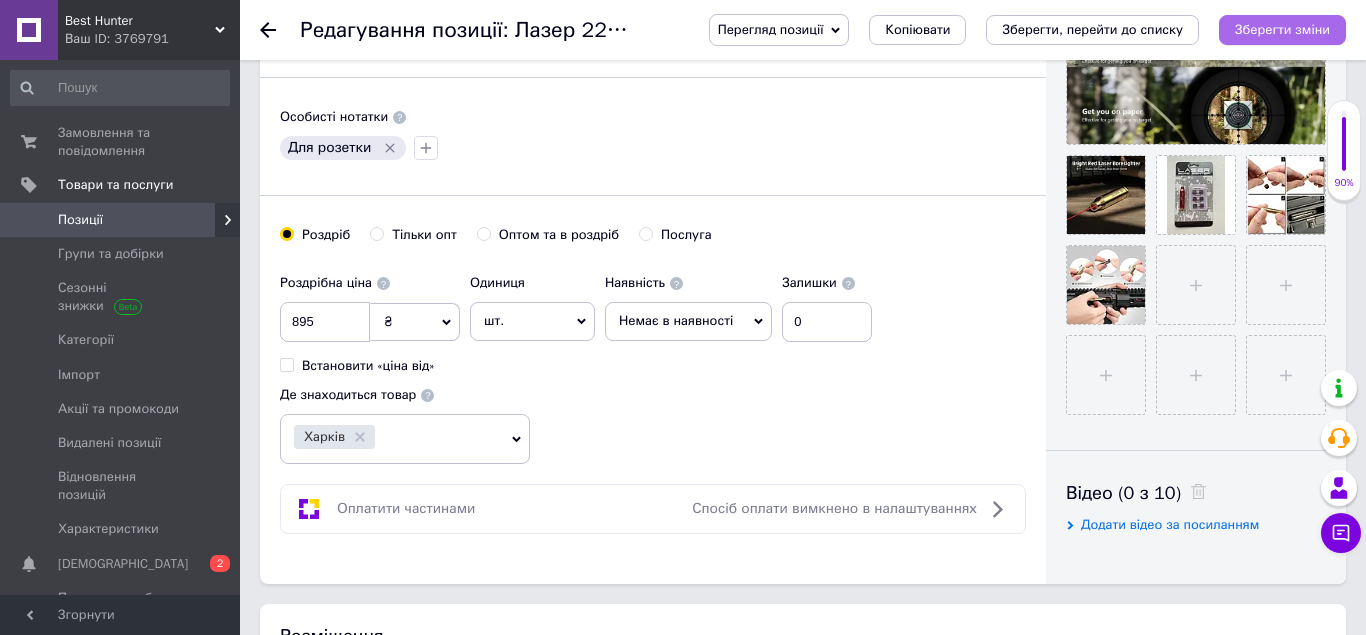 click on "Зберегти зміни" at bounding box center (1282, 29) 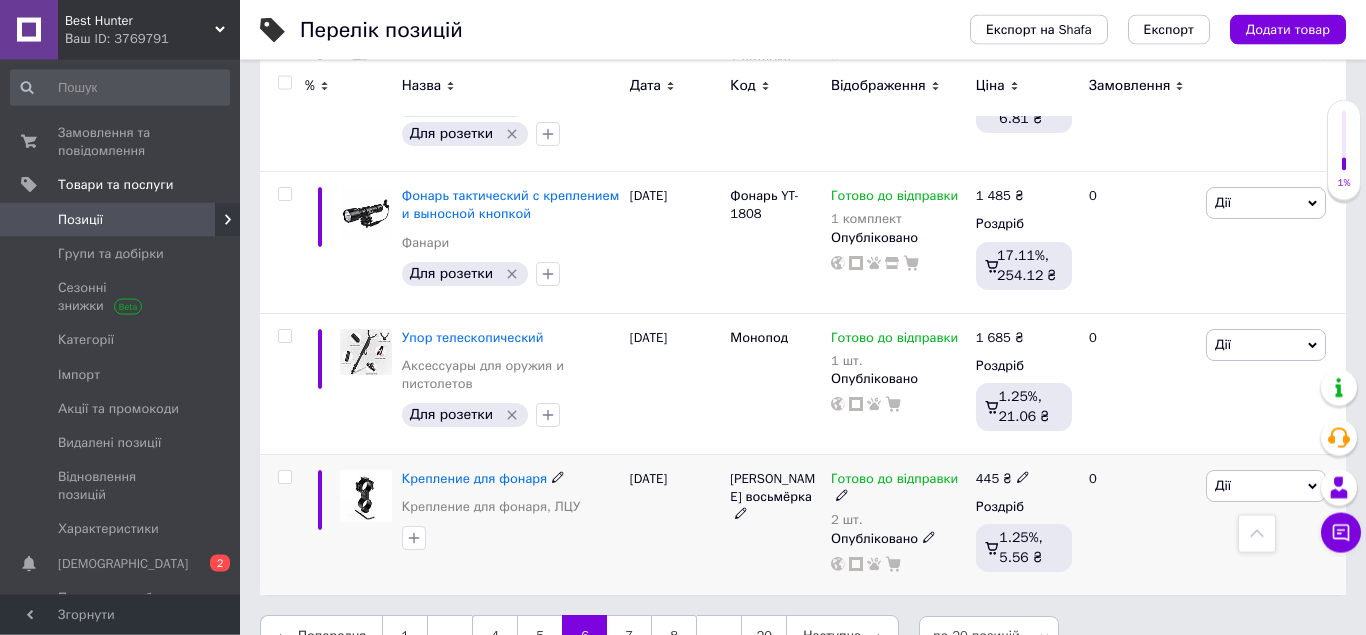 scroll, scrollTop: 3026, scrollLeft: 0, axis: vertical 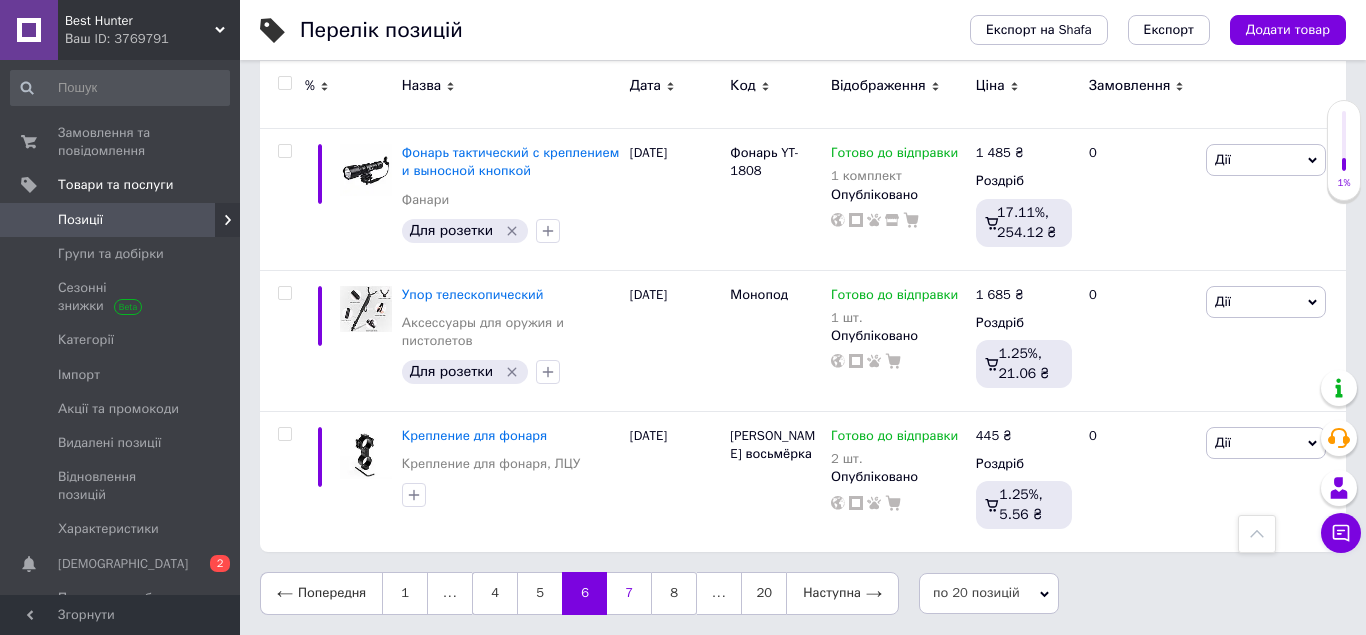 click on "7" at bounding box center (629, 593) 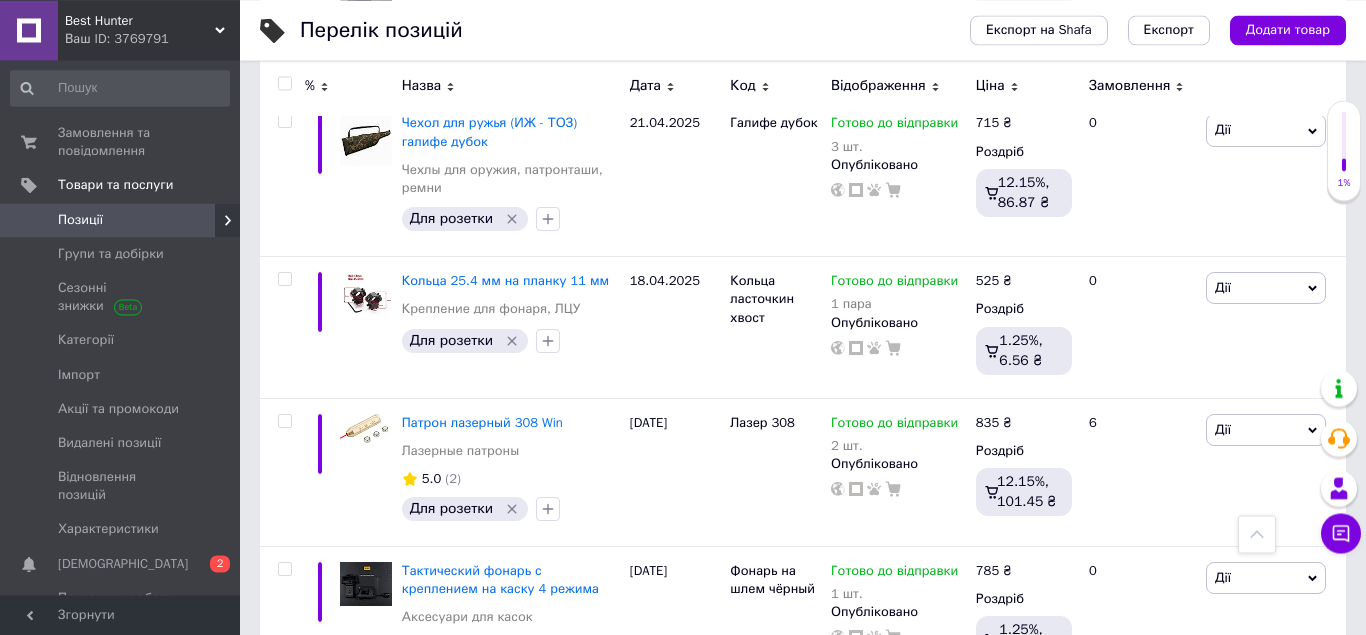 scroll, scrollTop: 1935, scrollLeft: 0, axis: vertical 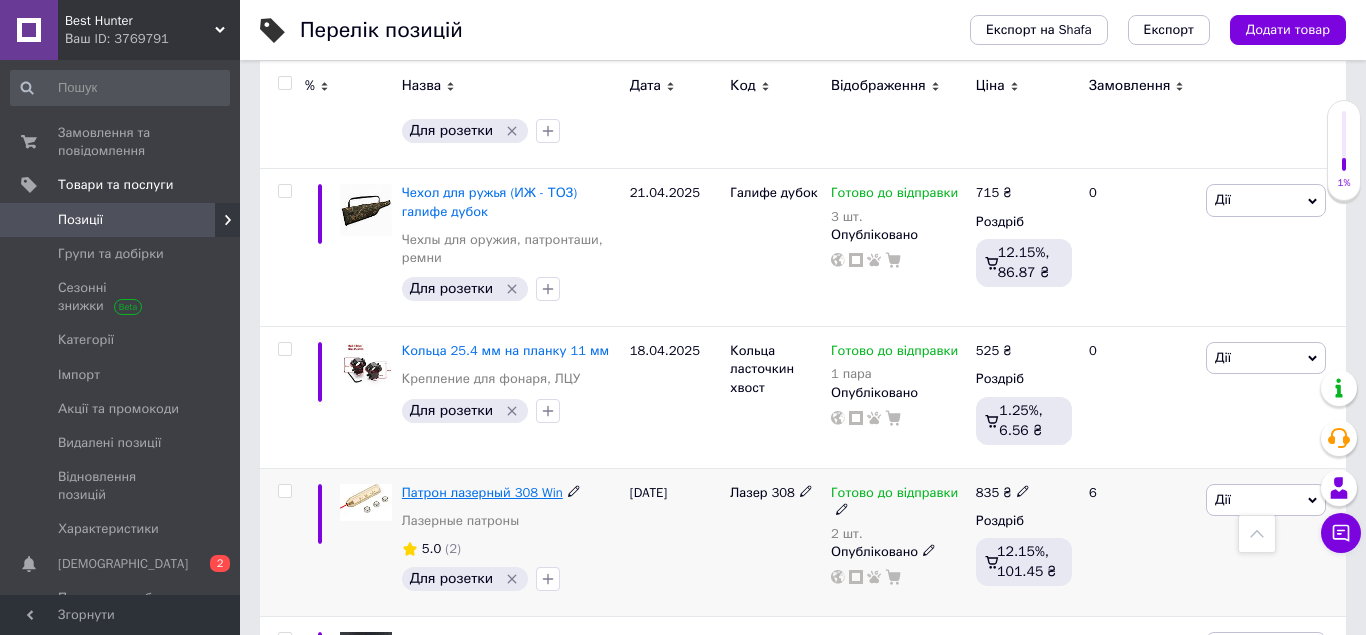 click on "Патрон лазерный 308 Win" at bounding box center [482, 492] 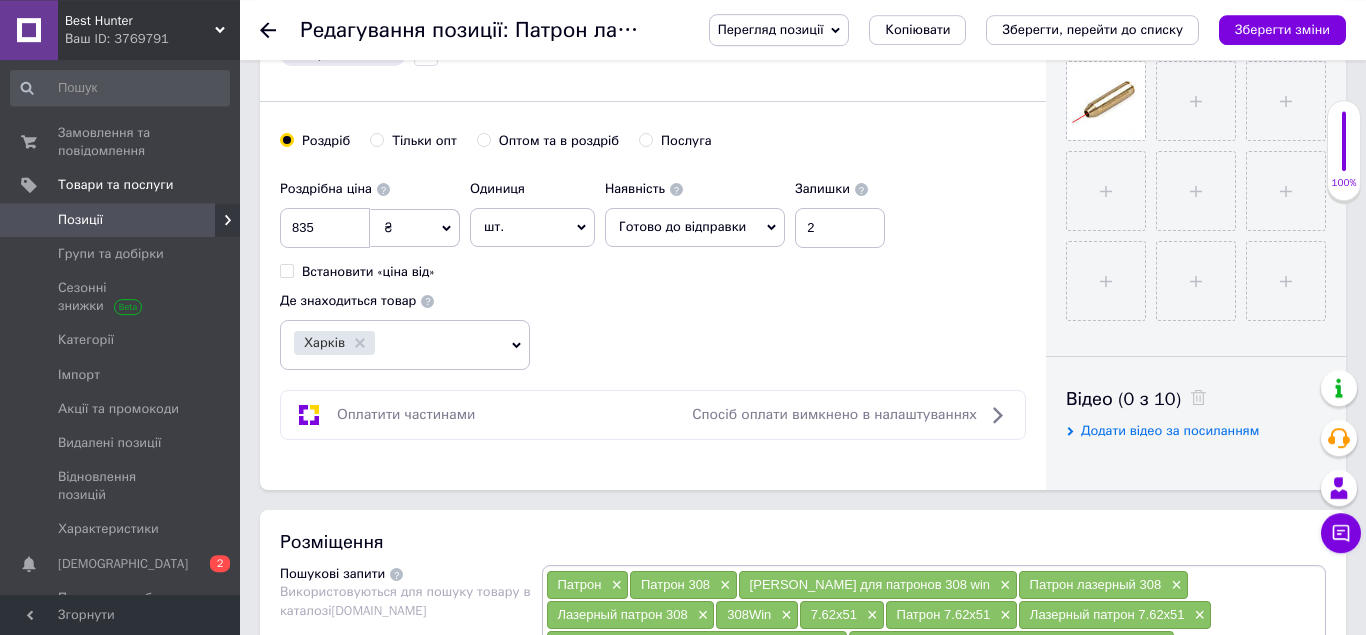 scroll, scrollTop: 714, scrollLeft: 0, axis: vertical 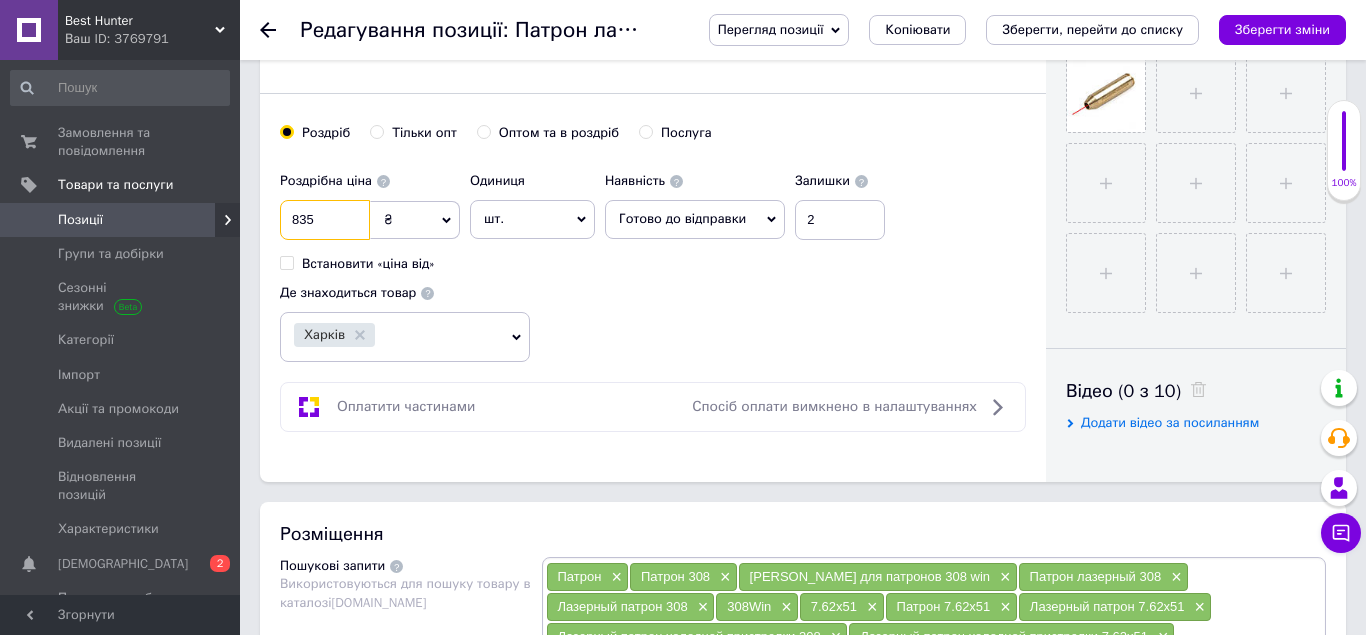 click on "835" at bounding box center (325, 220) 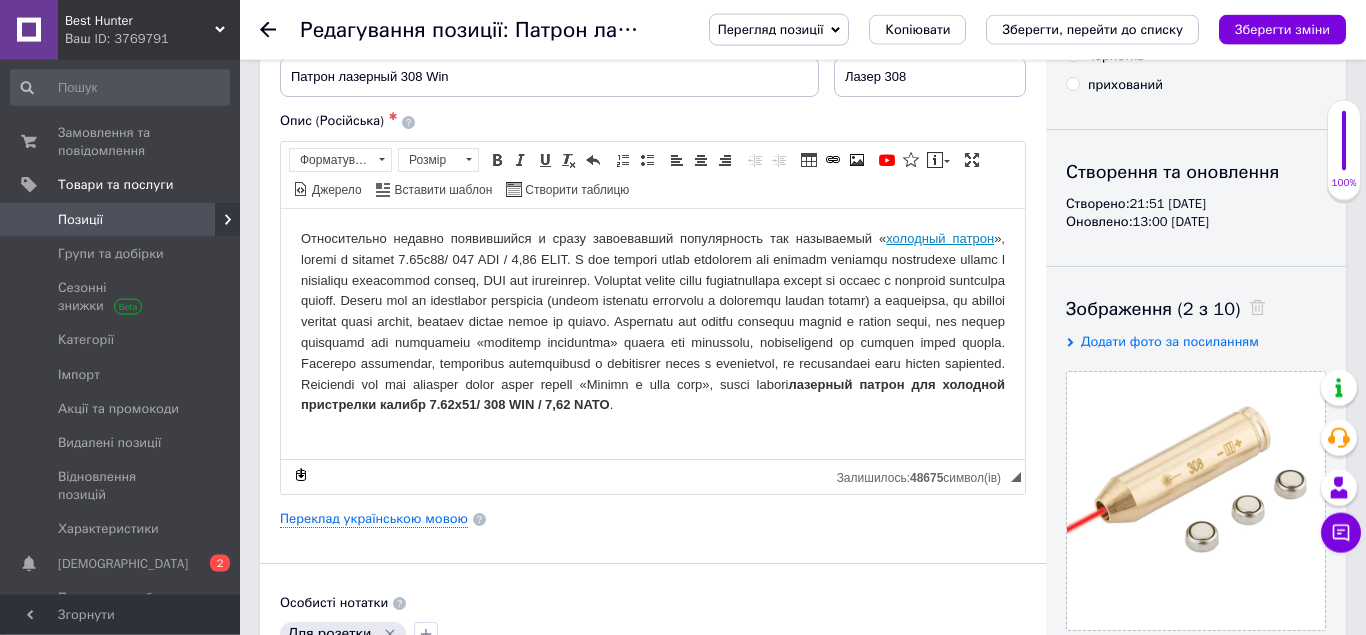 scroll, scrollTop: 102, scrollLeft: 0, axis: vertical 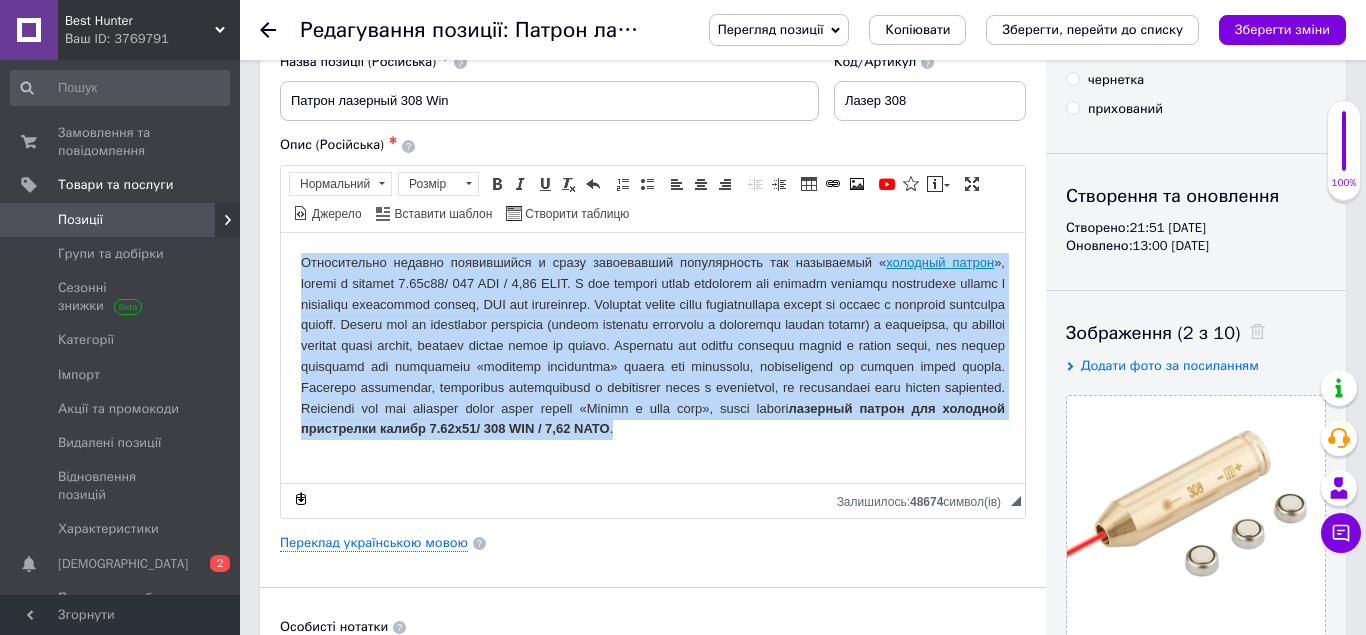 drag, startPoint x: 531, startPoint y: 442, endPoint x: 300, endPoint y: 253, distance: 298.46606 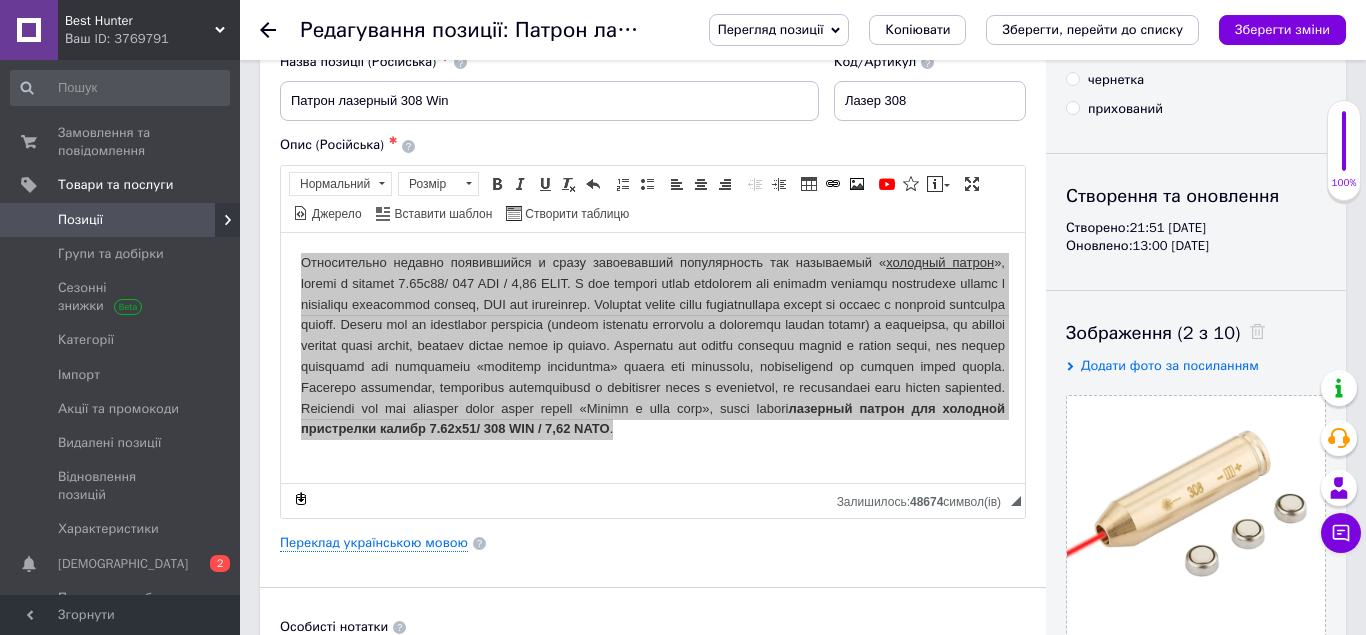 scroll, scrollTop: 0, scrollLeft: 0, axis: both 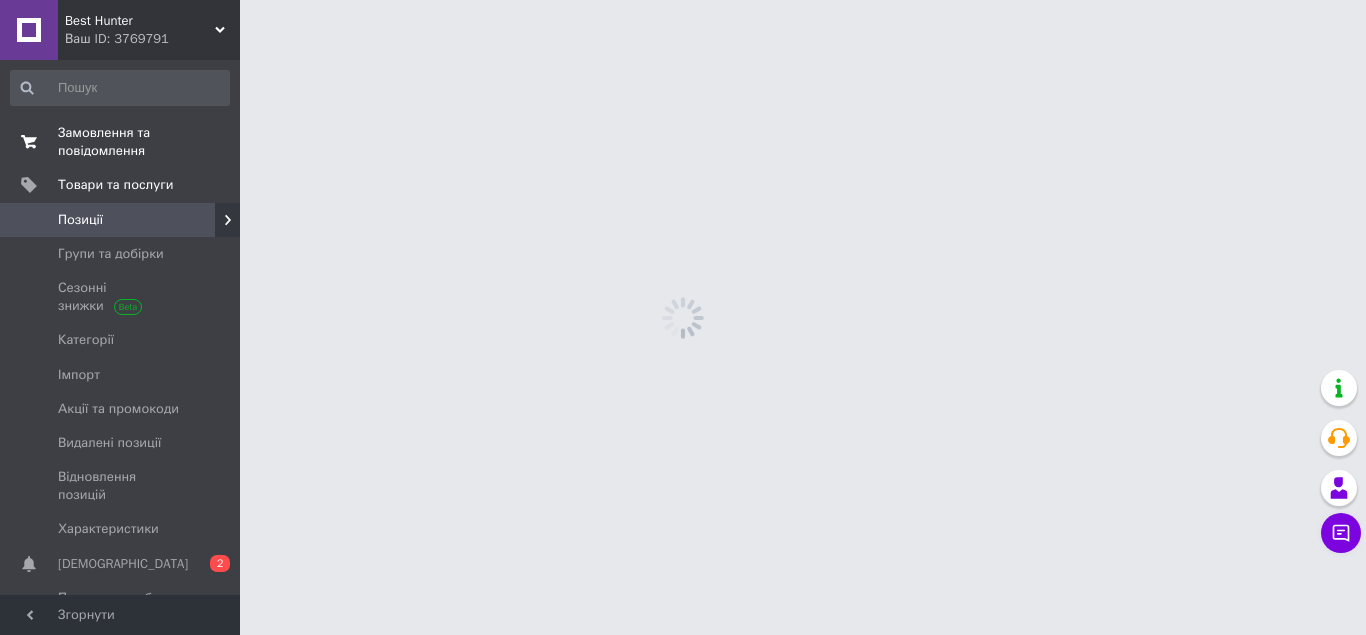 click on "Замовлення та повідомлення" at bounding box center (121, 142) 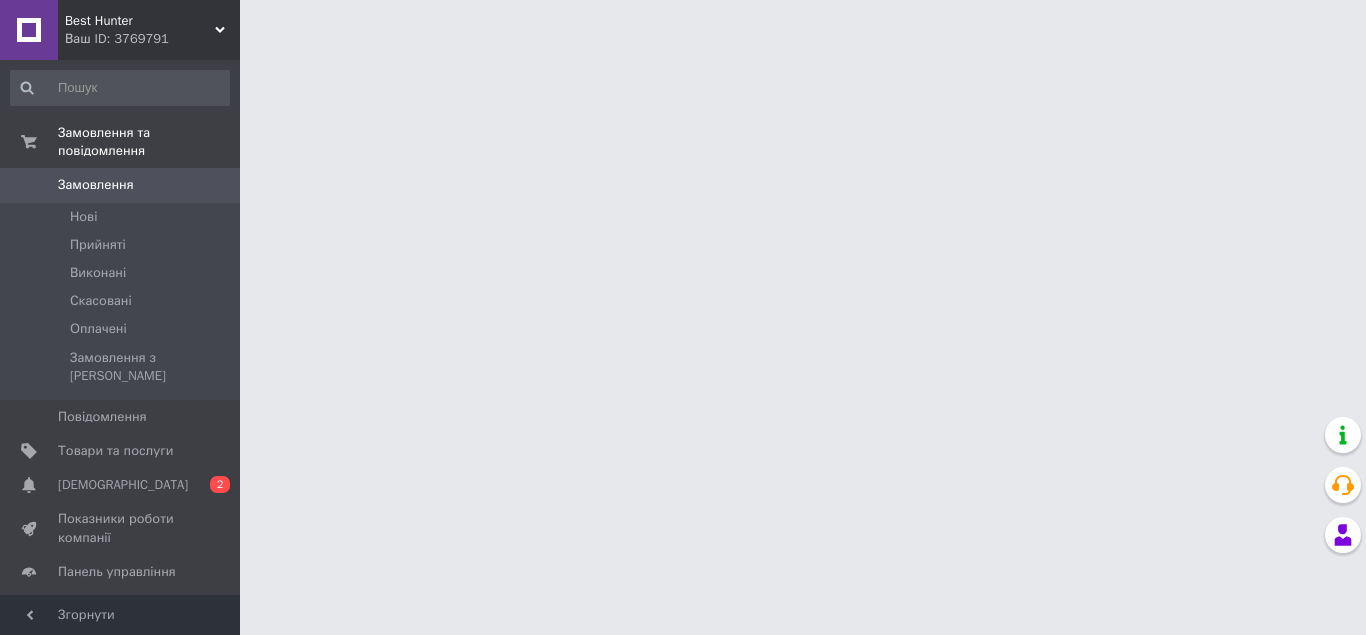 scroll, scrollTop: 0, scrollLeft: 0, axis: both 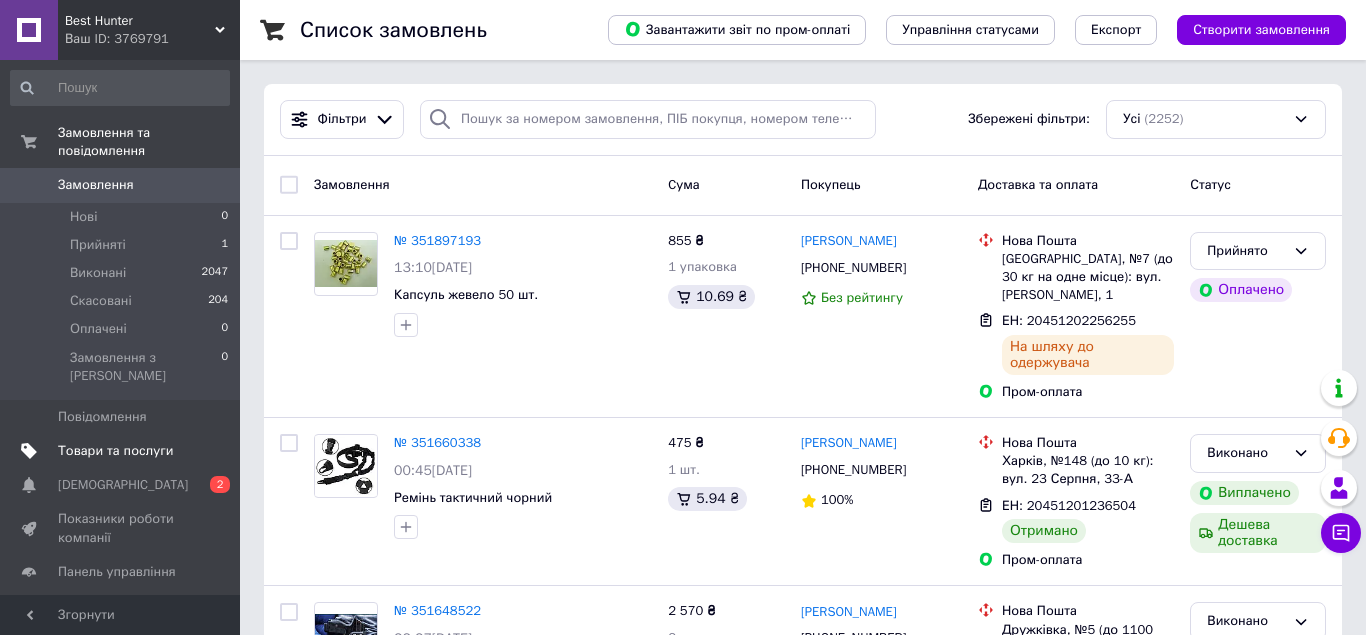 click on "Товари та послуги" at bounding box center (115, 451) 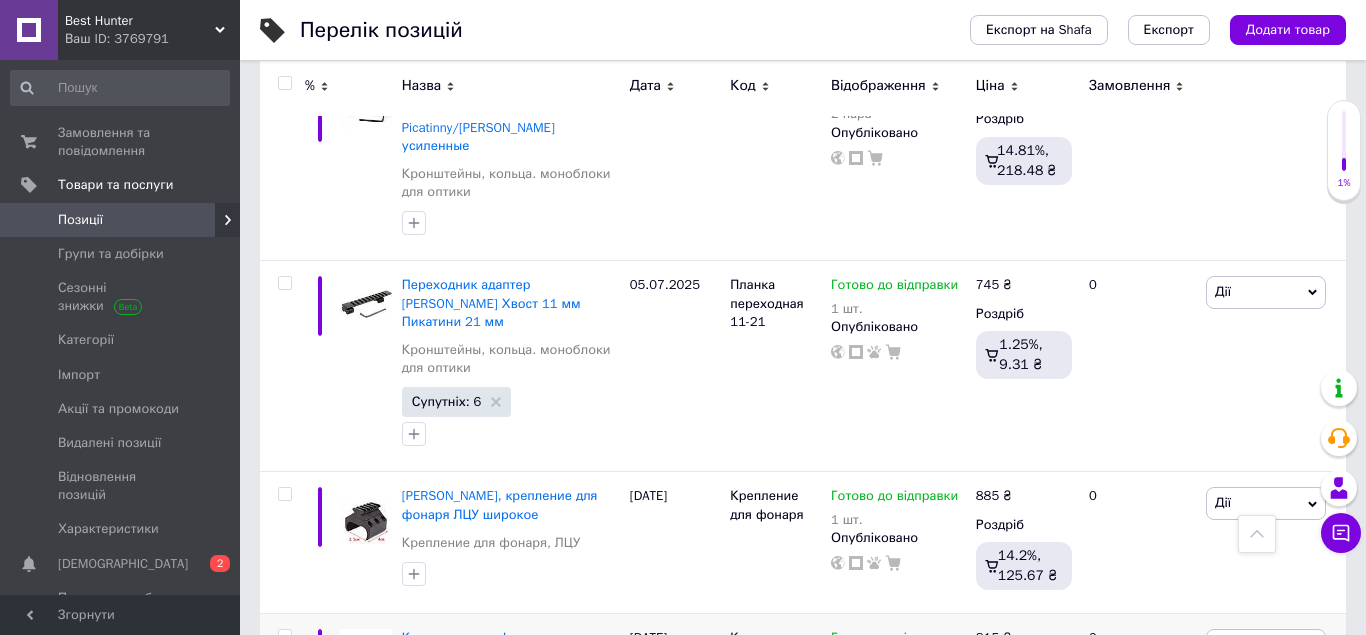 scroll, scrollTop: 1836, scrollLeft: 0, axis: vertical 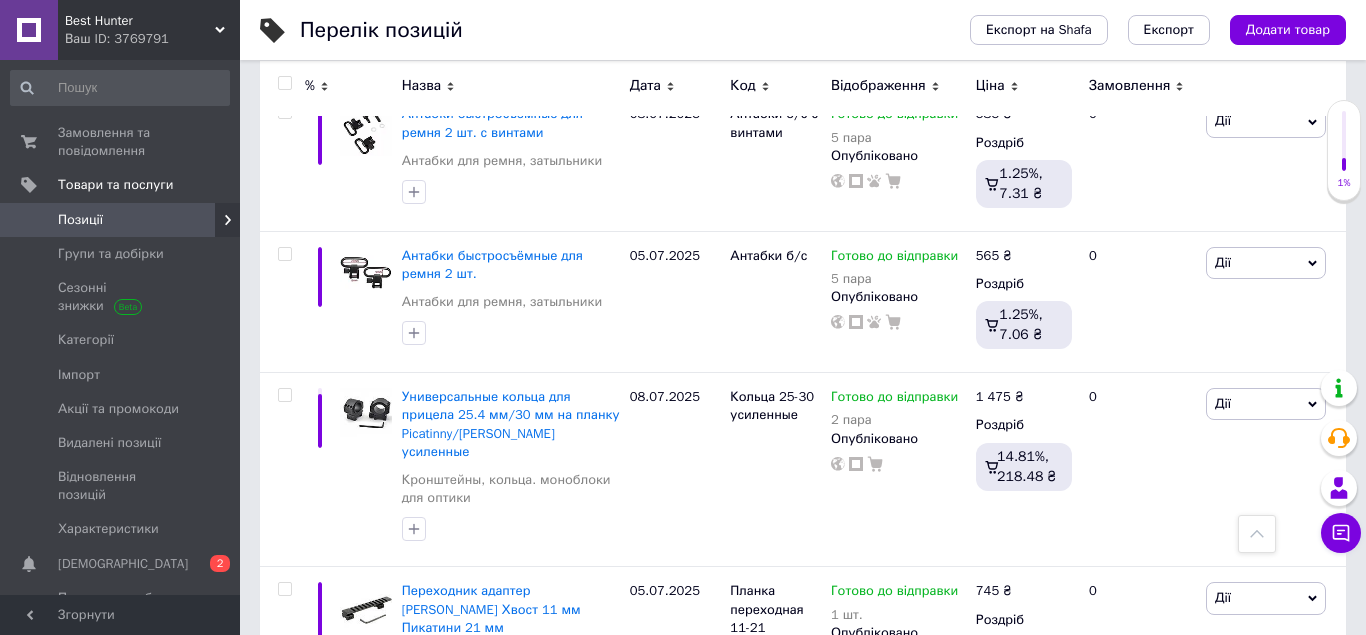click on "Додати товар" at bounding box center (1288, 30) 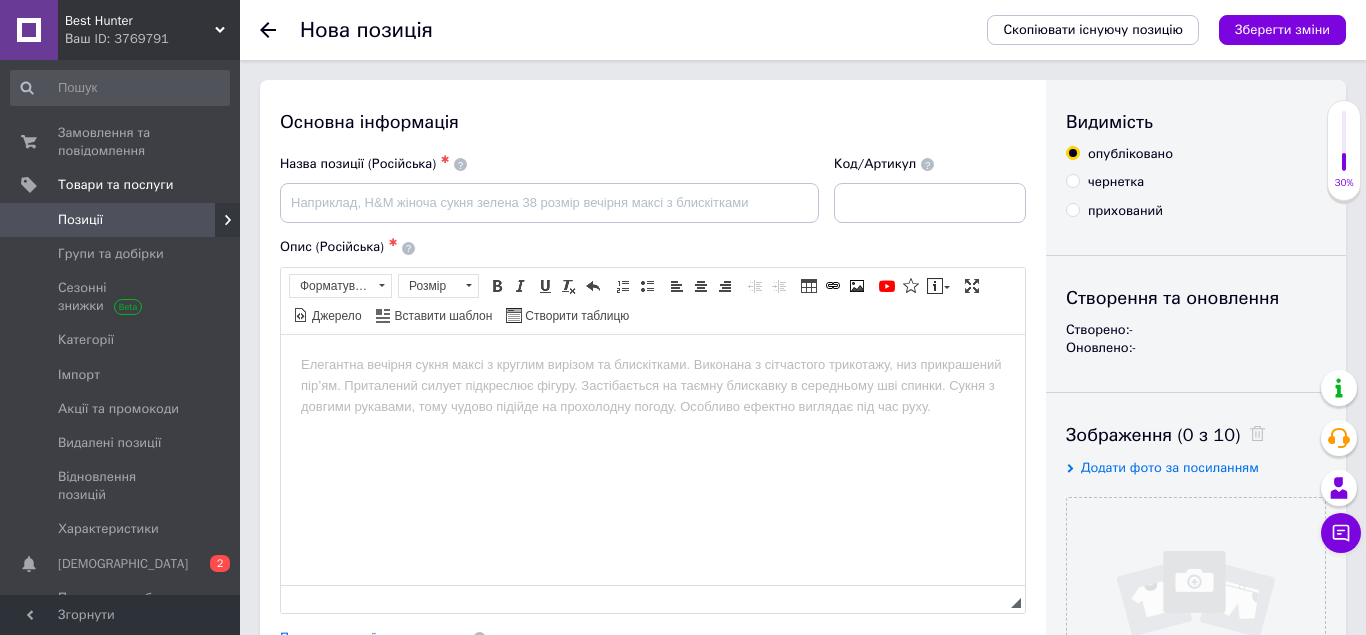 scroll, scrollTop: 0, scrollLeft: 0, axis: both 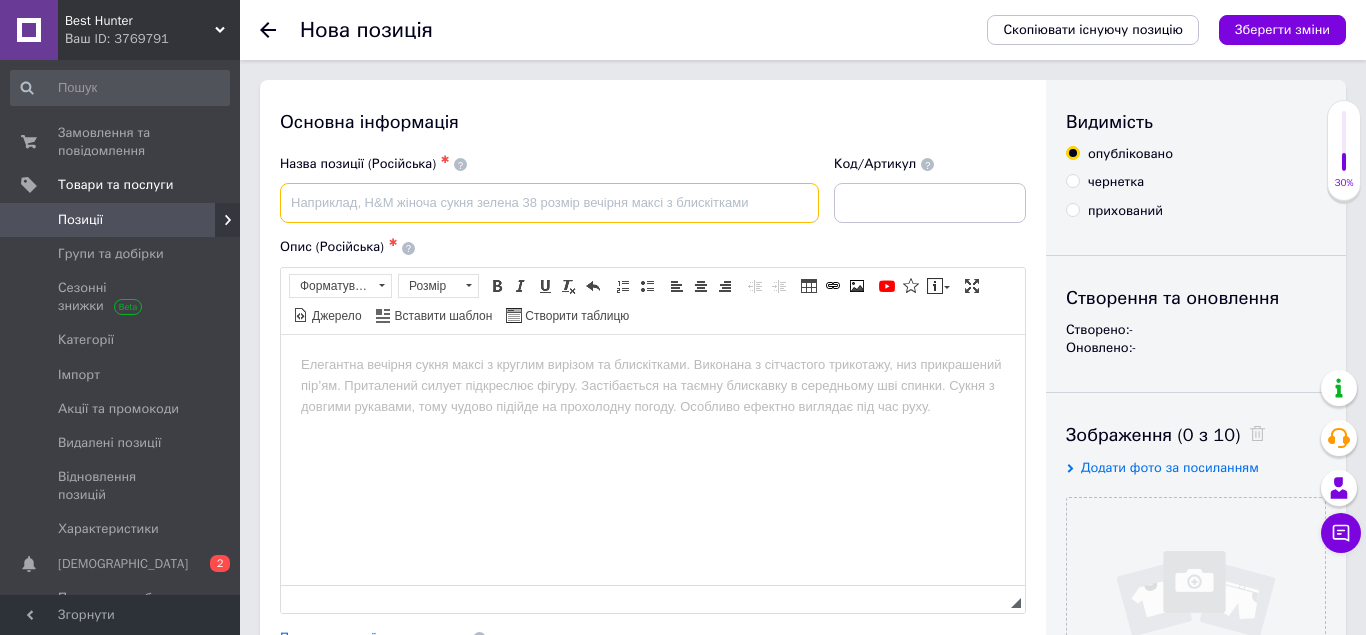 click at bounding box center [549, 203] 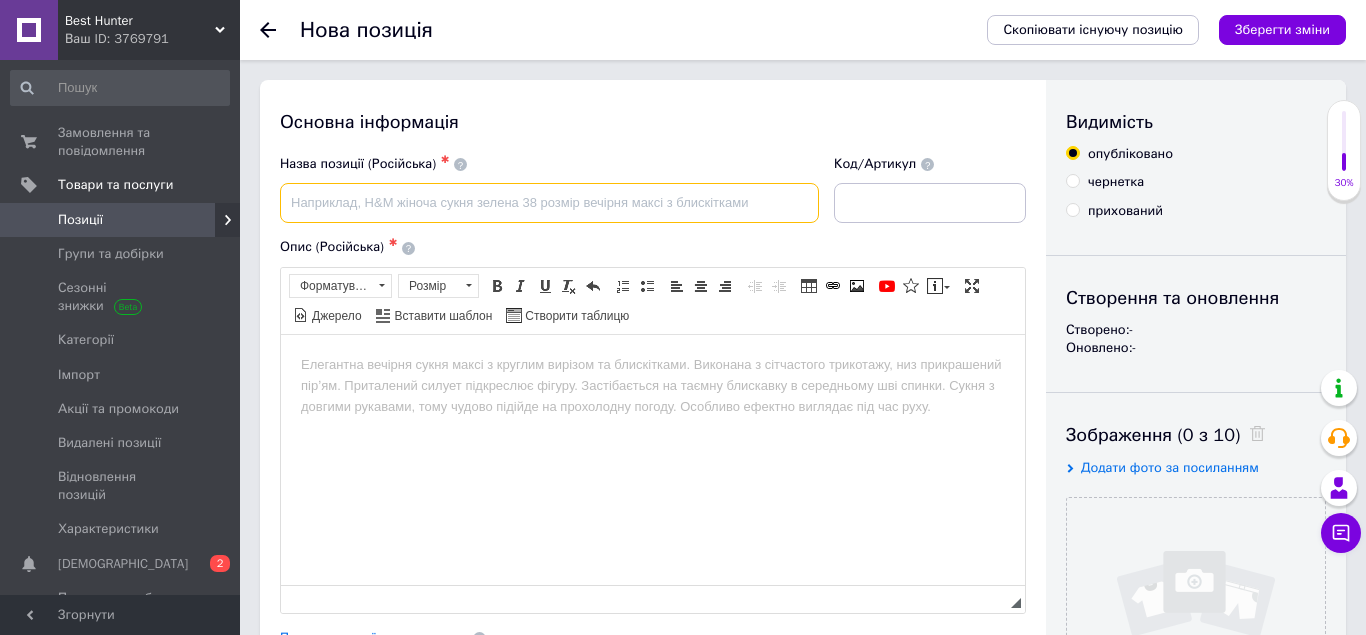 paste on "Лазерный патрон для холодной пристрелки калибр 7.62x51 / 308 WIN / 7,62 NATO" 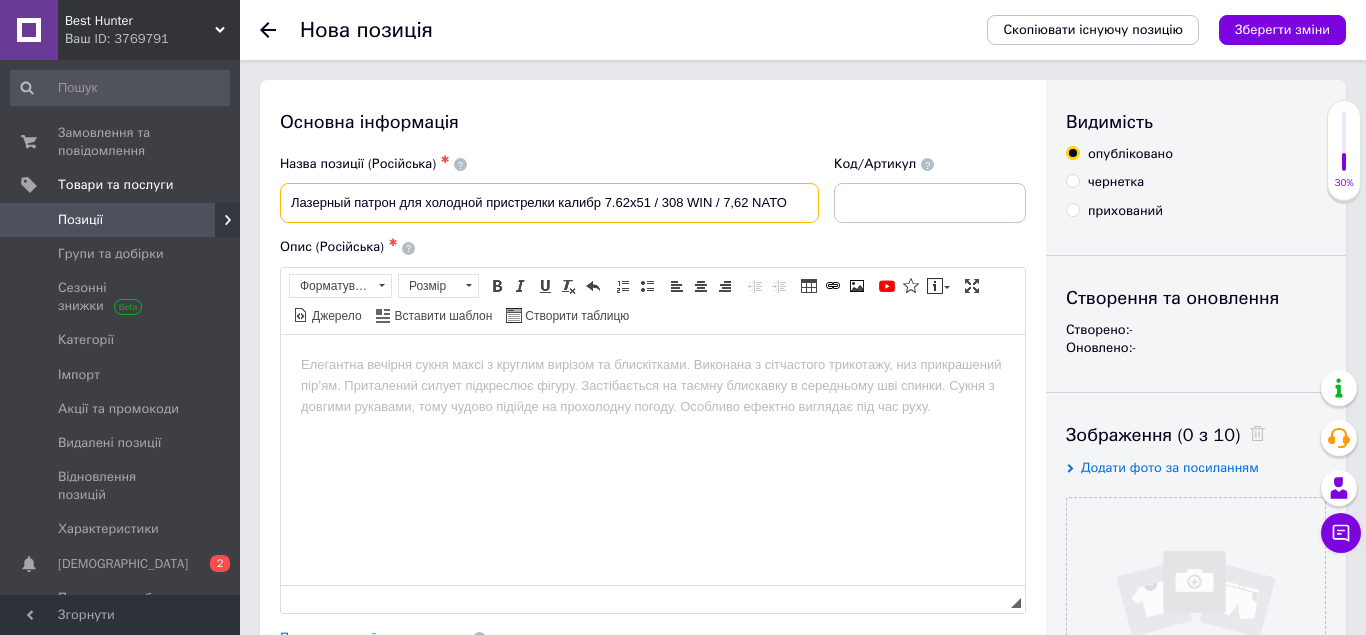type on "Лазерный патрон для холодной пристрелки калибр 7.62x51 / 308 WIN / 7,62 NATO" 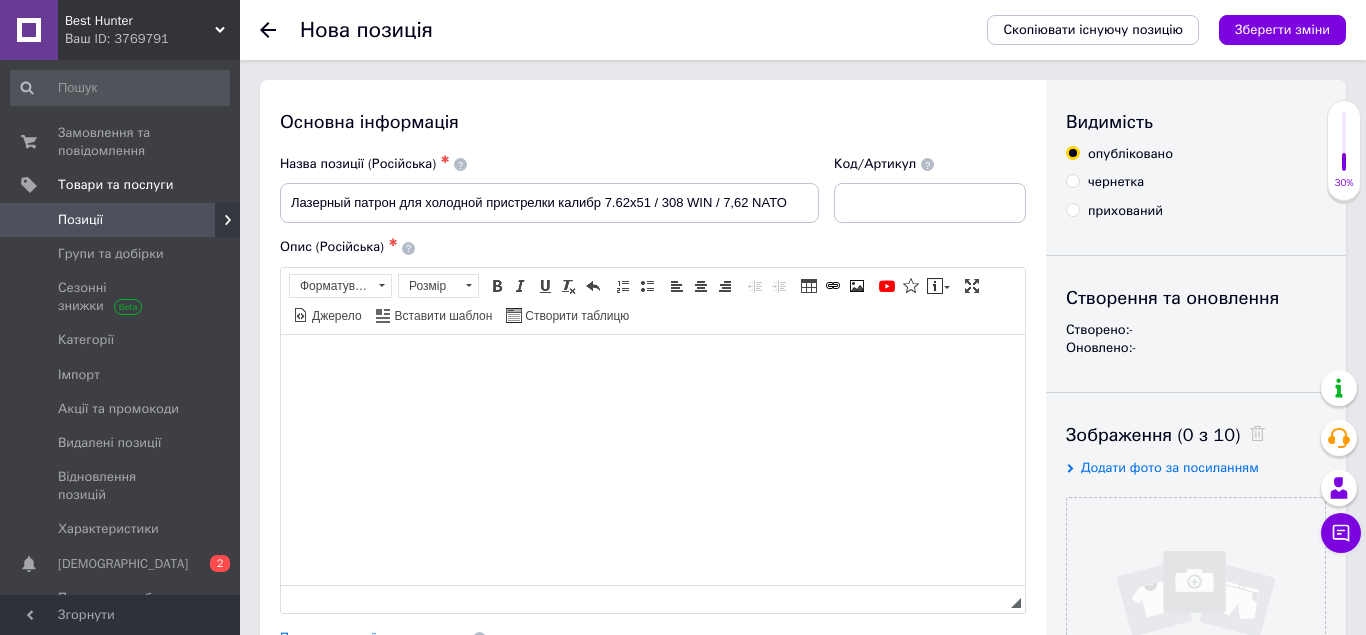 click at bounding box center [653, 364] 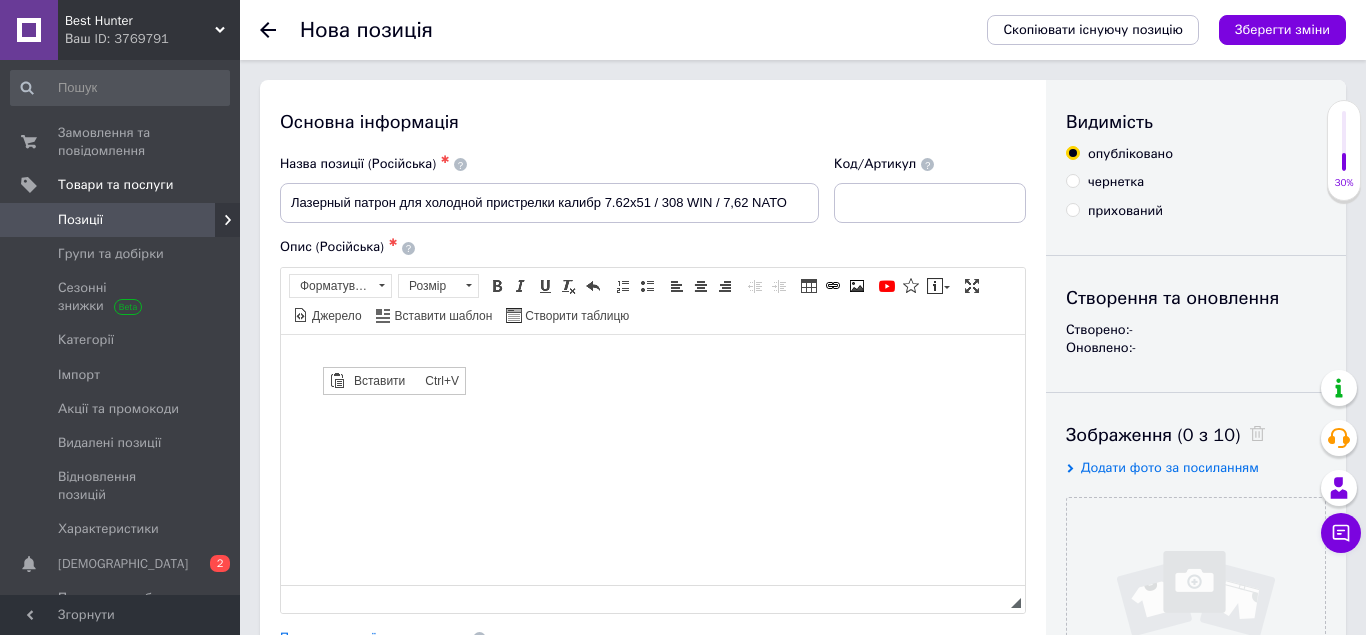 scroll, scrollTop: 0, scrollLeft: 0, axis: both 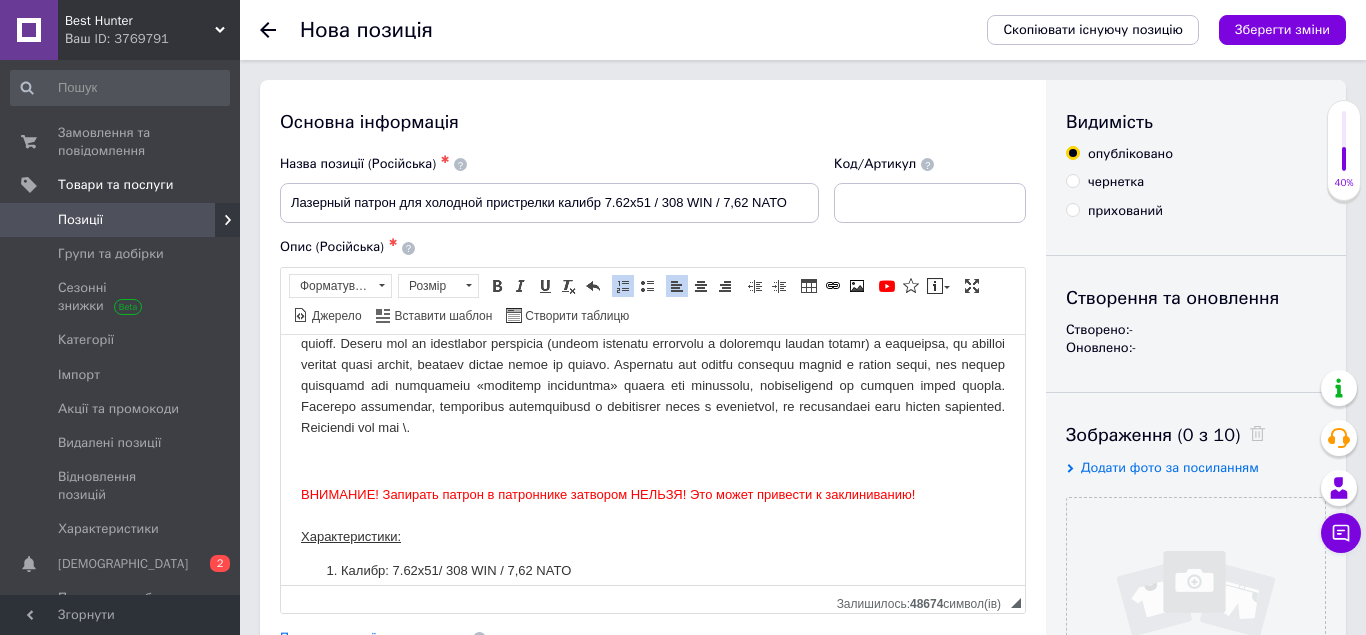 type 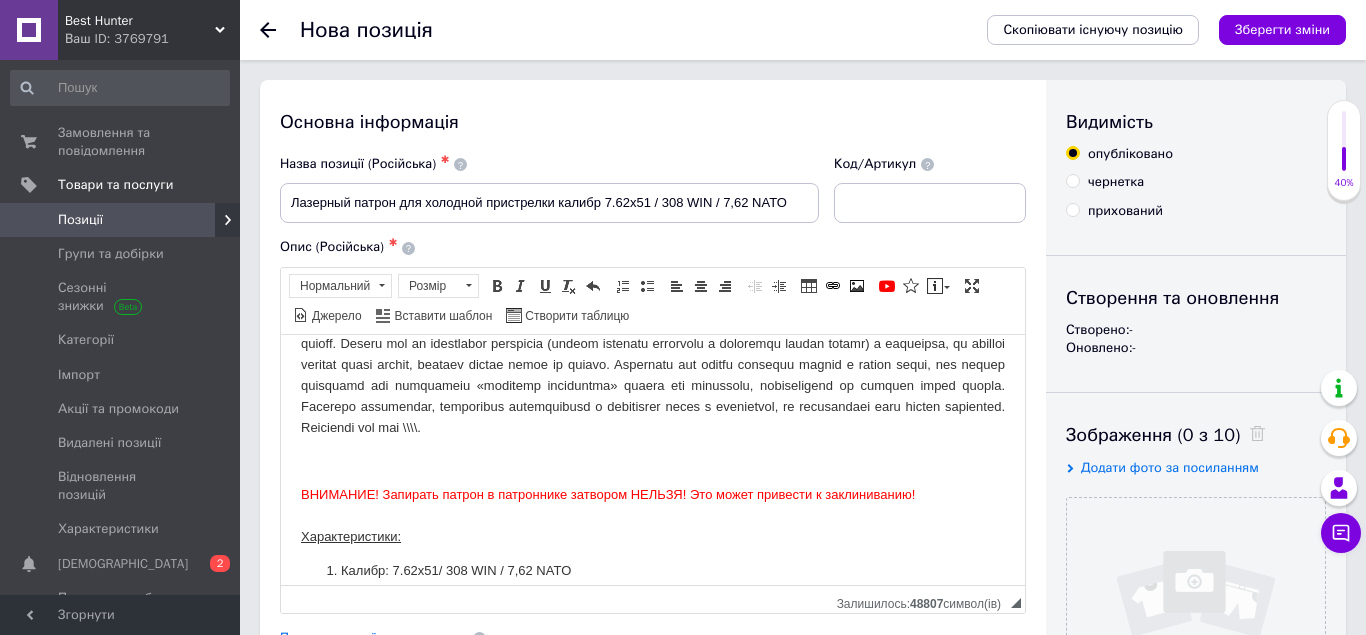 drag, startPoint x: 530, startPoint y: 471, endPoint x: 300, endPoint y: 453, distance: 230.70328 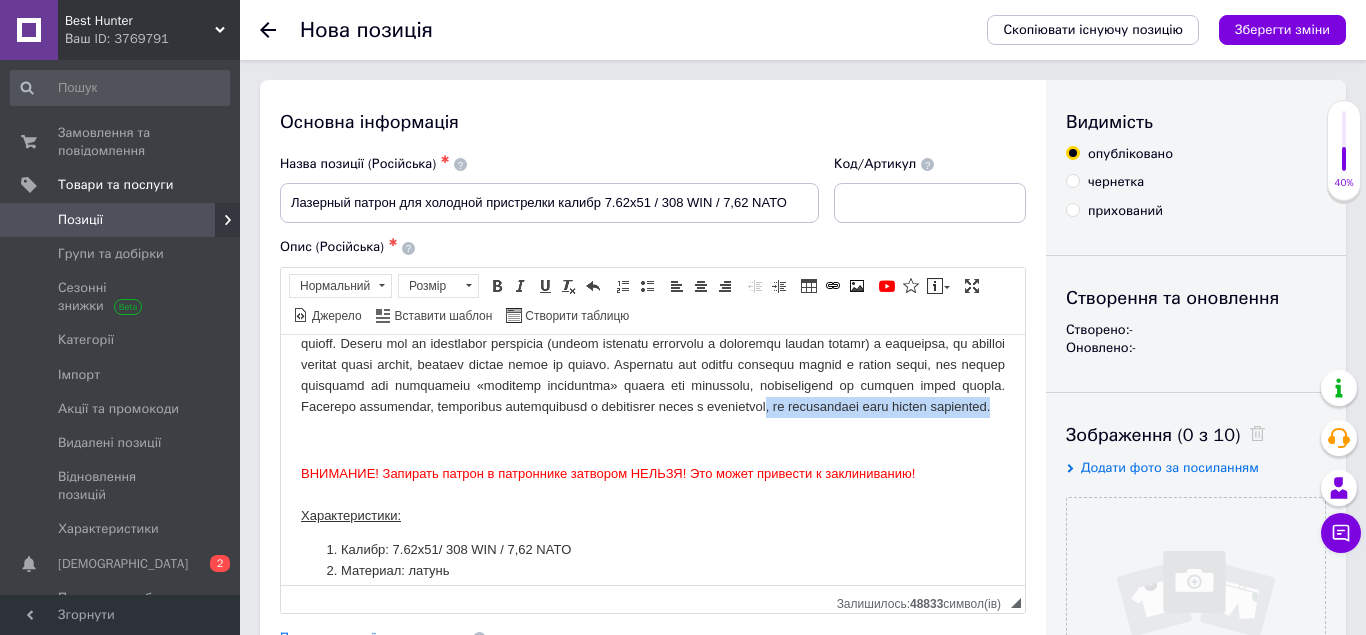 drag, startPoint x: 868, startPoint y: 430, endPoint x: 604, endPoint y: 434, distance: 264.0303 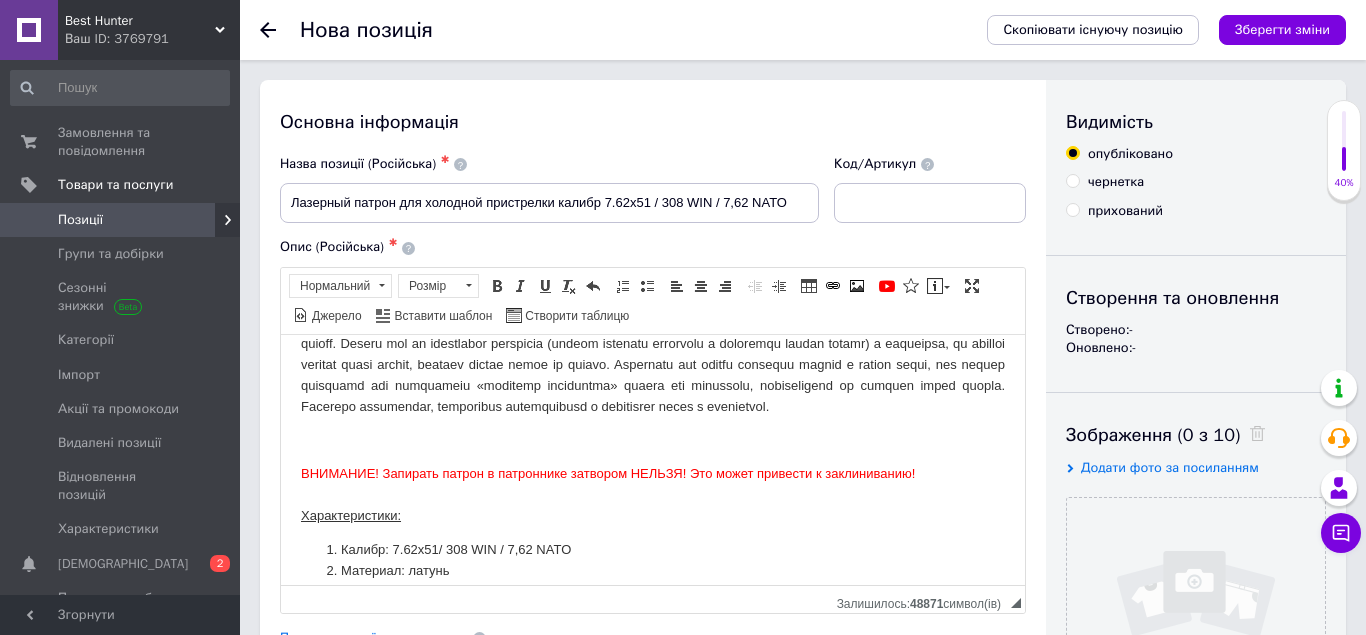 click on "Относительно недавно появившийся и сразу завоевавший популярность так называемый « холодный патрон ВНИМАНИЕ! Запирать патрон в патроннике затвором НЕЛЬЗЯ! Это может привести к заклиниванию!﻿ ﻿ Характеристики: Калибр: 7.62x51/ 308 WIN / 7,62 NATO﻿ Материал: латунь Питание: 3 плоские батарейки тип LR41 (в комплекте) Мощность лазерного луча: 5 мВт Длина волны: 635-655nm Цвет лазера: красный Длина патрона: ~45,6 мм Дистанция пристрелки: 15-100 м Вес: 27 г﻿" at bounding box center (653, 376) 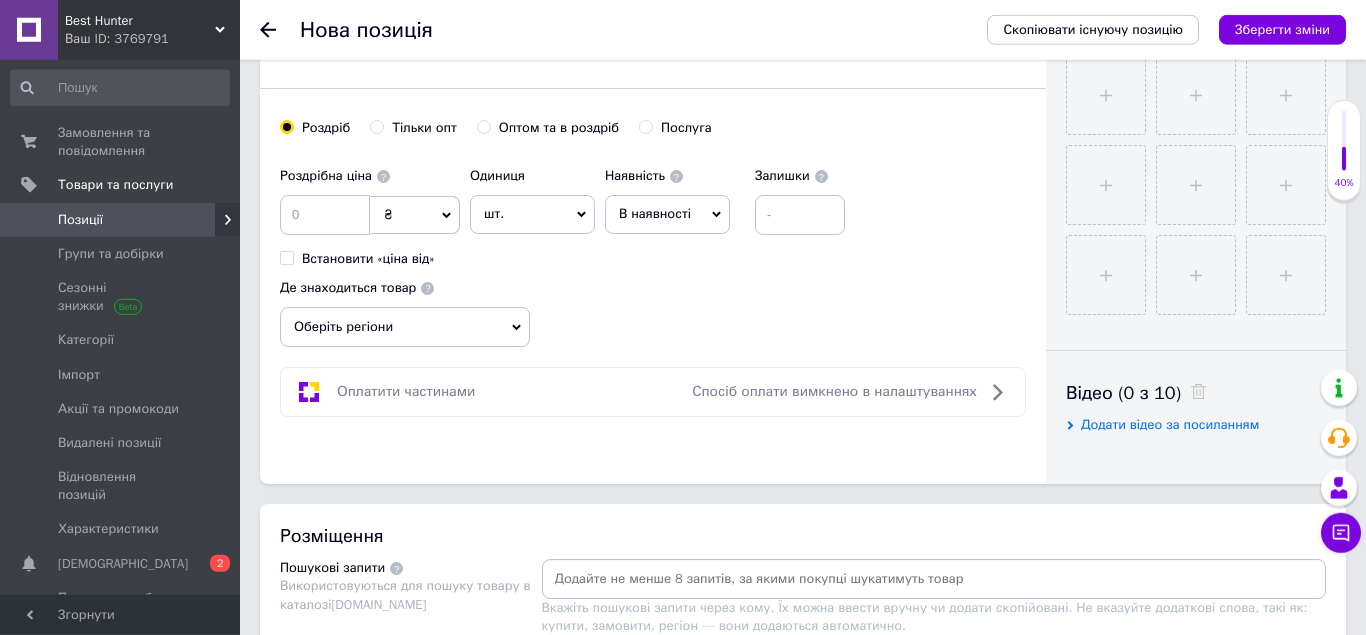 scroll, scrollTop: 714, scrollLeft: 0, axis: vertical 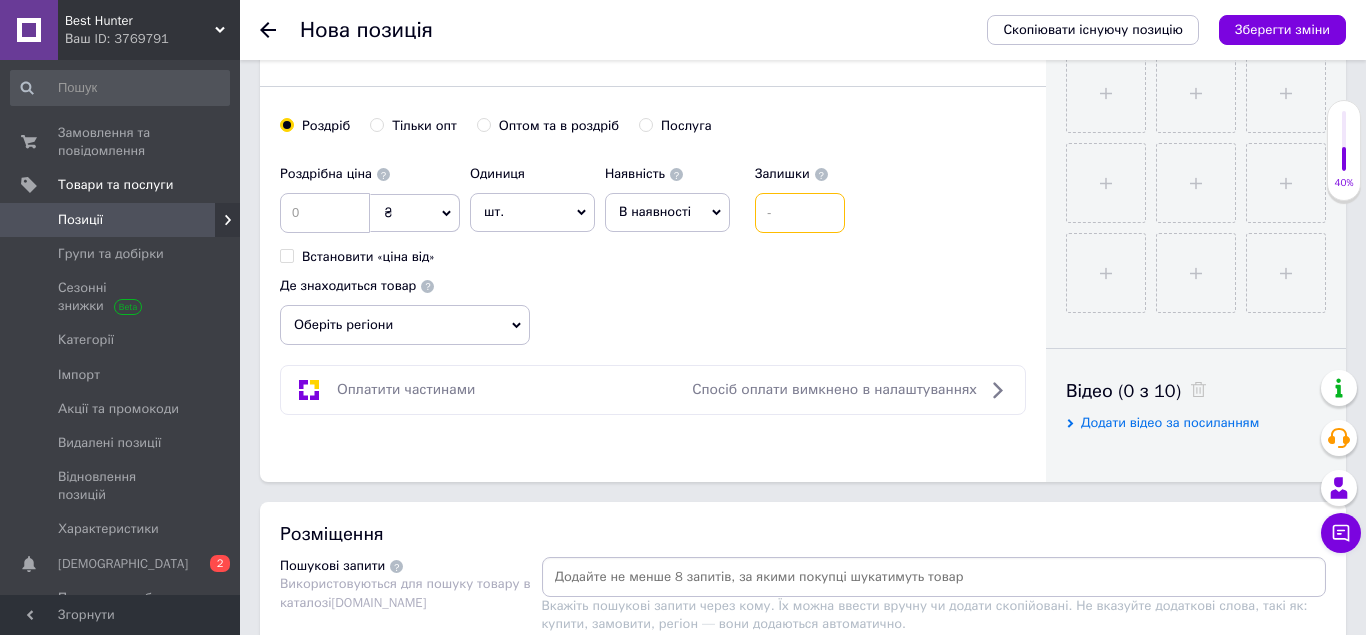 click at bounding box center (800, 213) 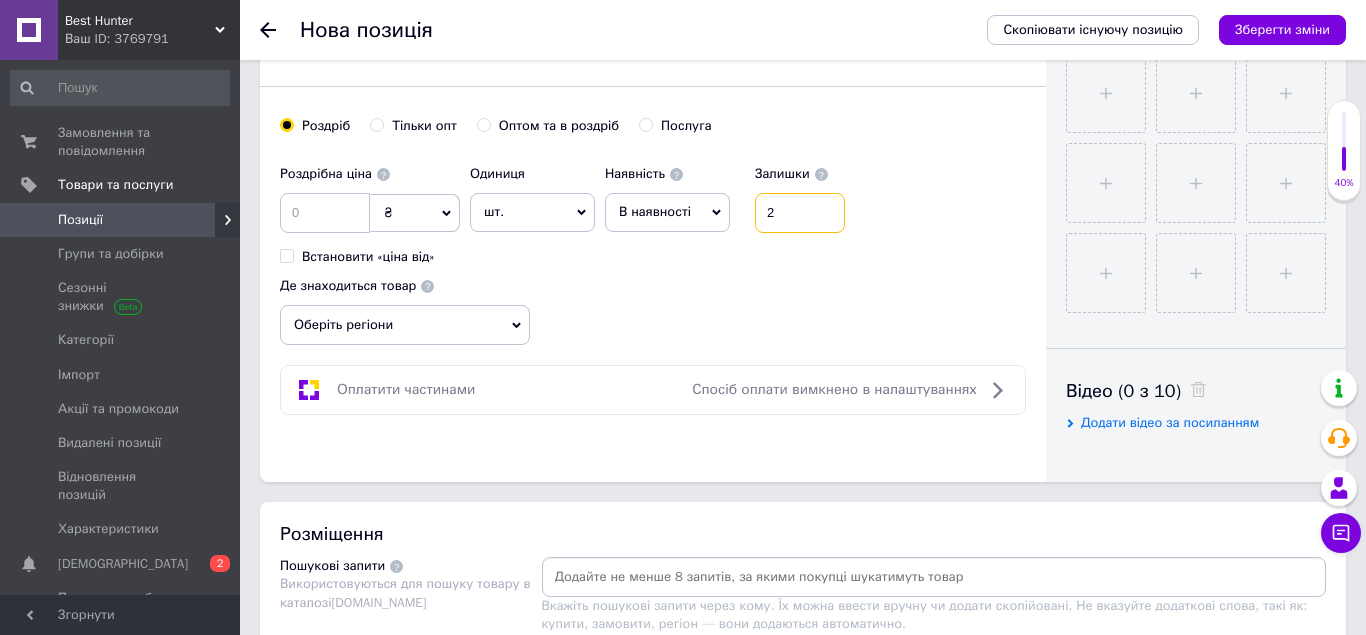 type on "2" 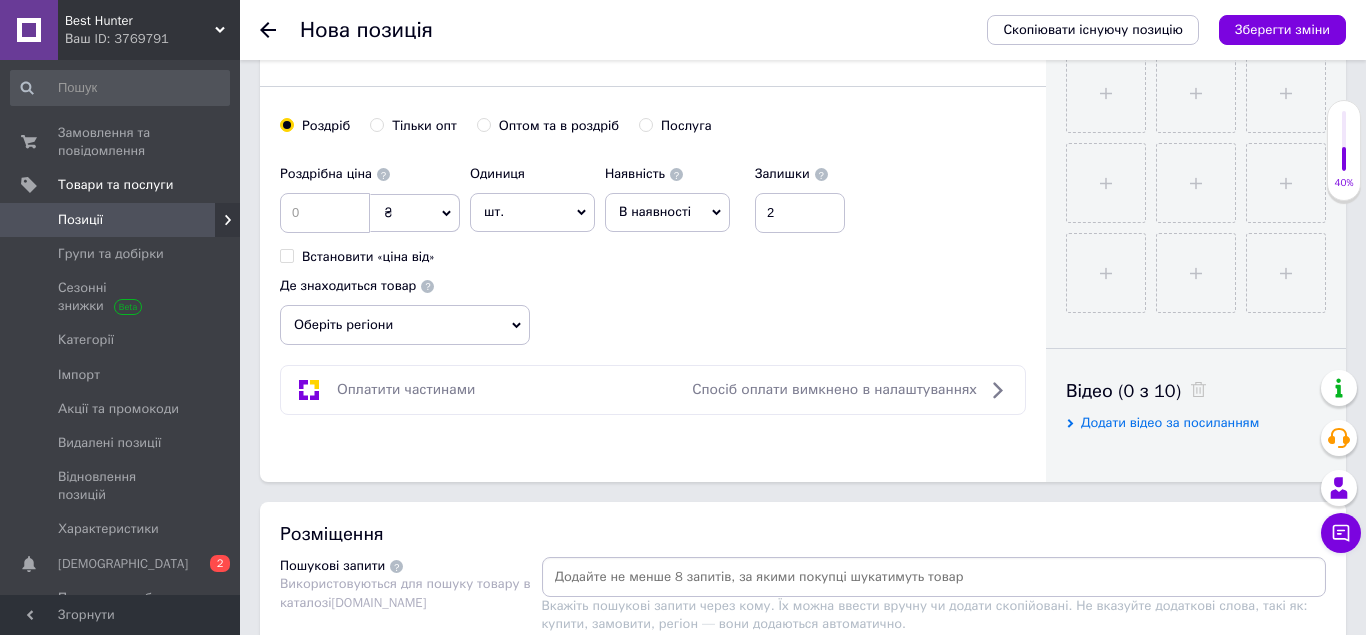 click 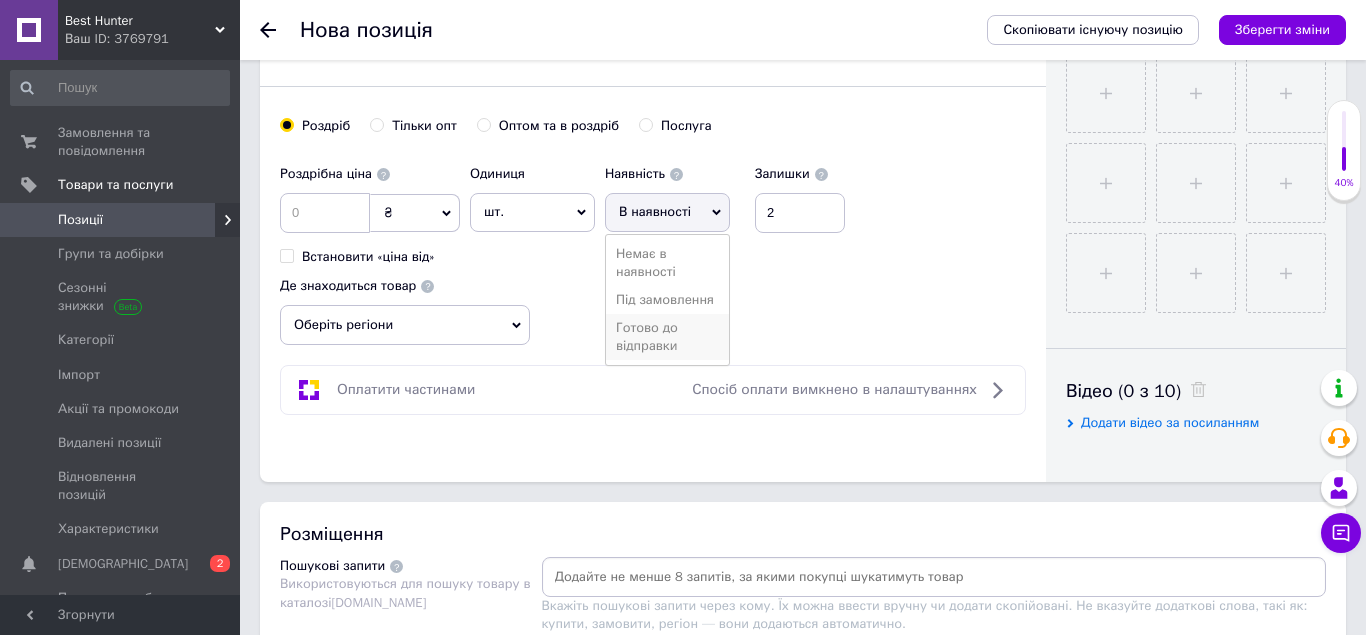 click on "Готово до відправки" at bounding box center [667, 337] 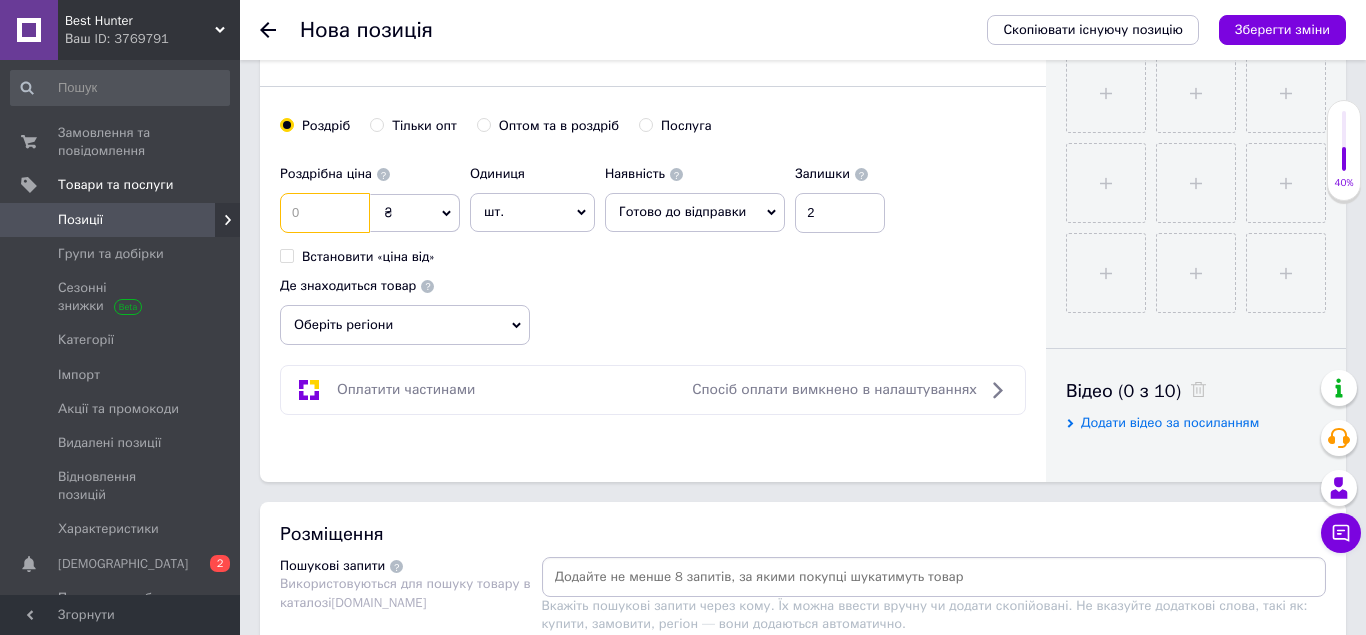 click at bounding box center (325, 213) 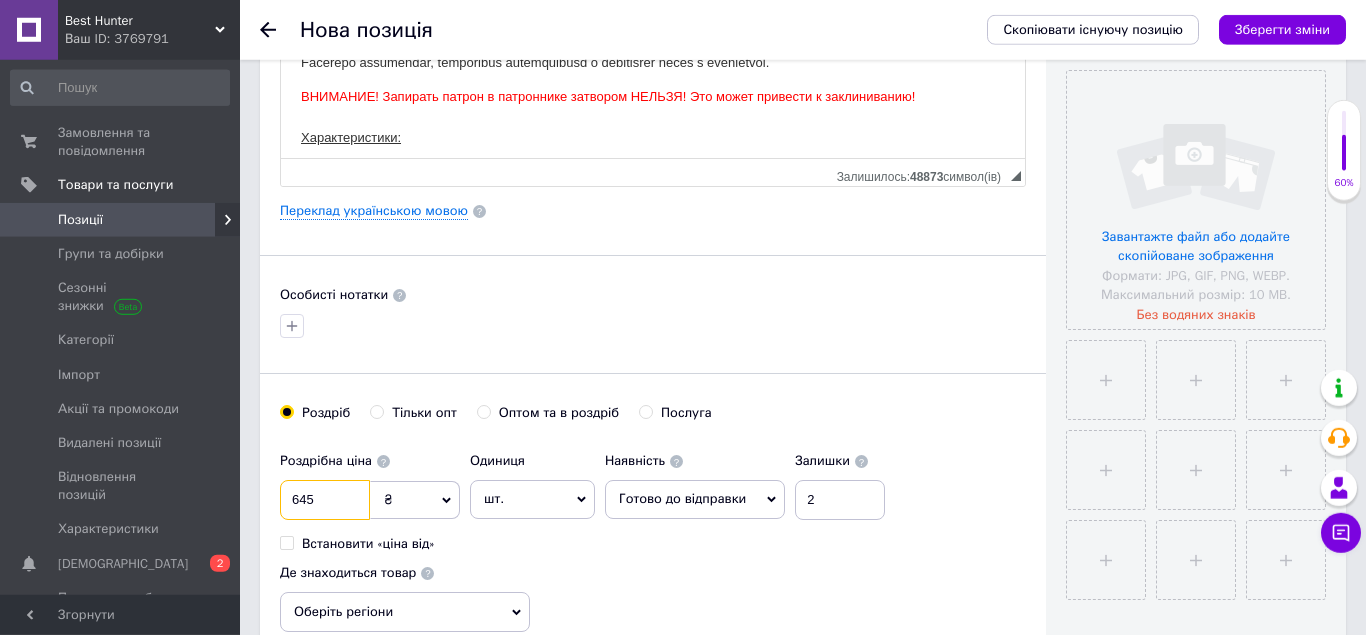 scroll, scrollTop: 102, scrollLeft: 0, axis: vertical 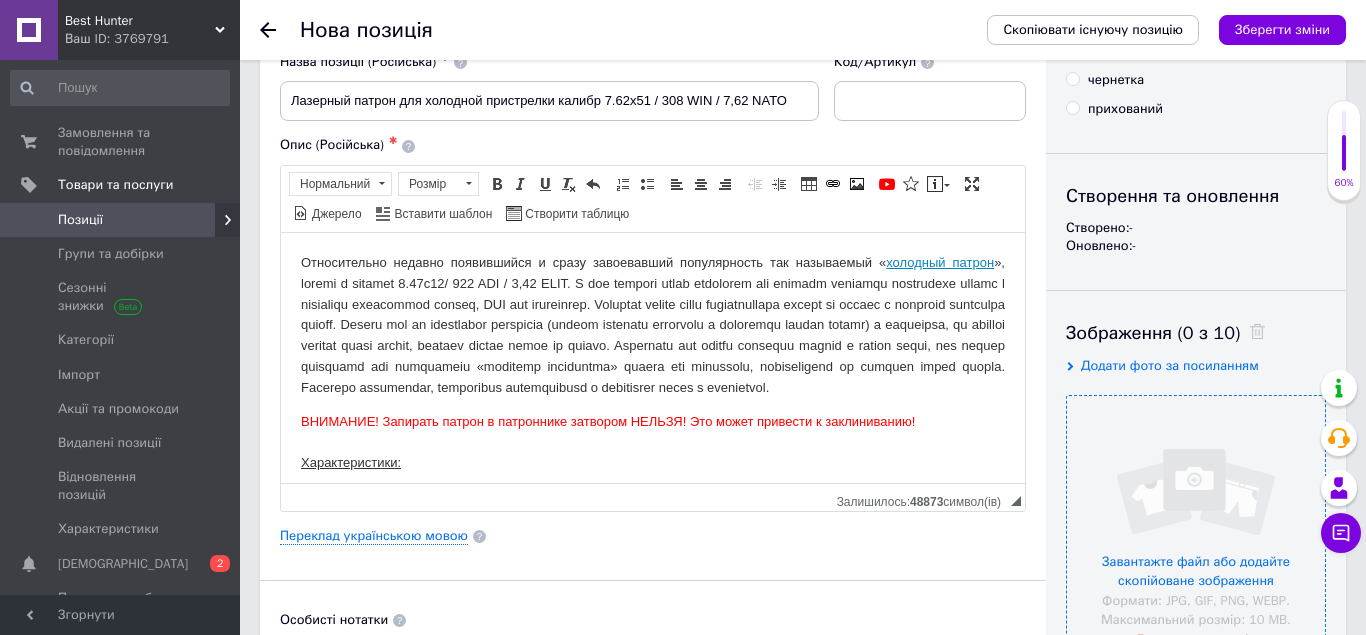 type on "645" 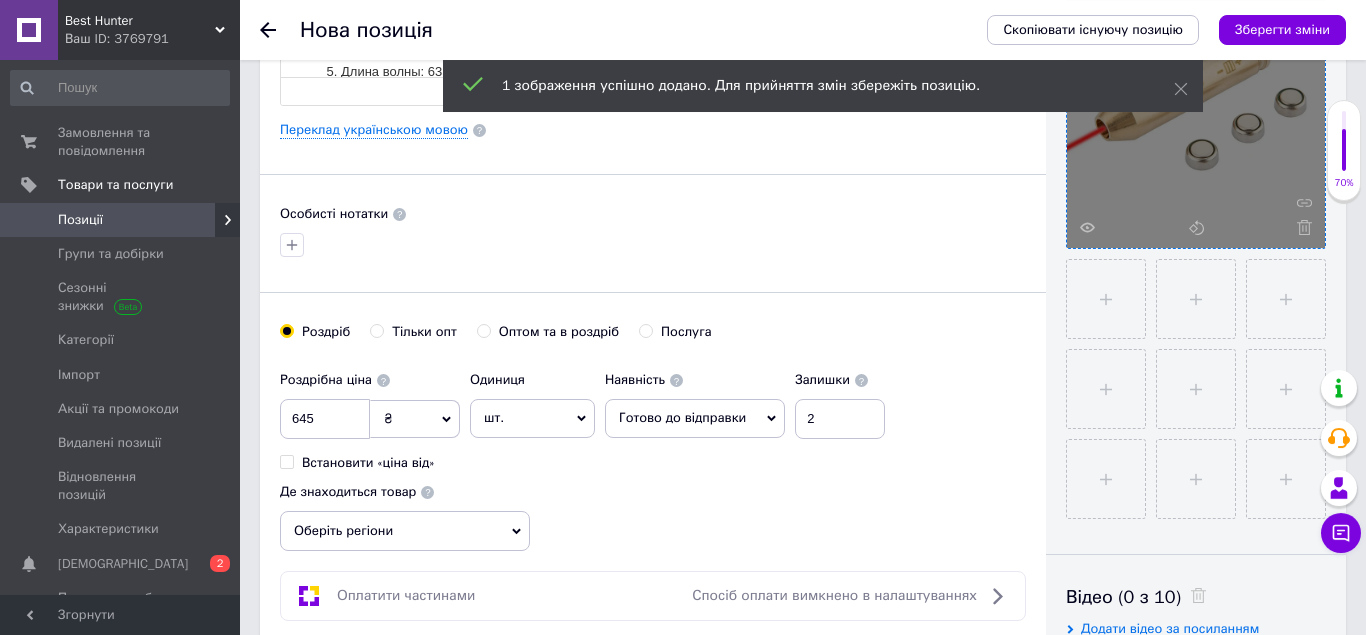 scroll, scrollTop: 510, scrollLeft: 0, axis: vertical 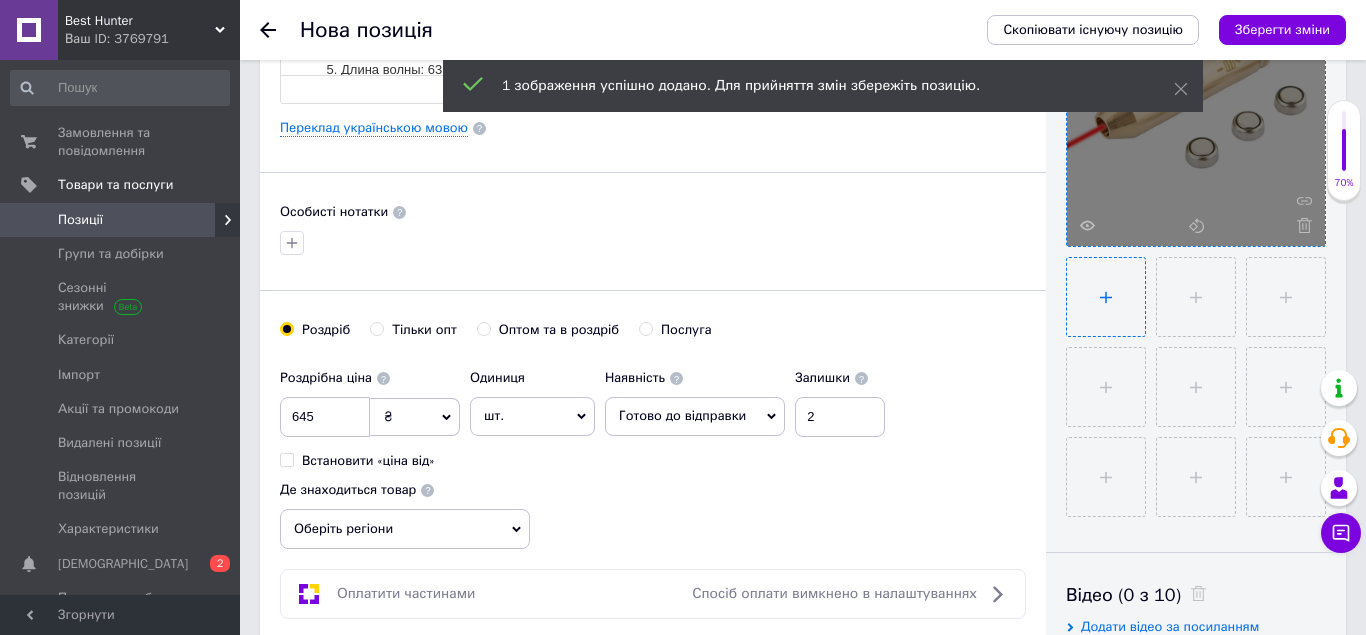 click at bounding box center [1106, 297] 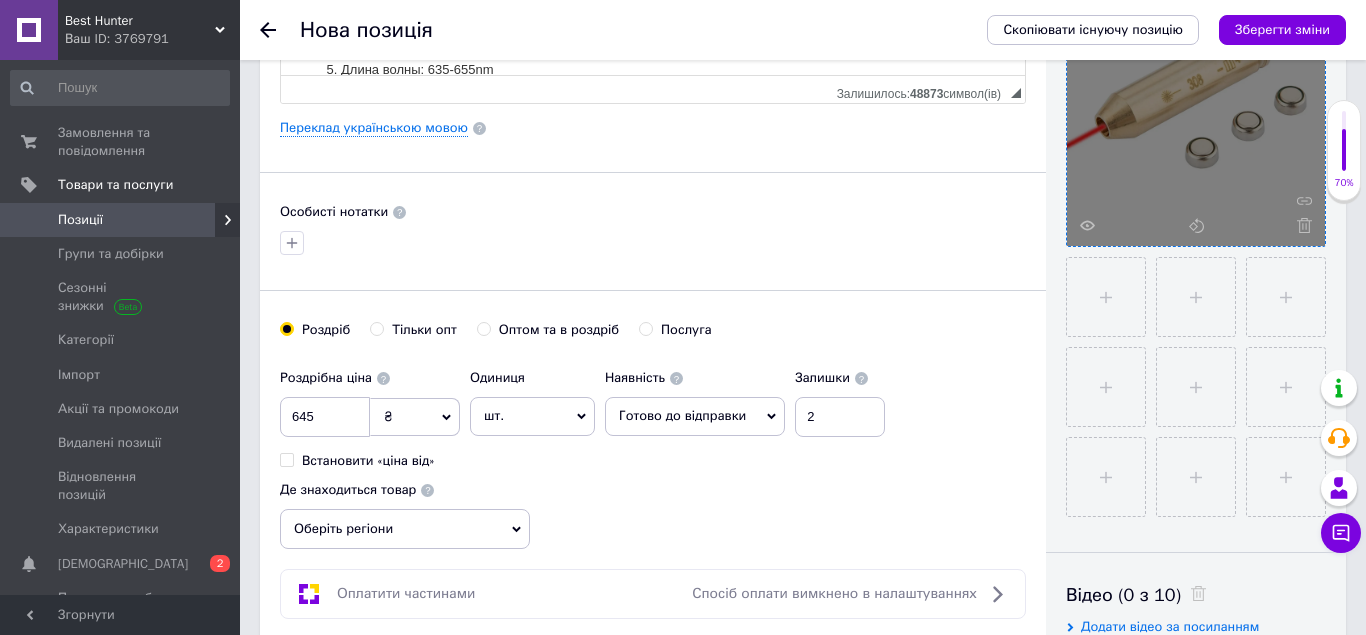 type on "C:\fakepath\патрон 308.jpg" 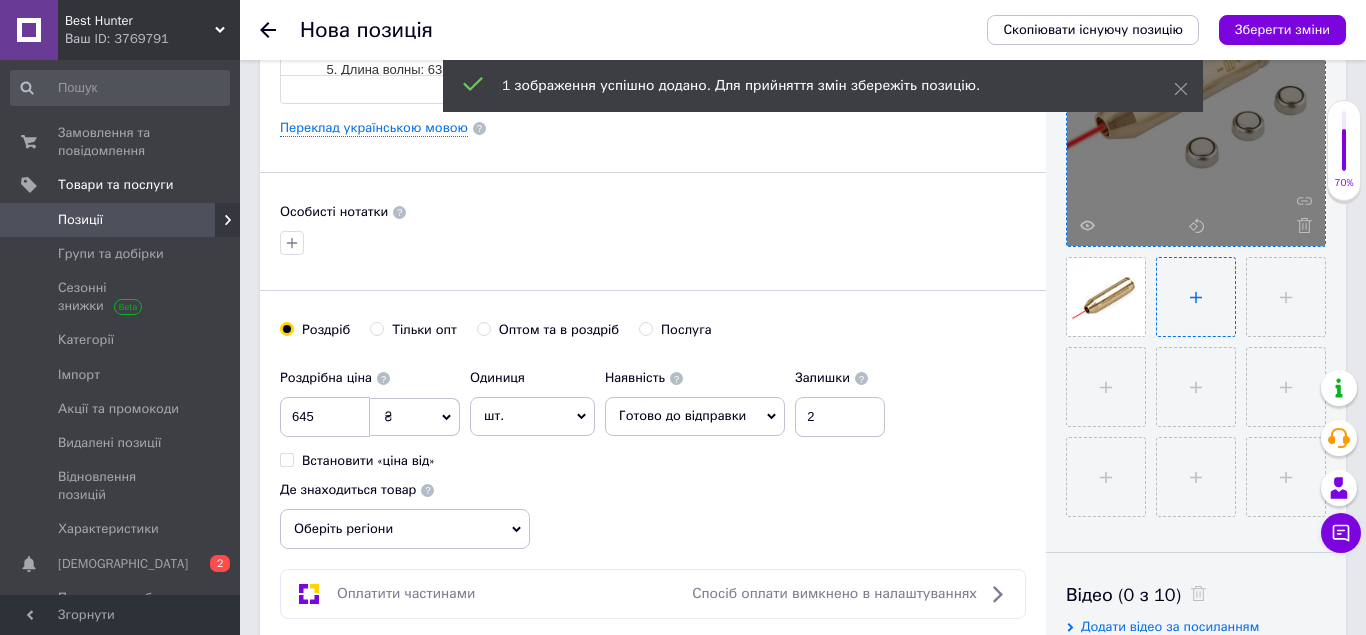 click at bounding box center [1196, 297] 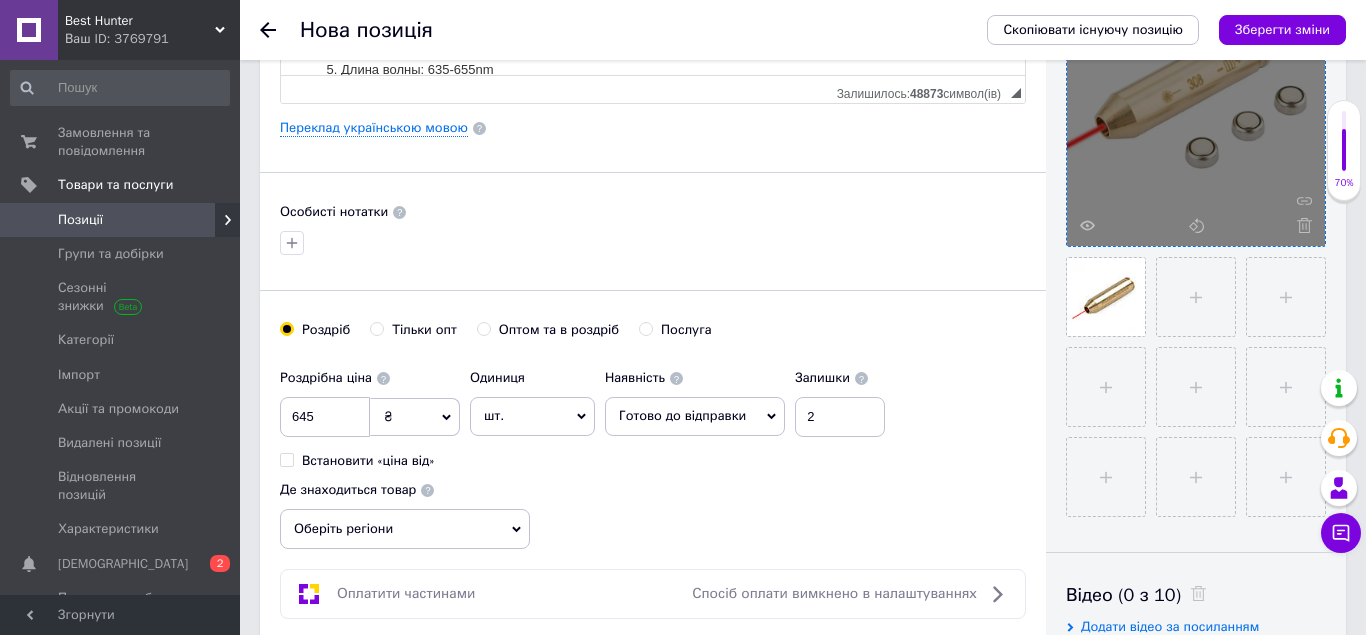 type on "C:\fakepath\патрон лазер 308.jpg" 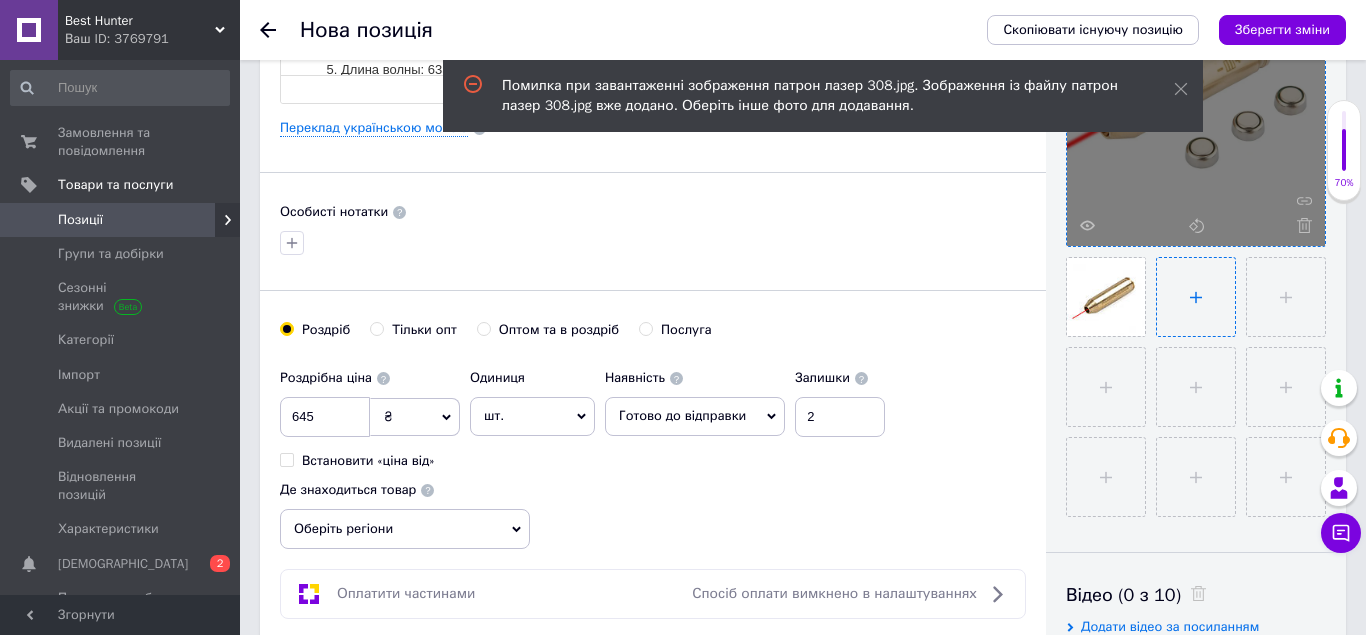 drag, startPoint x: 1190, startPoint y: 303, endPoint x: 1201, endPoint y: 299, distance: 11.7046995 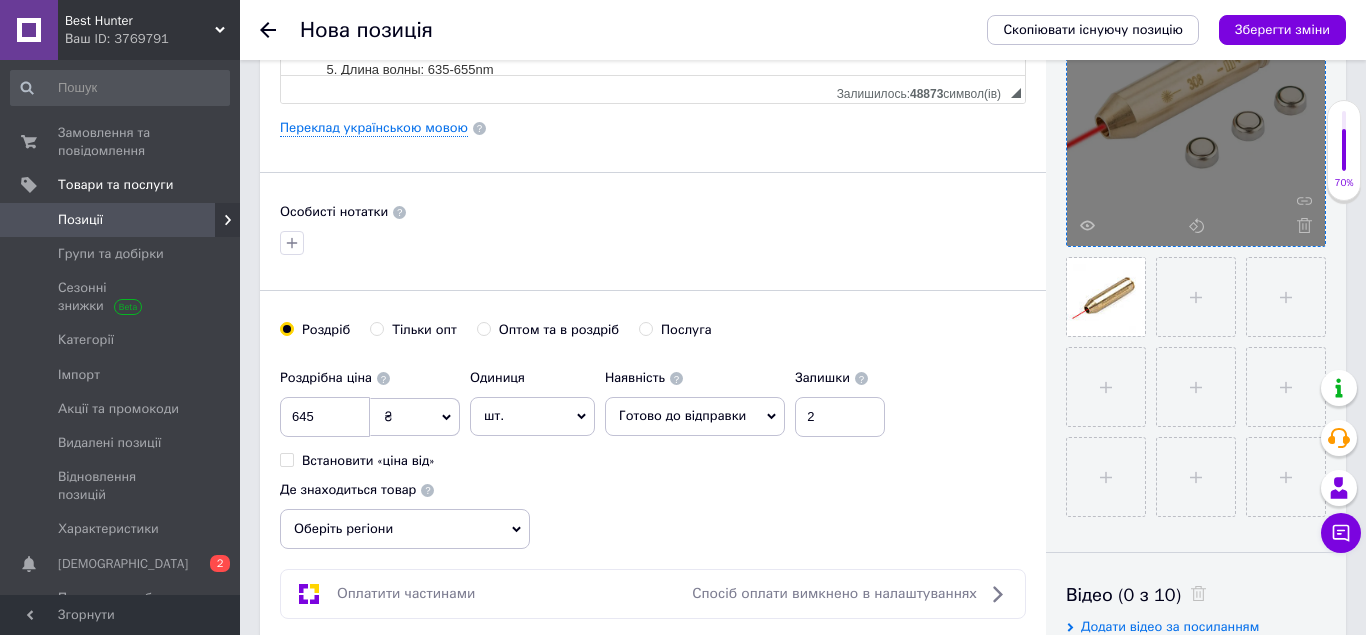 type on "C:\fakepath\лазер общий.webp" 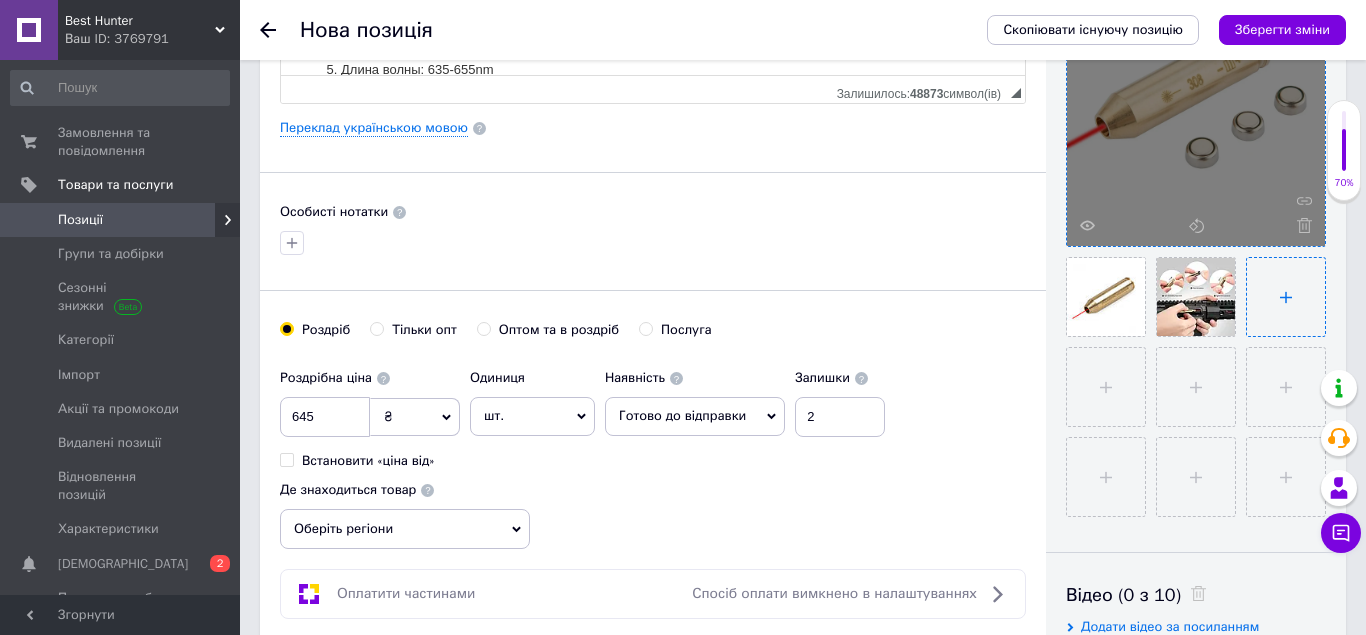 click at bounding box center (1286, 297) 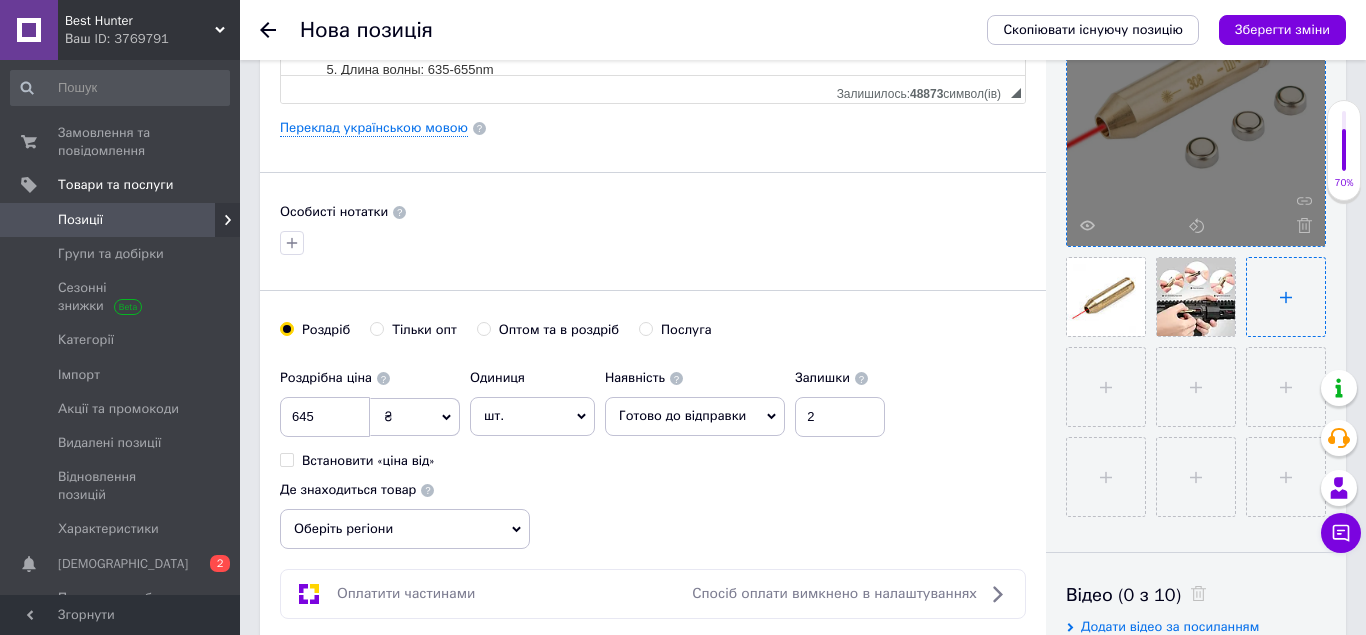type on "C:\fakepath\патрон 308 1.webp" 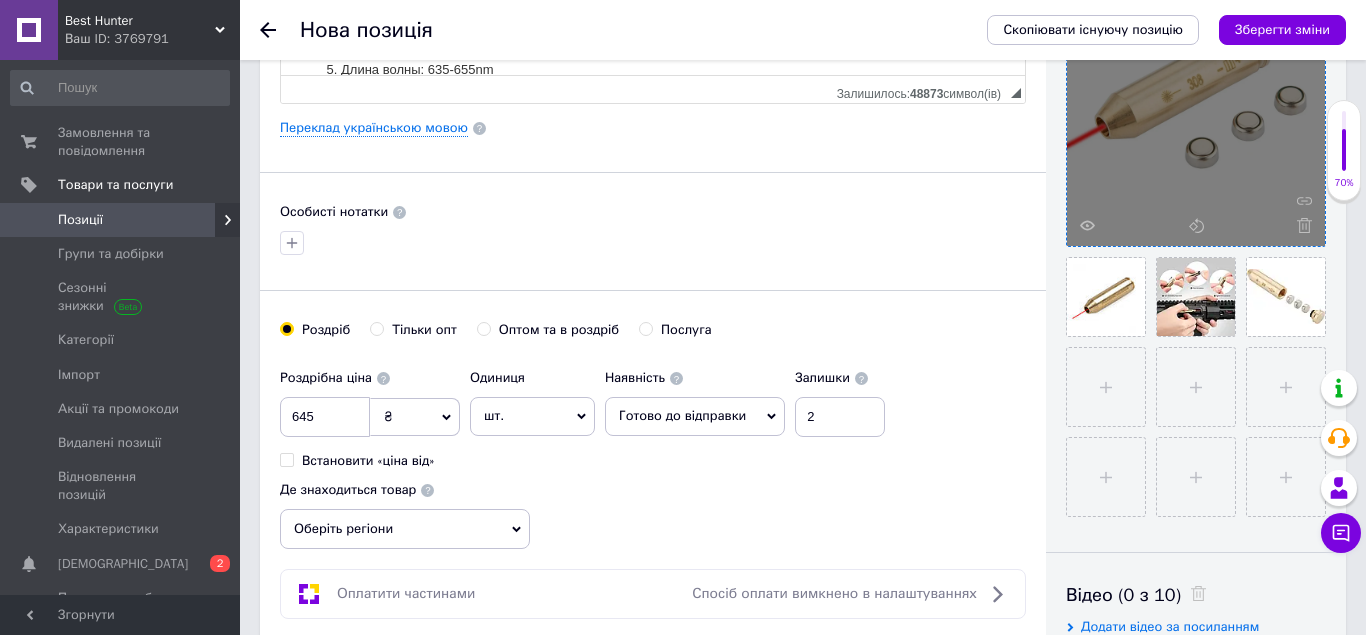 scroll, scrollTop: 612, scrollLeft: 0, axis: vertical 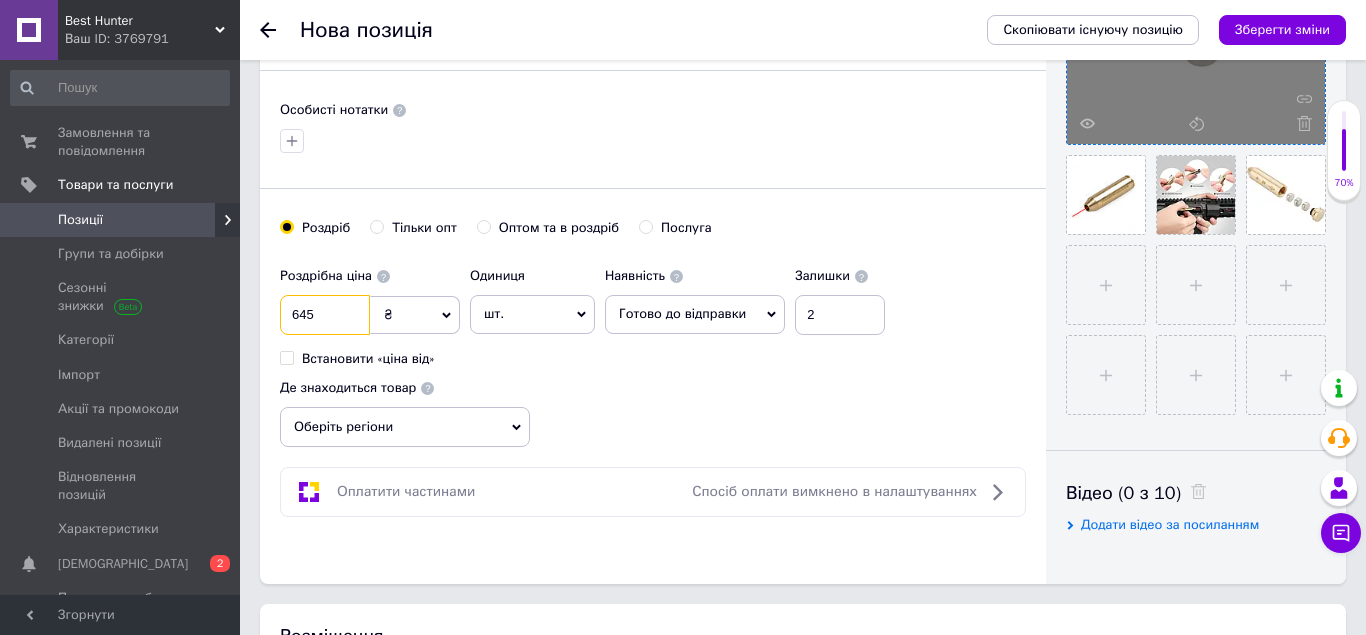 click on "645" at bounding box center (325, 315) 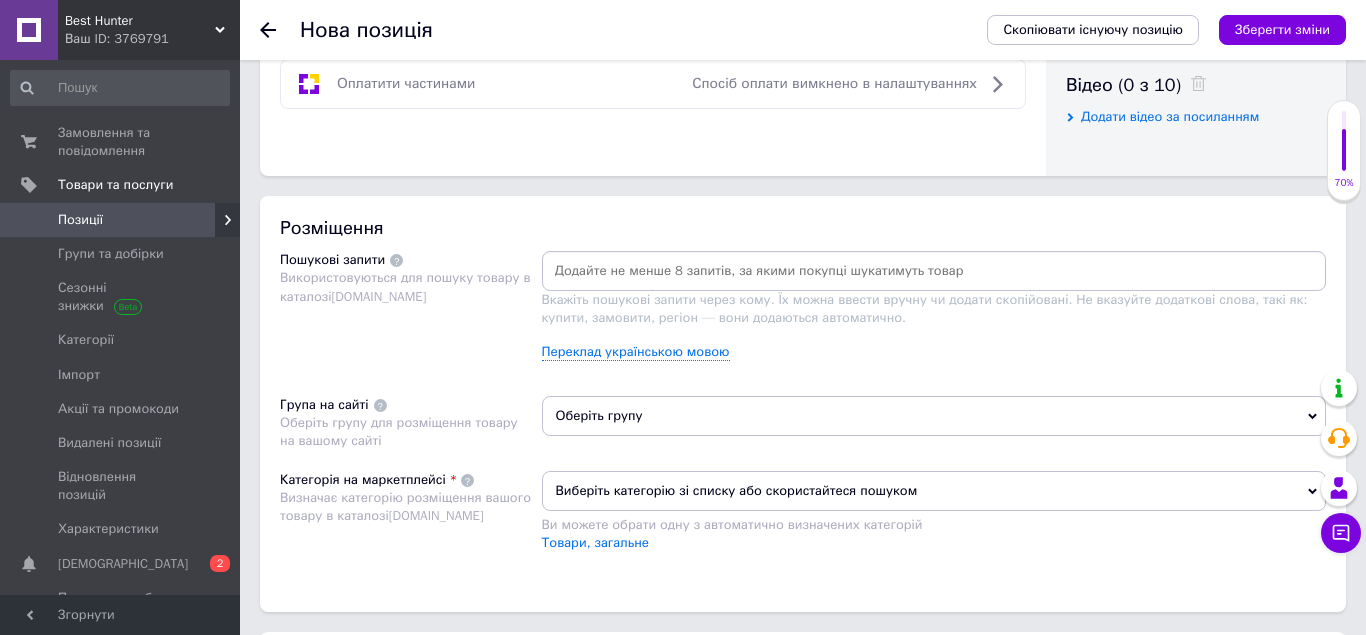 scroll, scrollTop: 816, scrollLeft: 0, axis: vertical 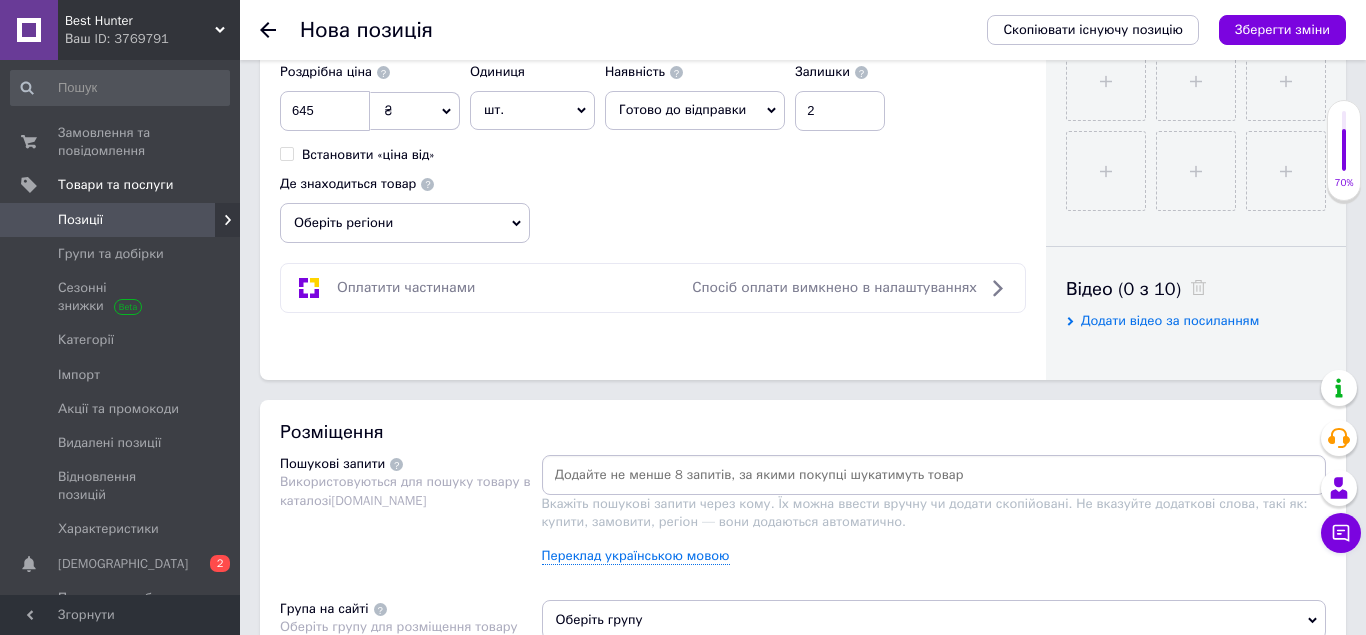 click 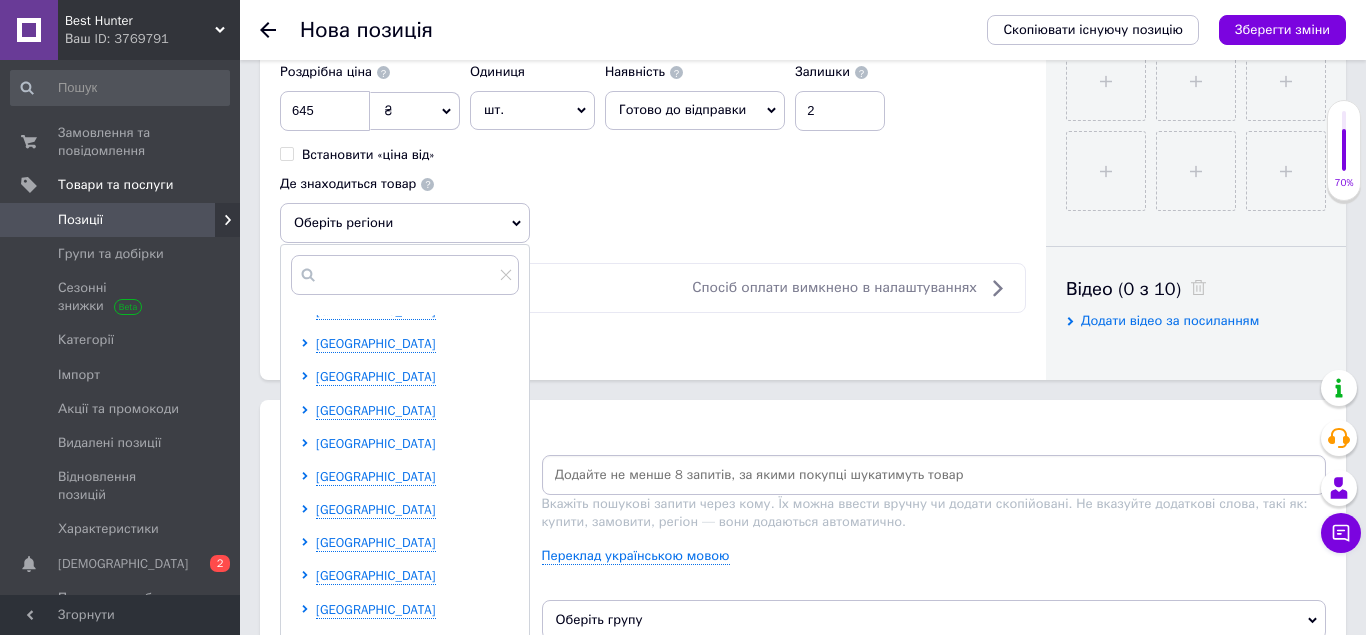 scroll, scrollTop: 412, scrollLeft: 0, axis: vertical 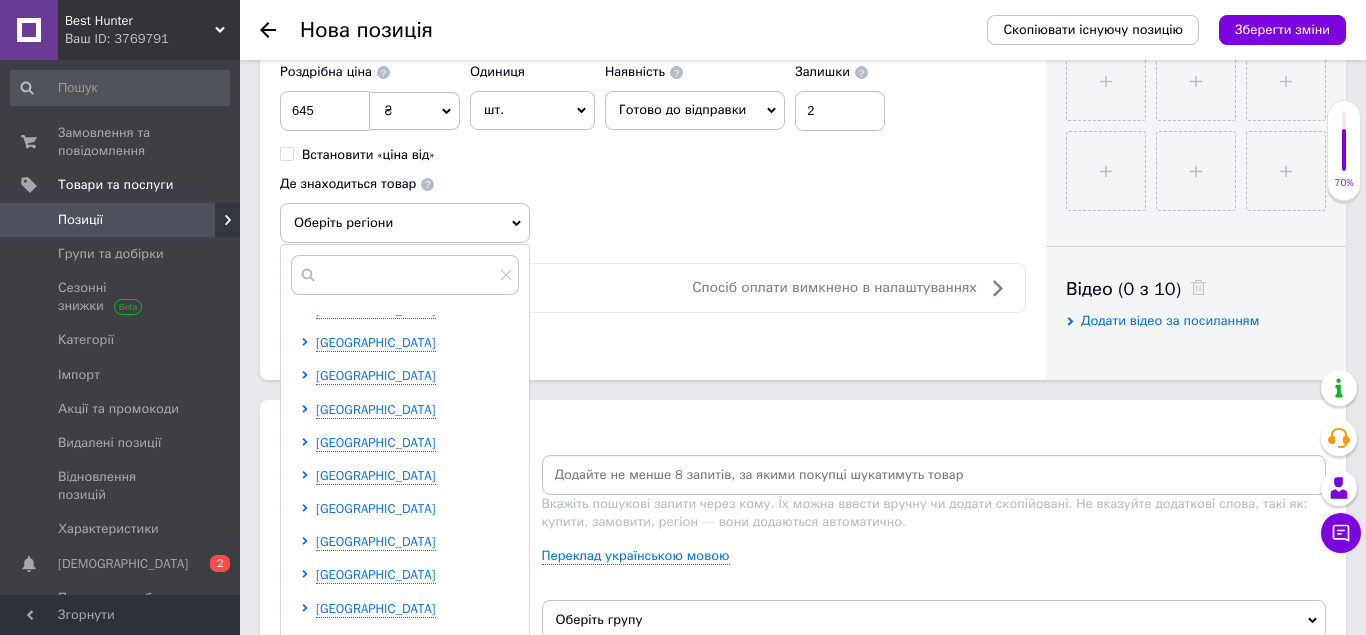 click on "Харківська область" at bounding box center [376, 508] 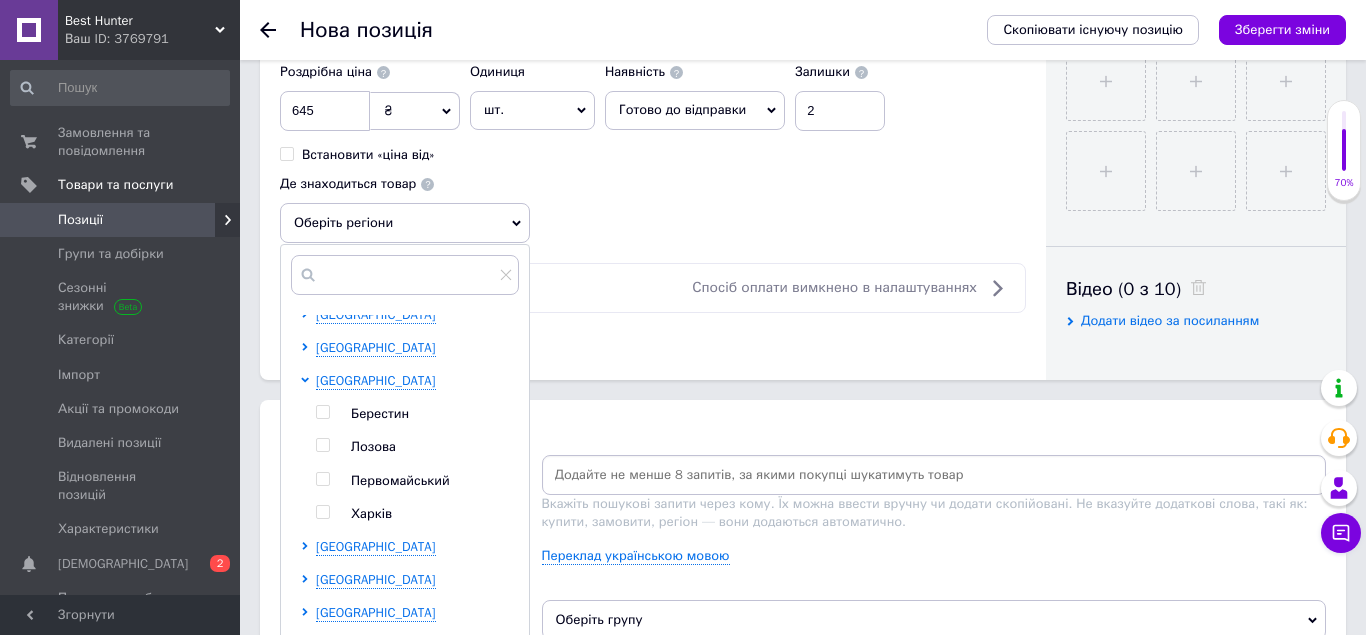 scroll, scrollTop: 545, scrollLeft: 0, axis: vertical 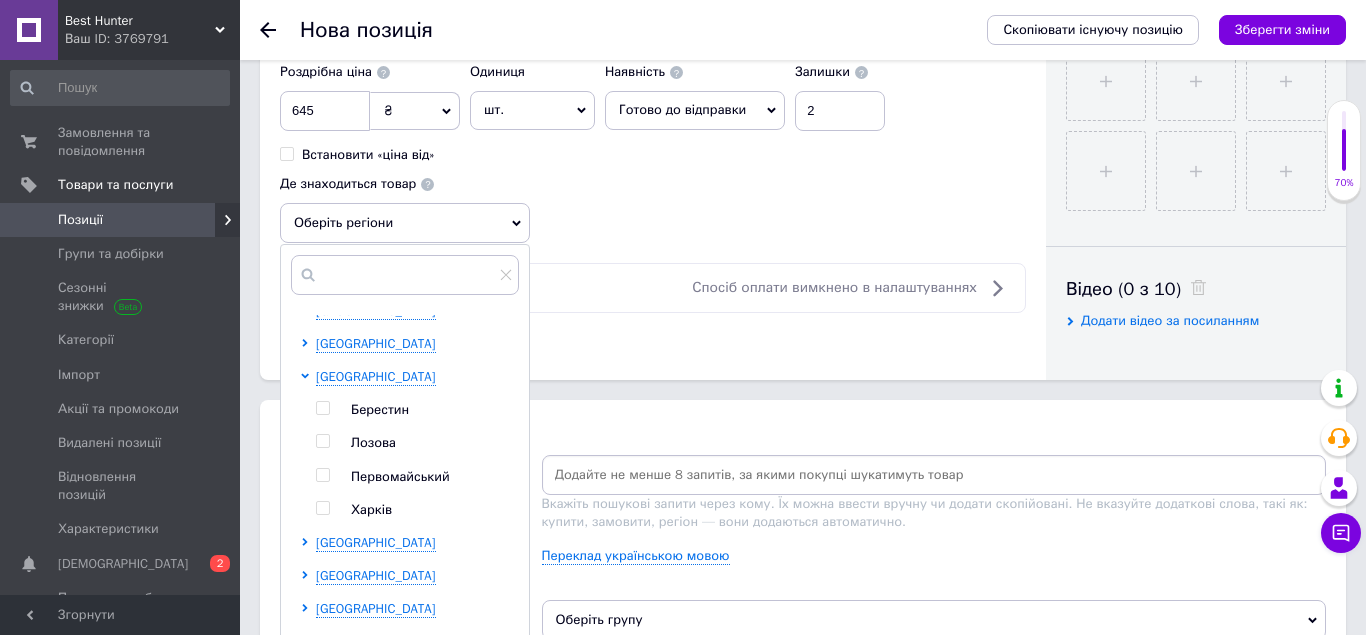 click at bounding box center [322, 508] 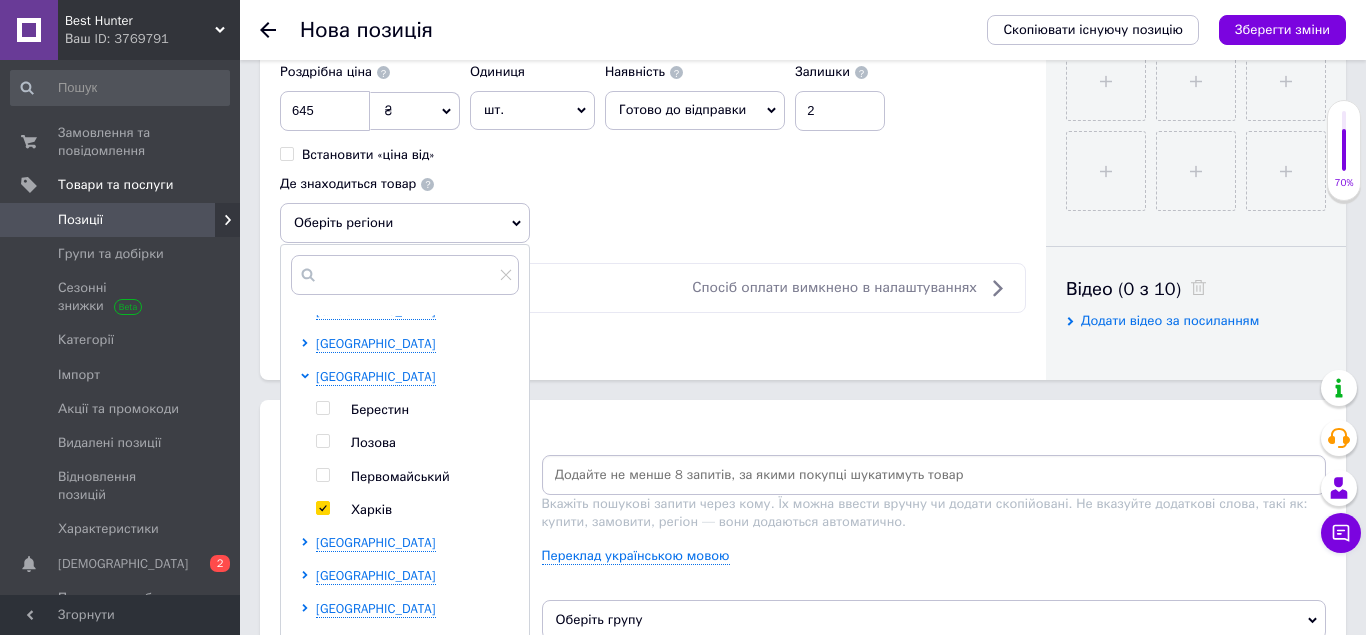 checkbox on "true" 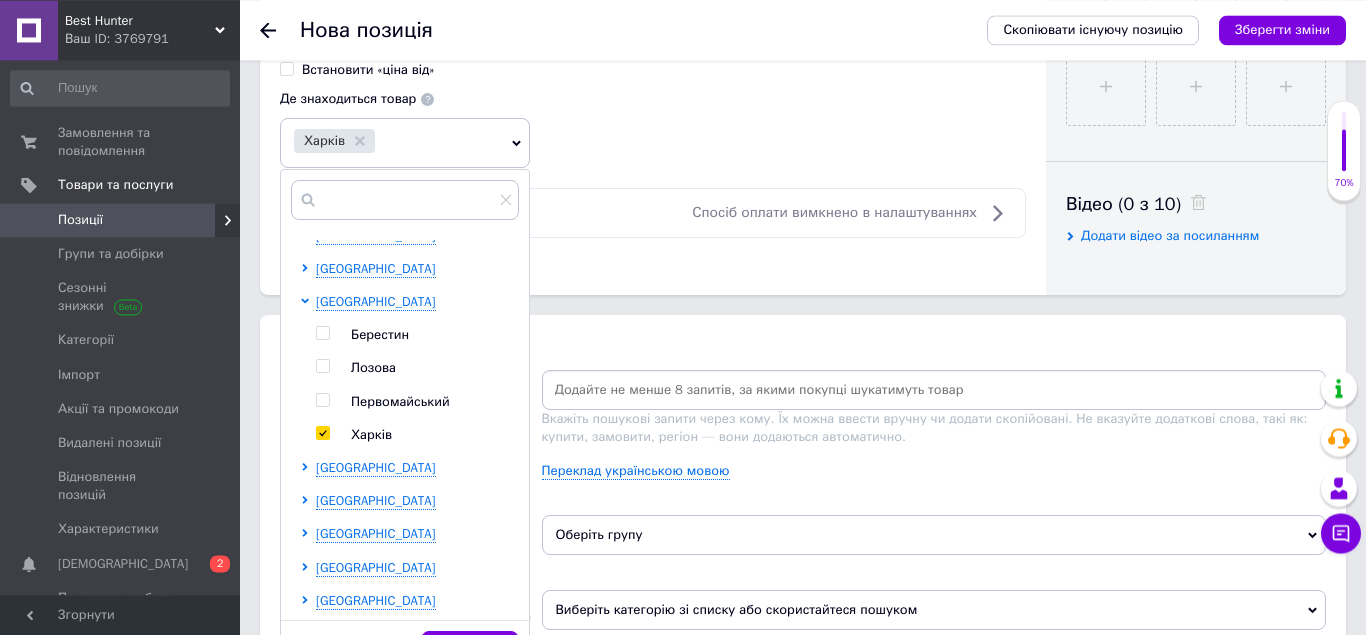 scroll, scrollTop: 1122, scrollLeft: 0, axis: vertical 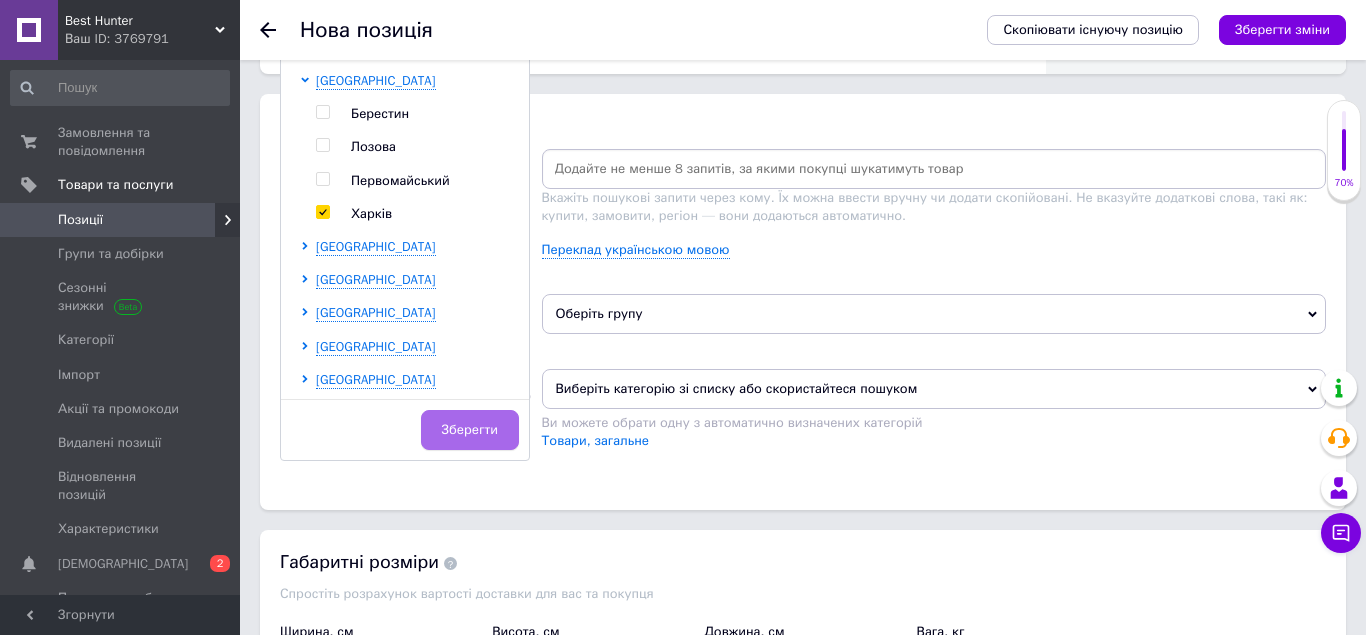 click on "Зберегти" at bounding box center [470, 430] 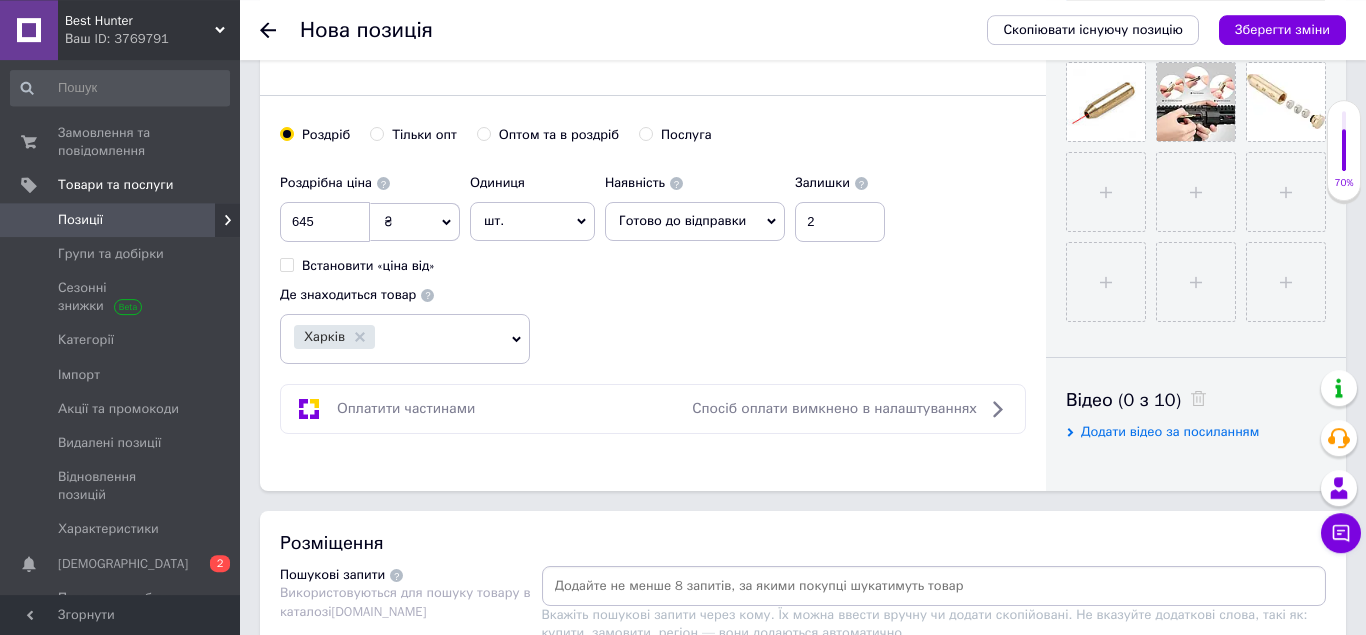 scroll, scrollTop: 510, scrollLeft: 0, axis: vertical 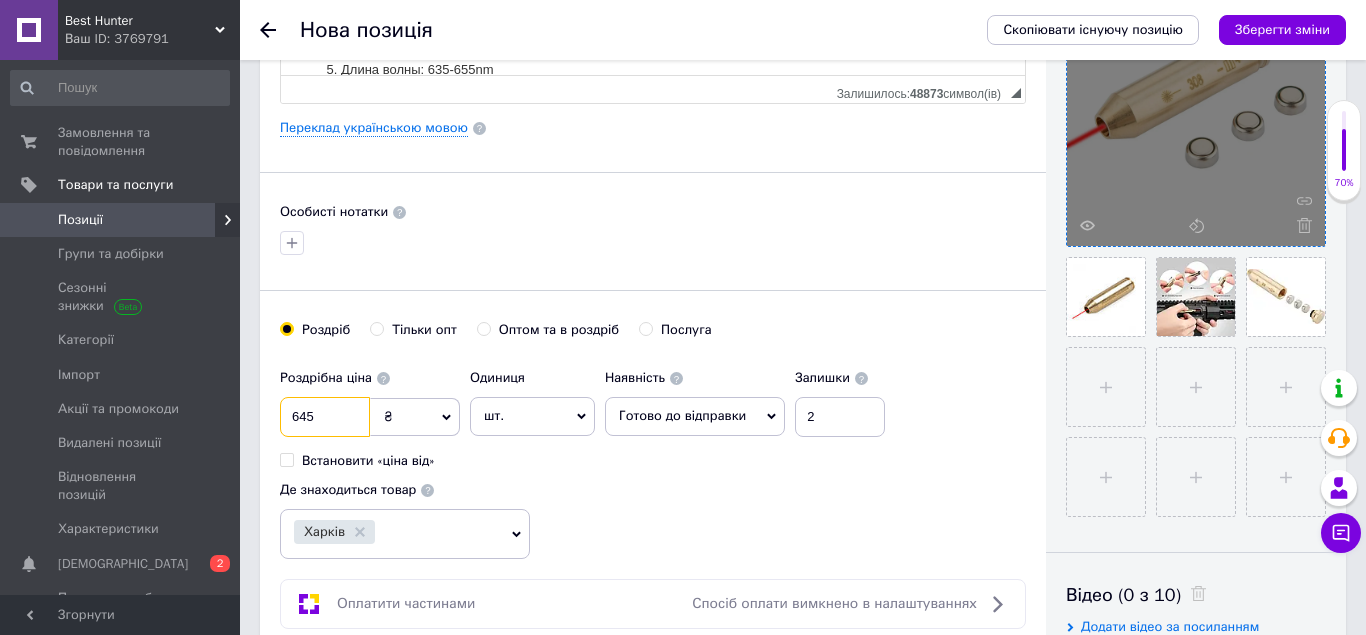 click on "645" at bounding box center (325, 417) 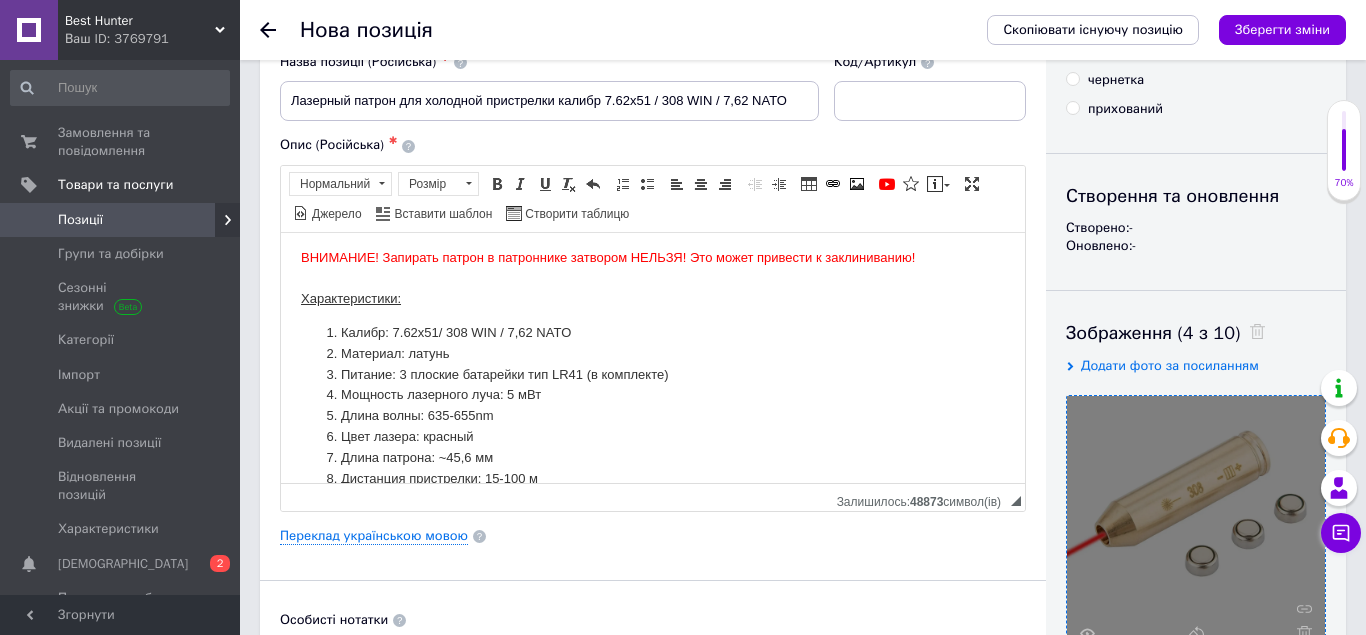 scroll, scrollTop: 204, scrollLeft: 0, axis: vertical 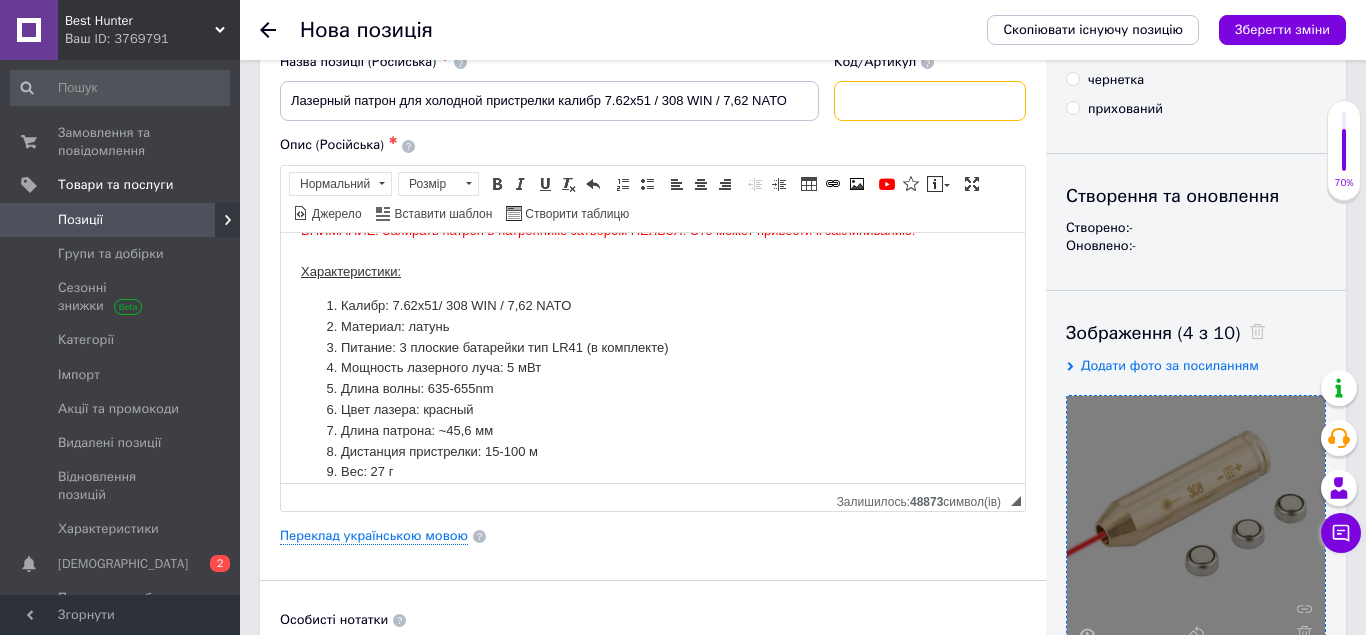 click at bounding box center (930, 101) 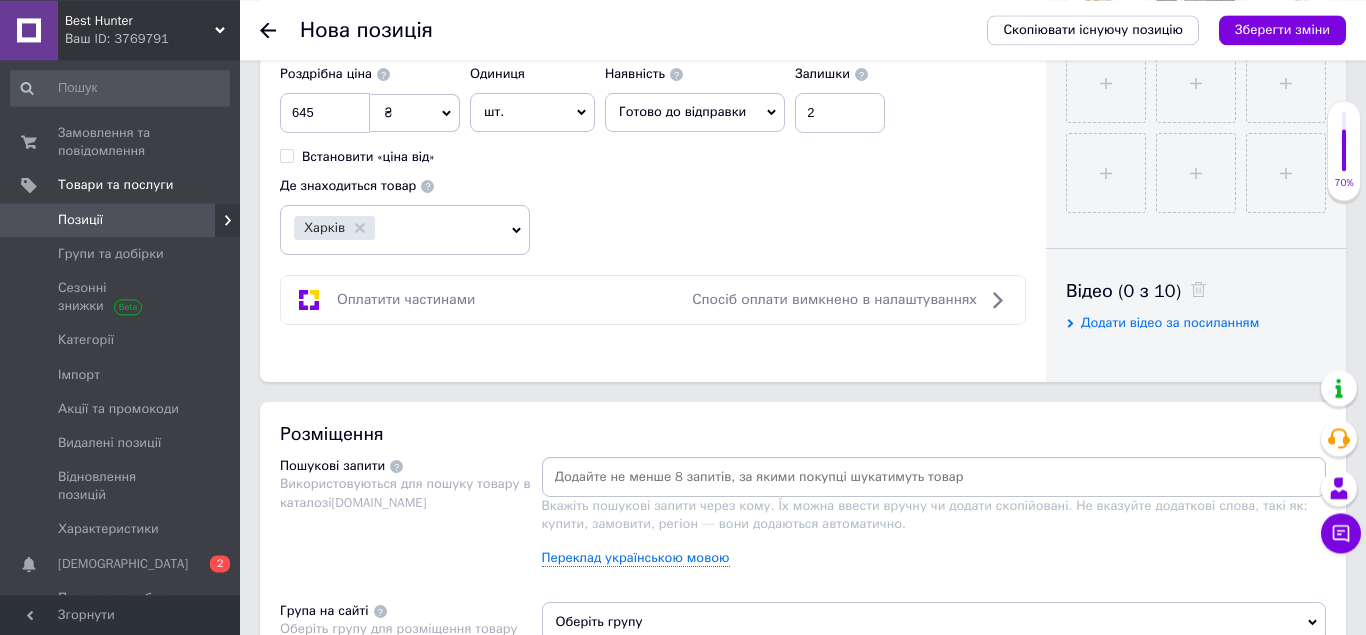 scroll, scrollTop: 918, scrollLeft: 0, axis: vertical 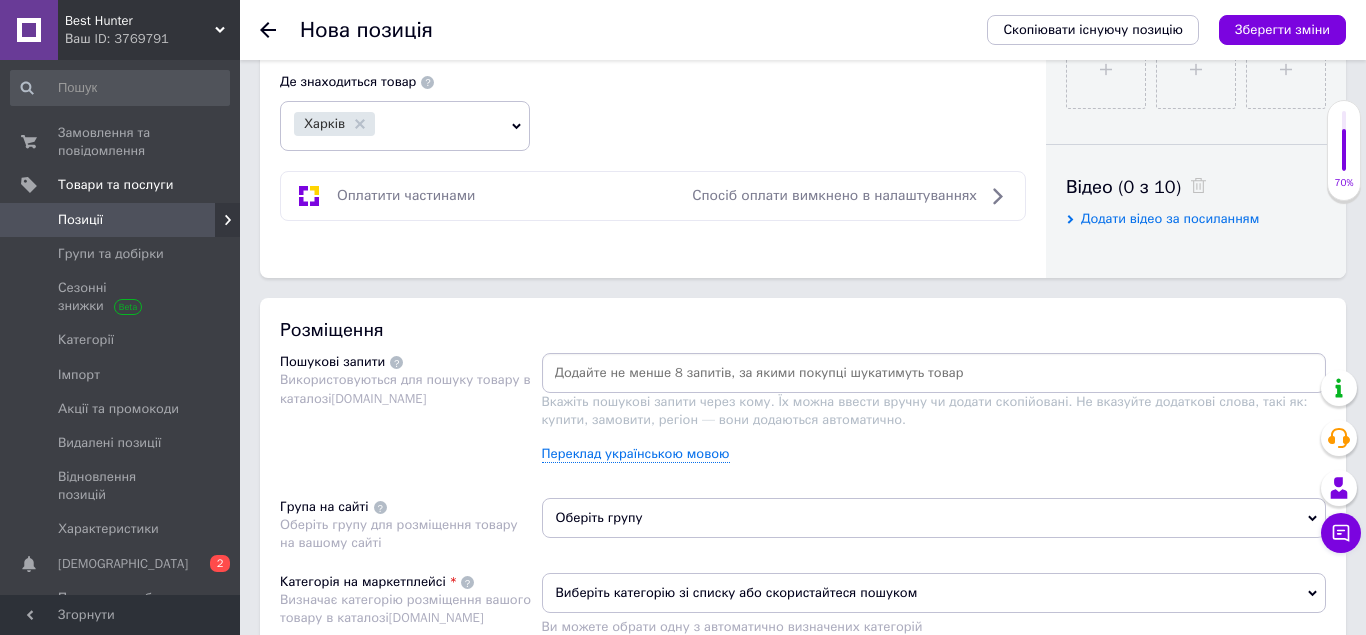 type on "Лазер 308" 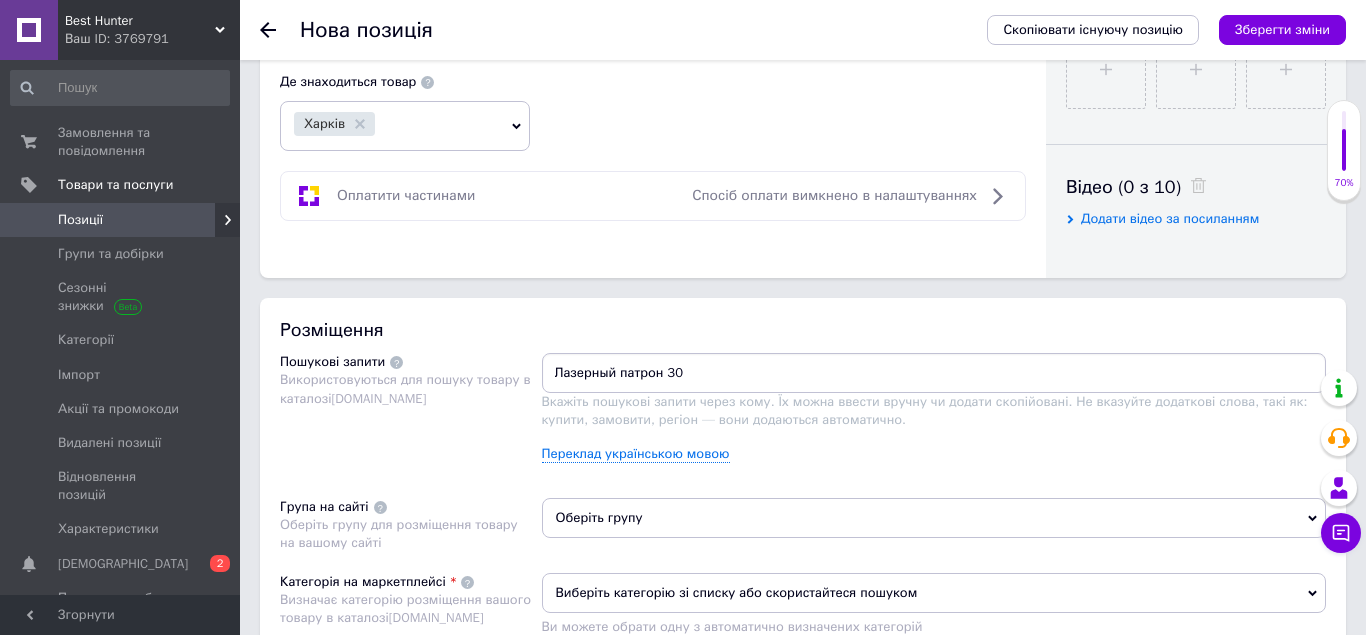 type on "Лазерный патрон 308" 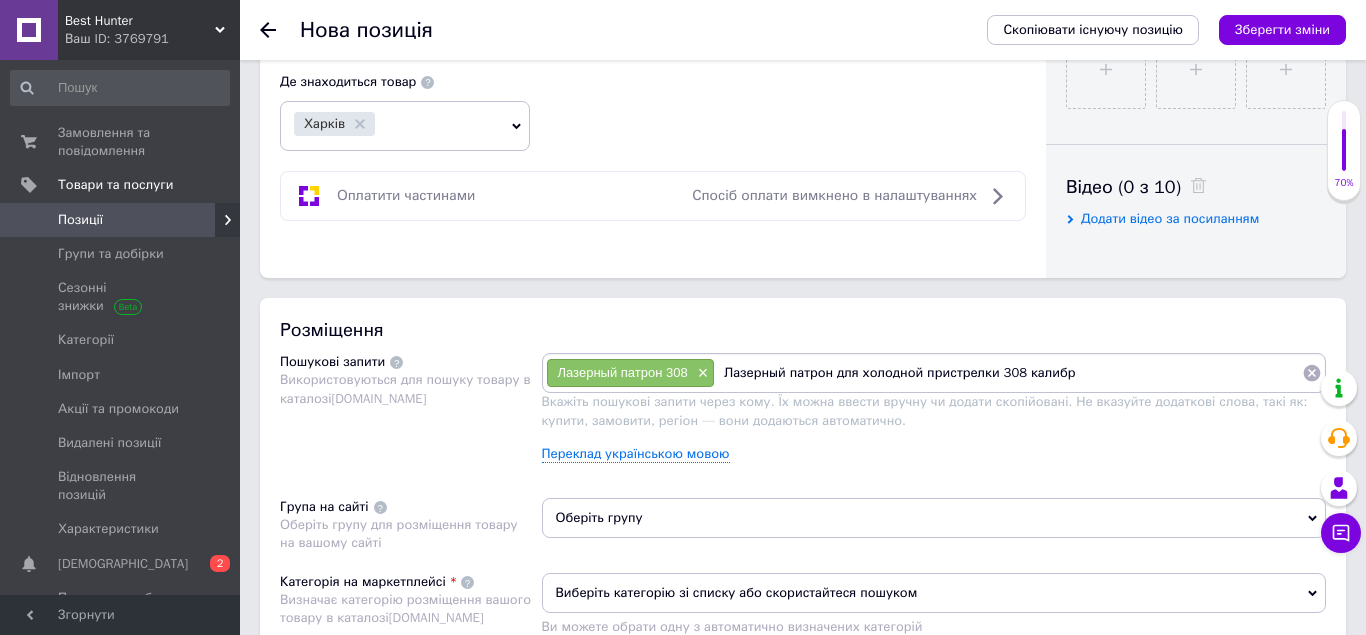 type on "Лазерный патрон для холодной пристрелки 308 калибра" 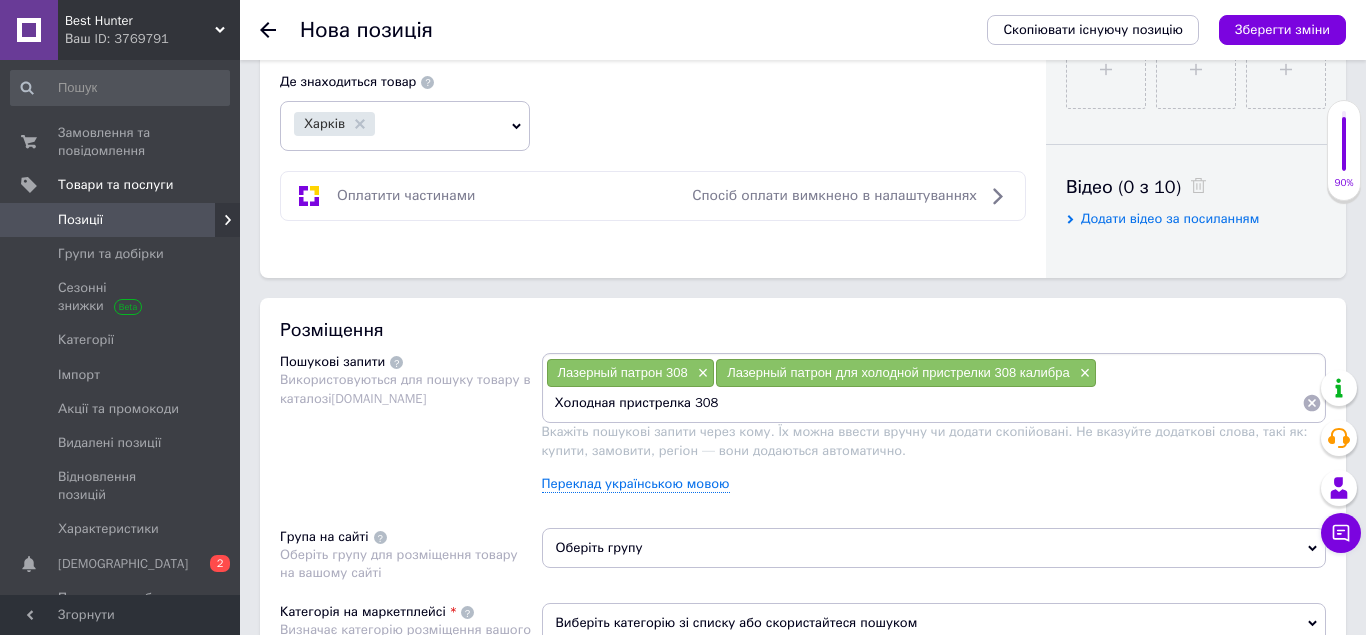 type on "Холодная пристрелка 308" 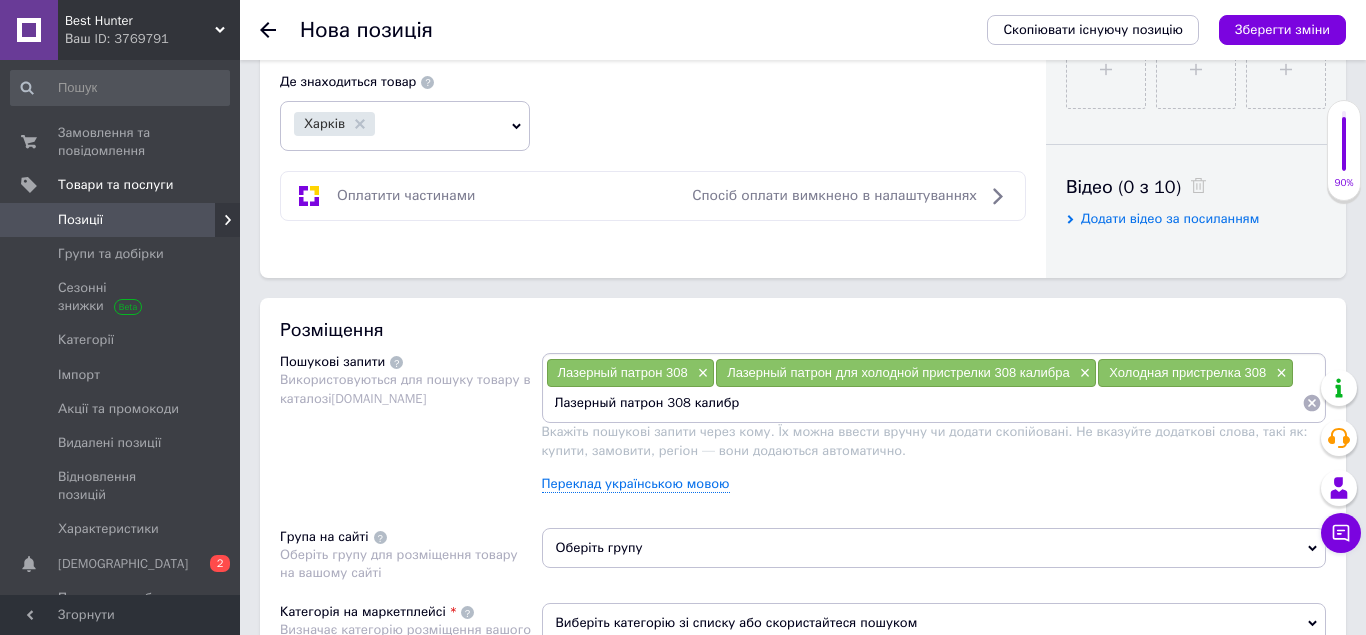 type on "Лазерный патрон 308 калибра" 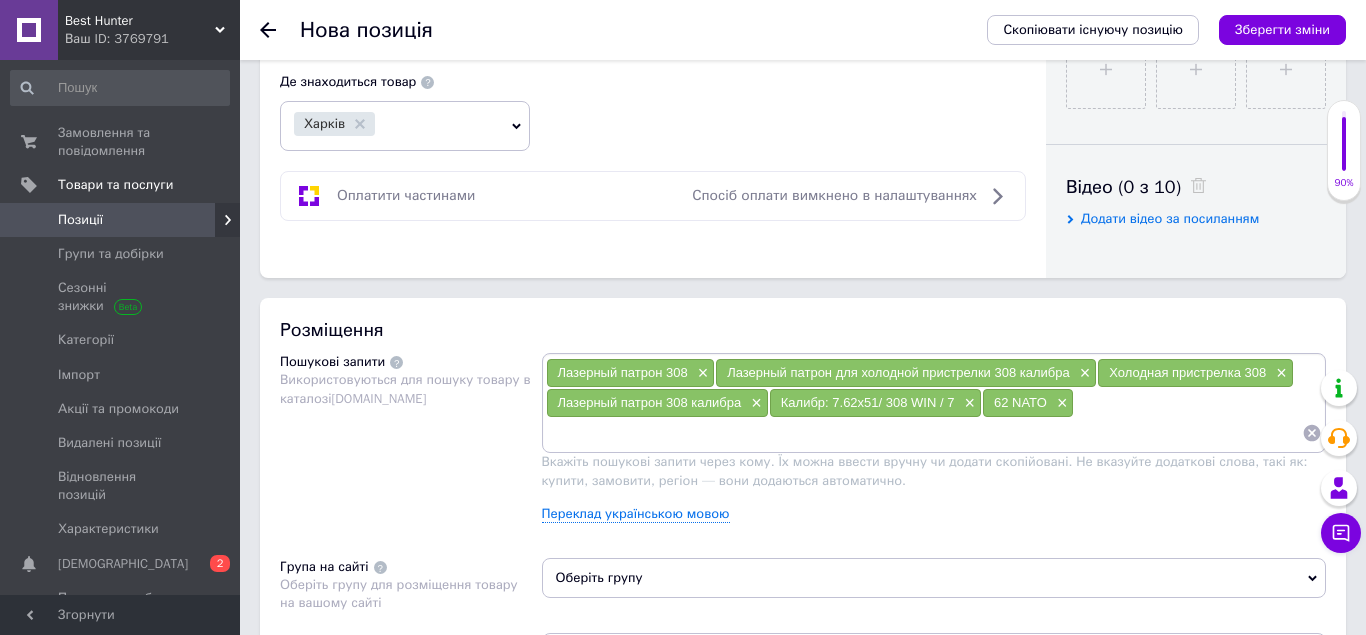 click on "×" at bounding box center (1060, 403) 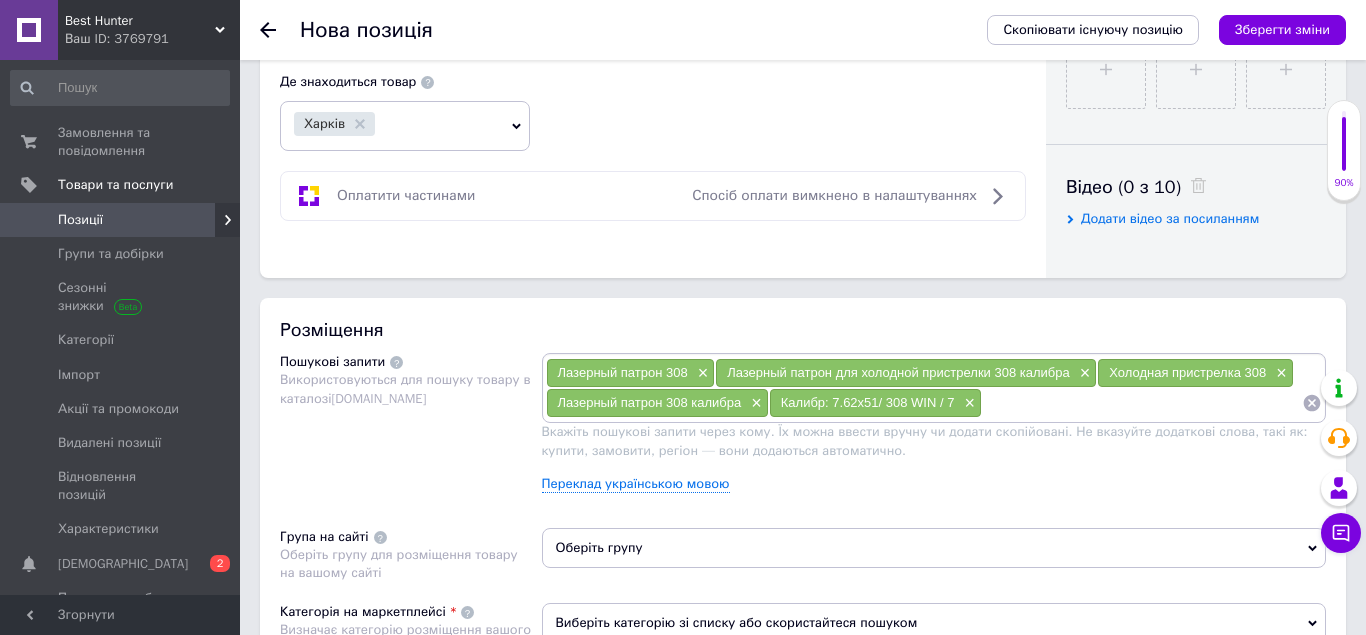click on "×" at bounding box center [967, 403] 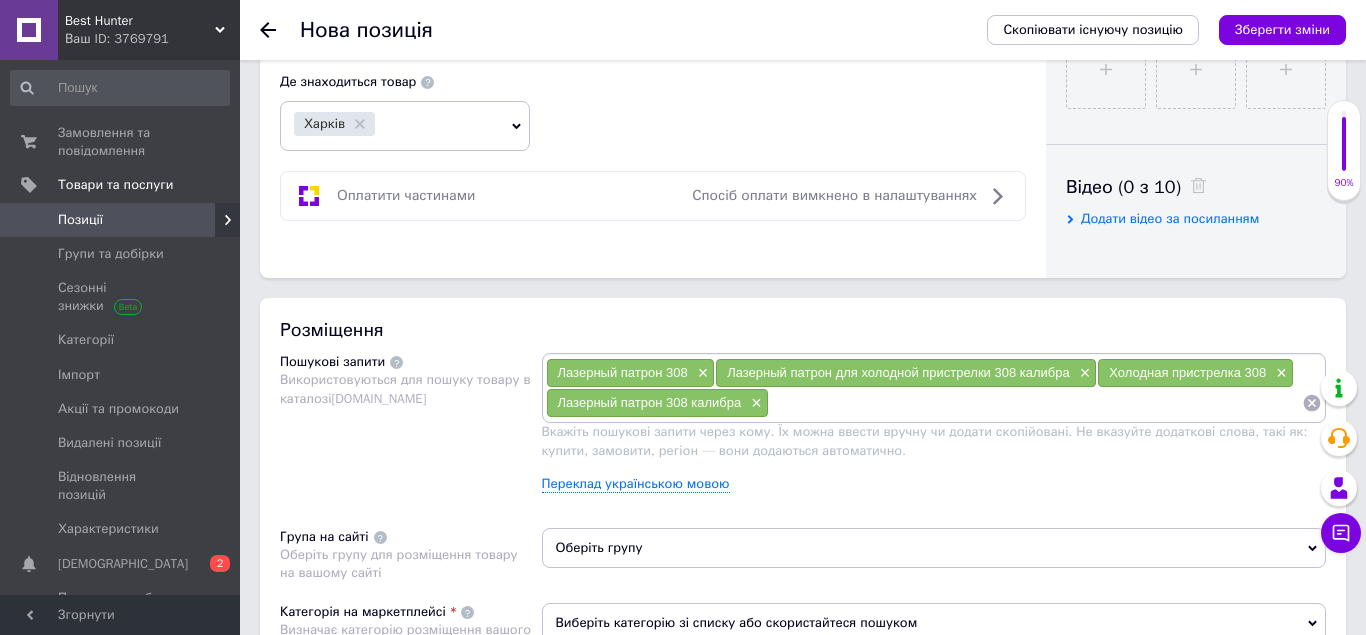 click at bounding box center (1035, 403) 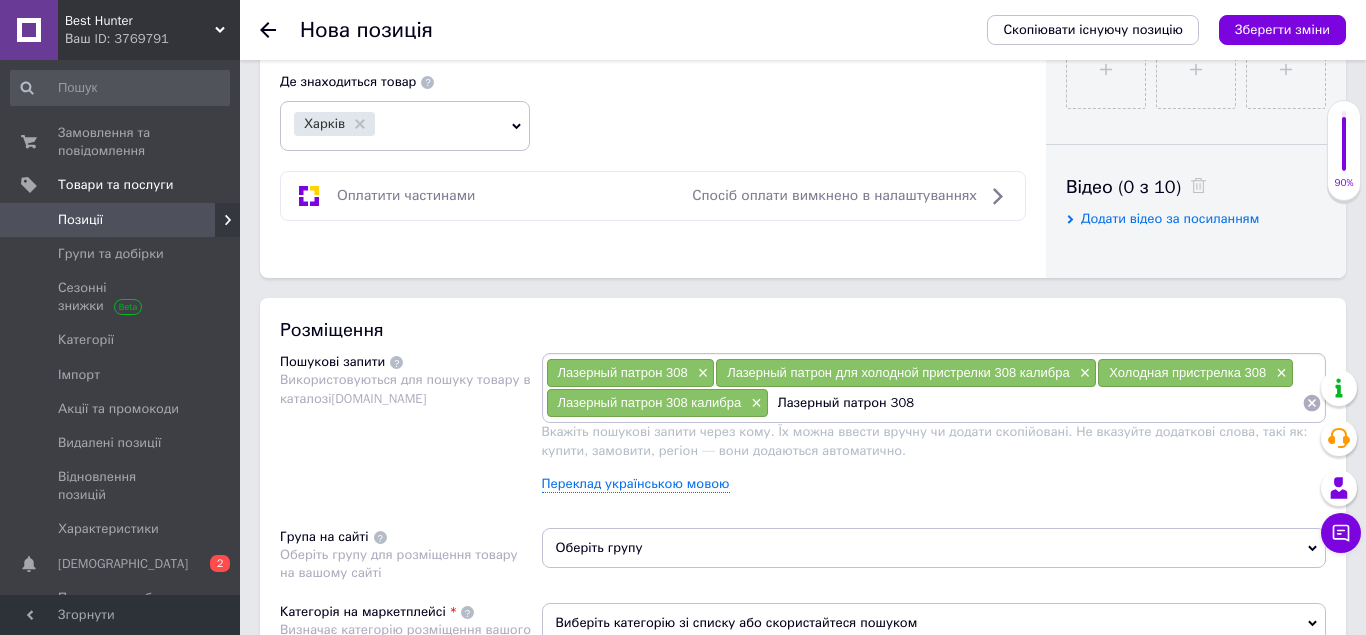 paste on "WIN" 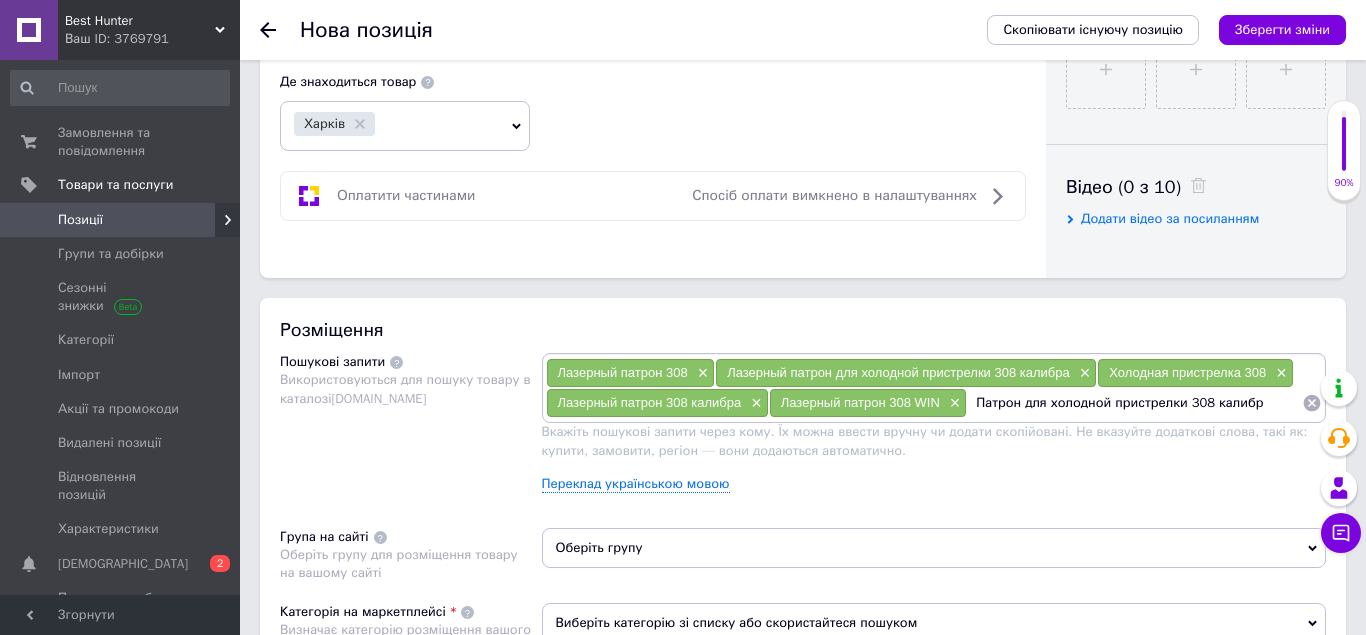 type on "Патрон для холодной пристрелки 308 калибра" 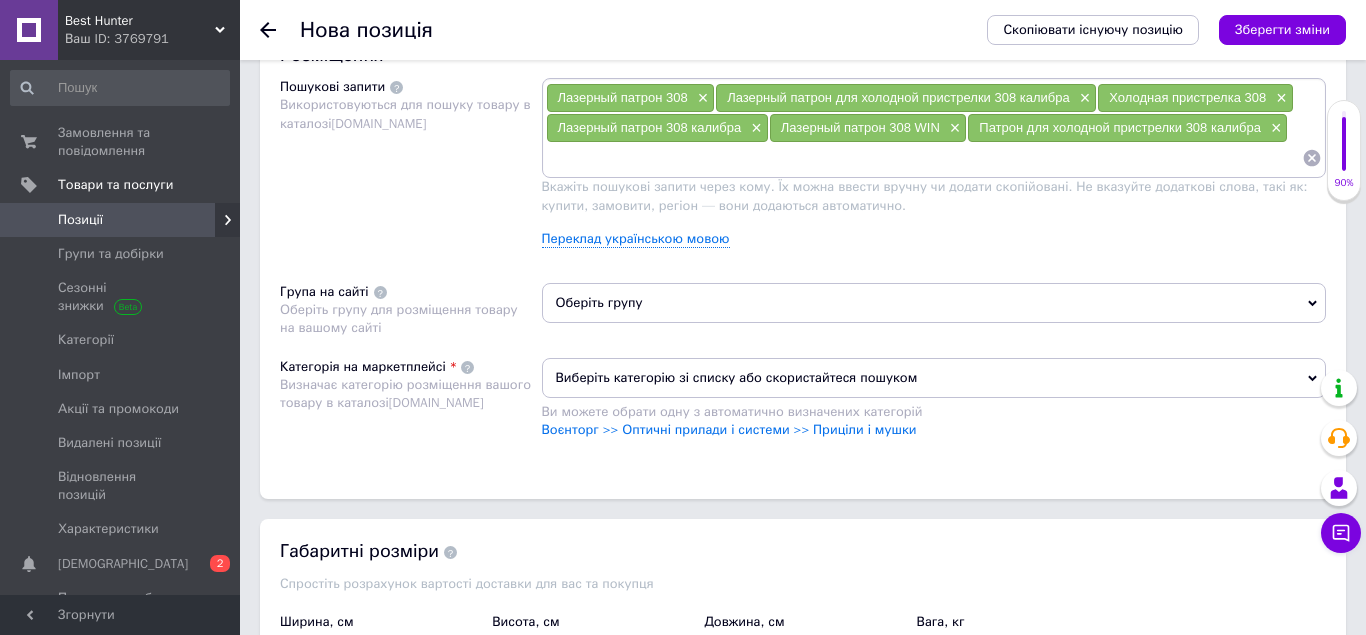 scroll, scrollTop: 989, scrollLeft: 0, axis: vertical 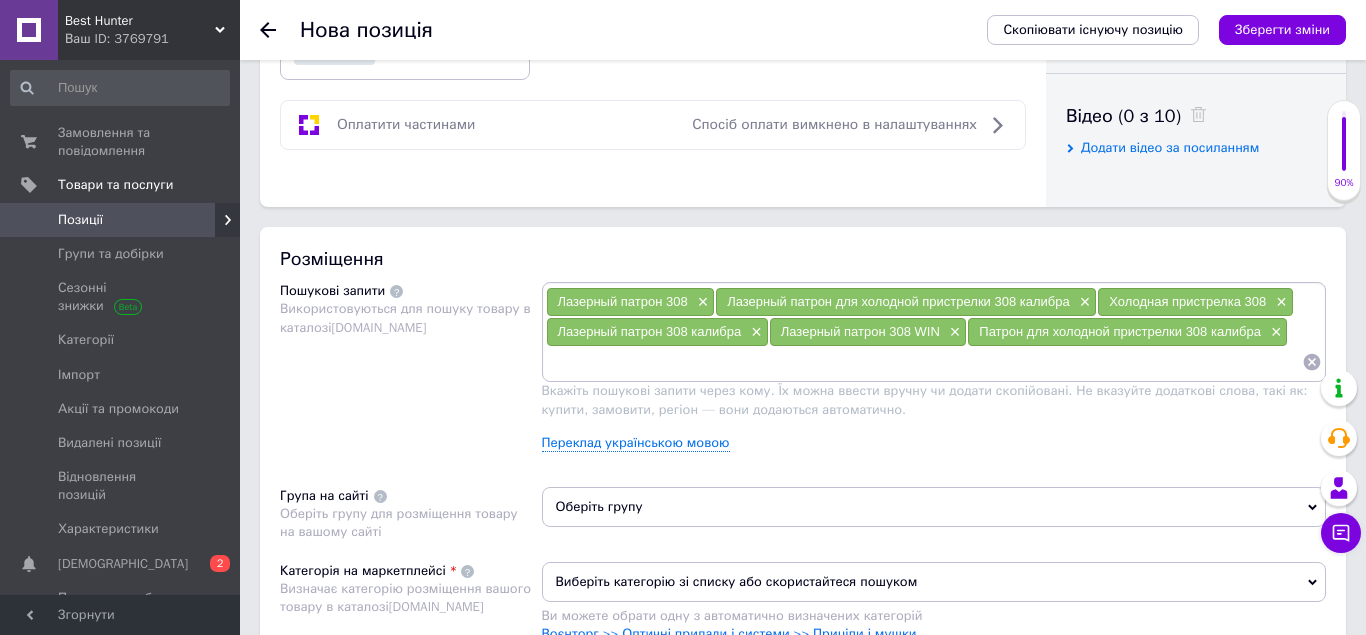 click at bounding box center (924, 362) 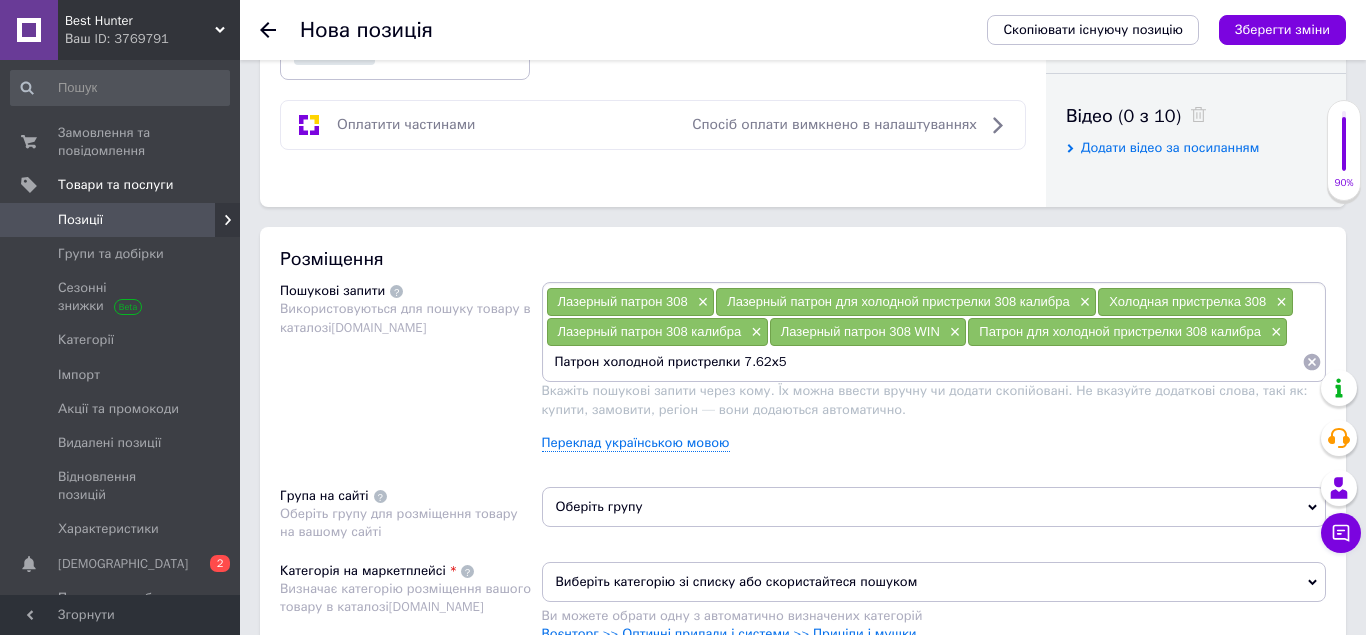 type on "Патрон холодной пристрелки 7.62х51" 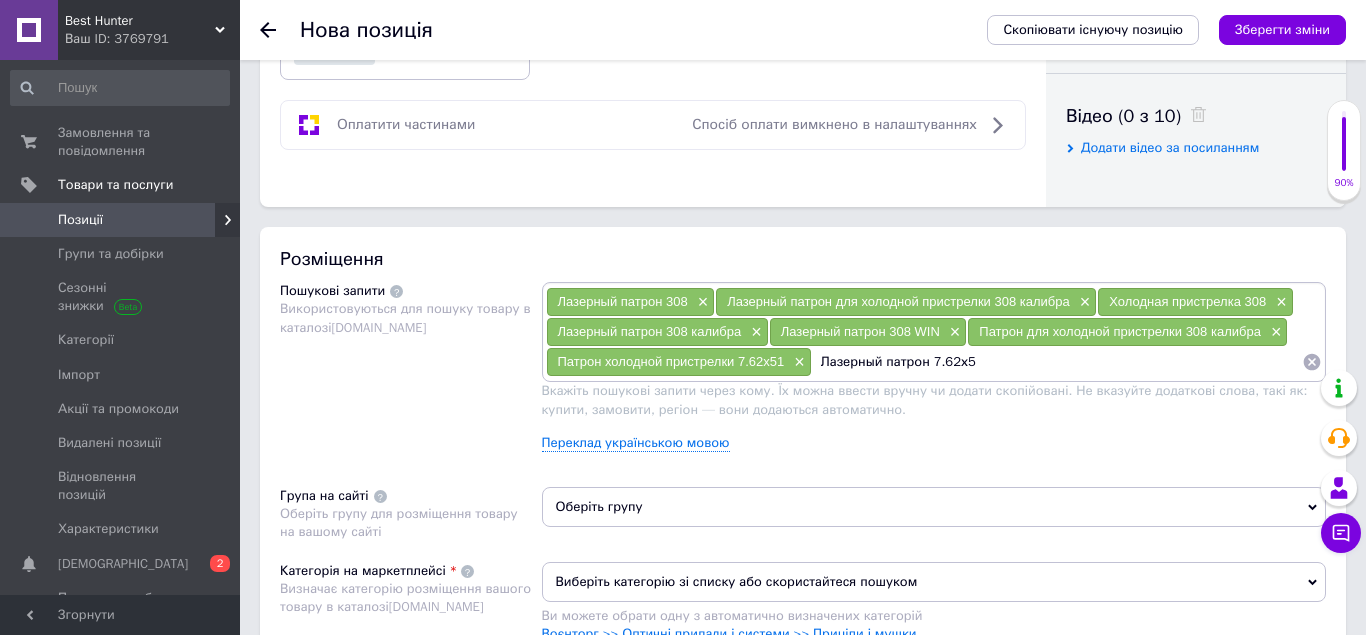 type on "Лазерный патрон 7.62х51" 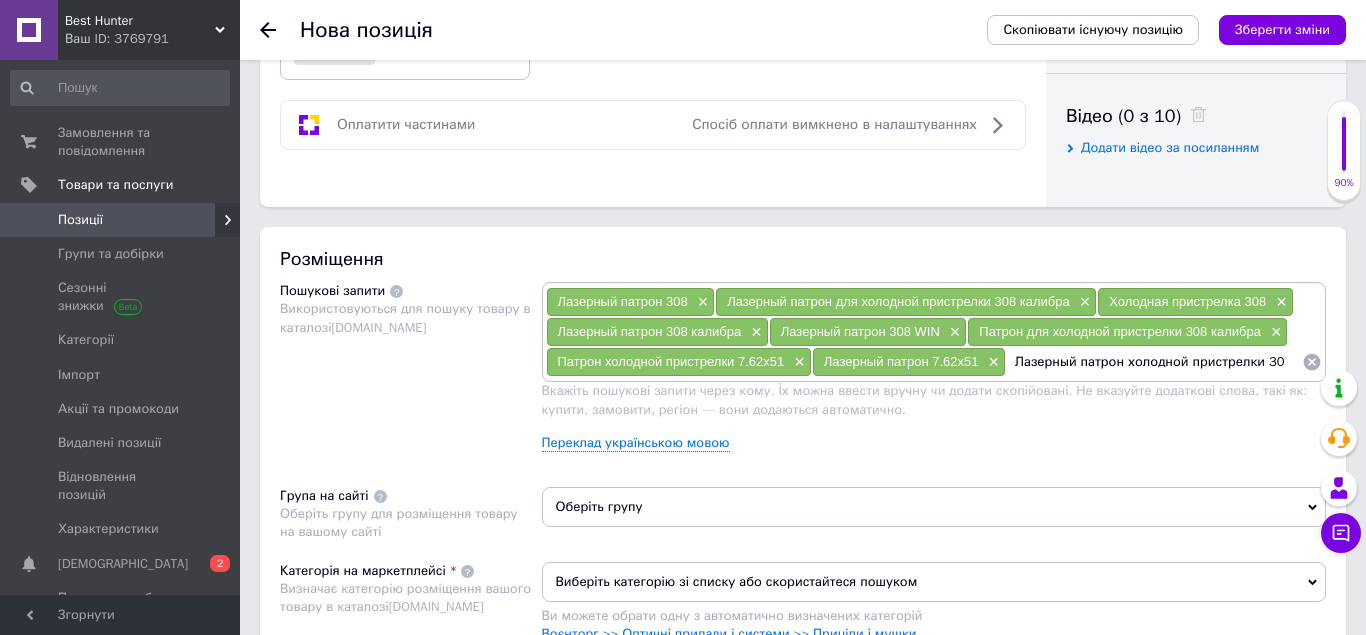 type on "Лазерный патрон холодной пристрелки 308" 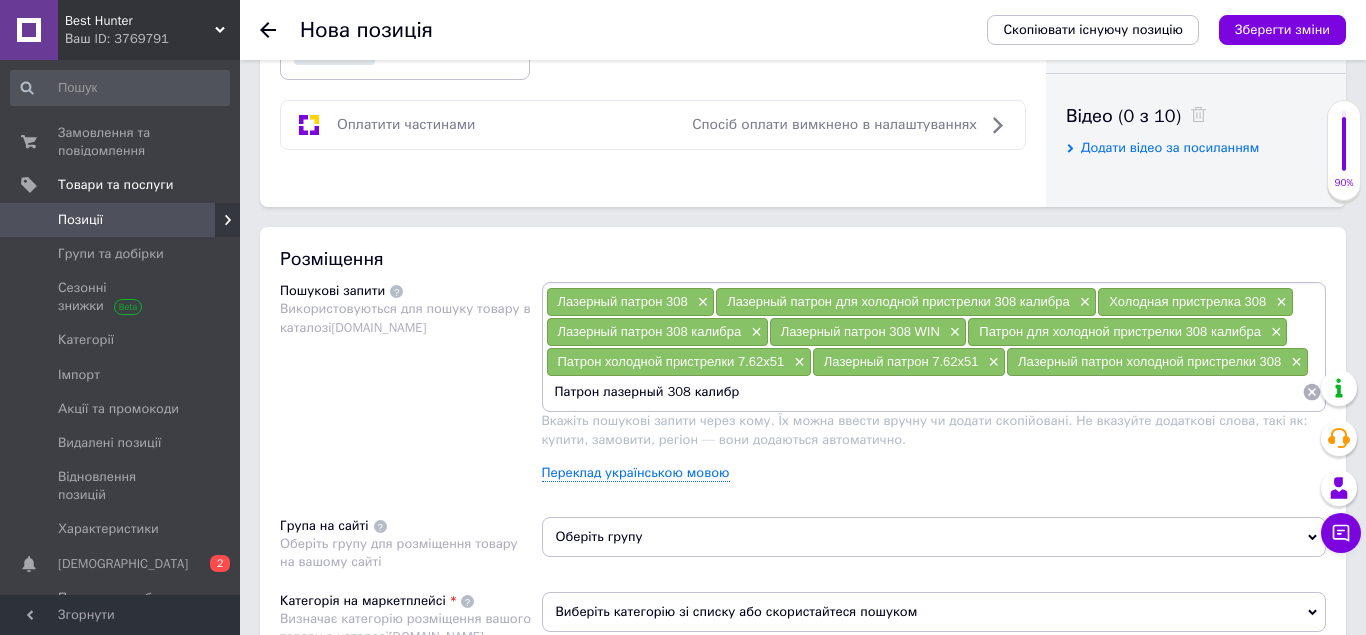 type on "Патрон лазерный 308 калибра" 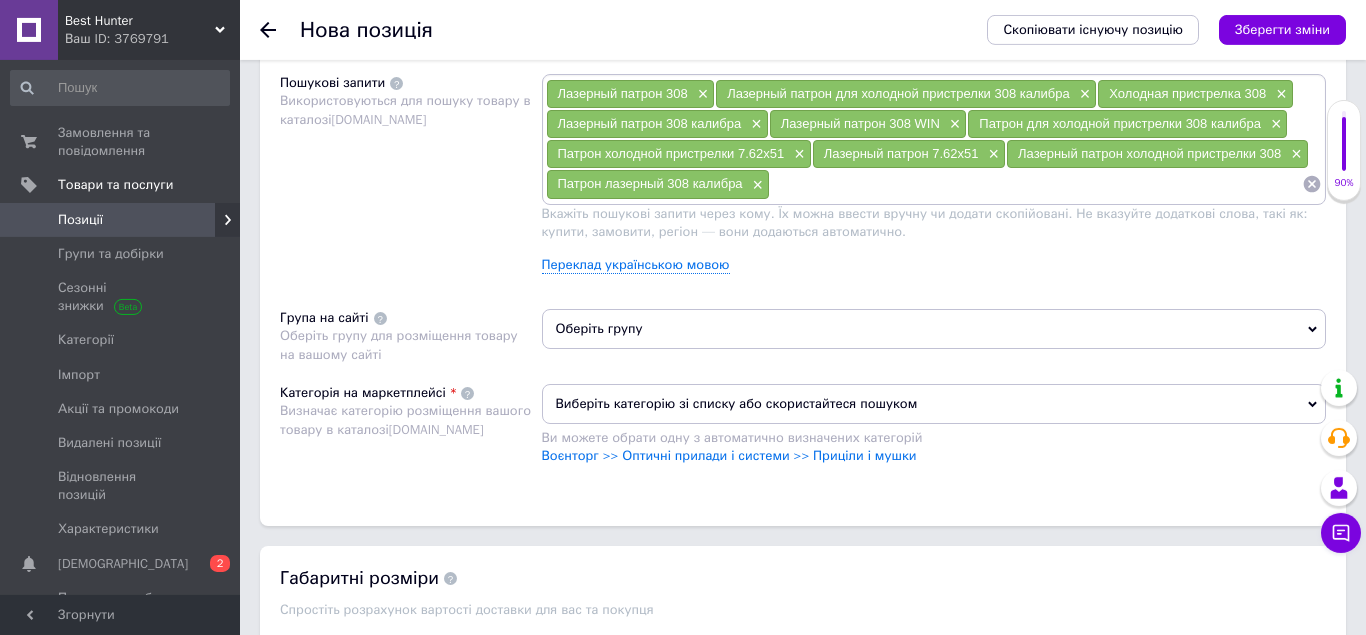 scroll, scrollTop: 1397, scrollLeft: 0, axis: vertical 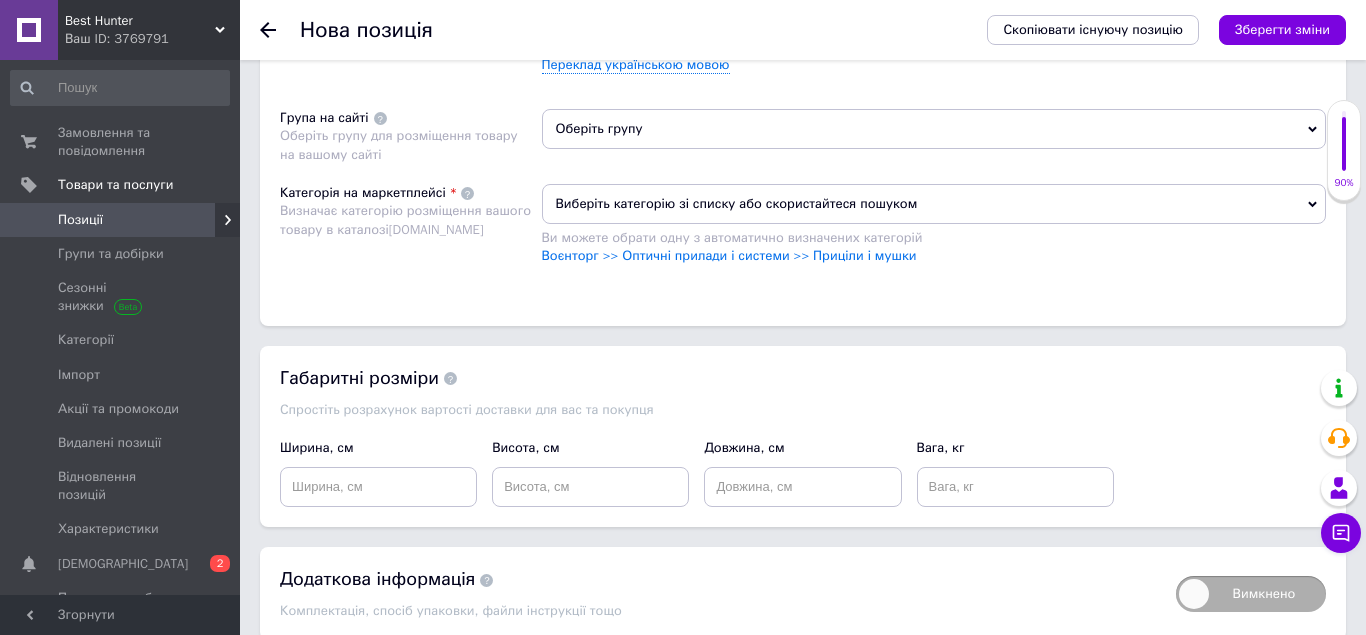 type 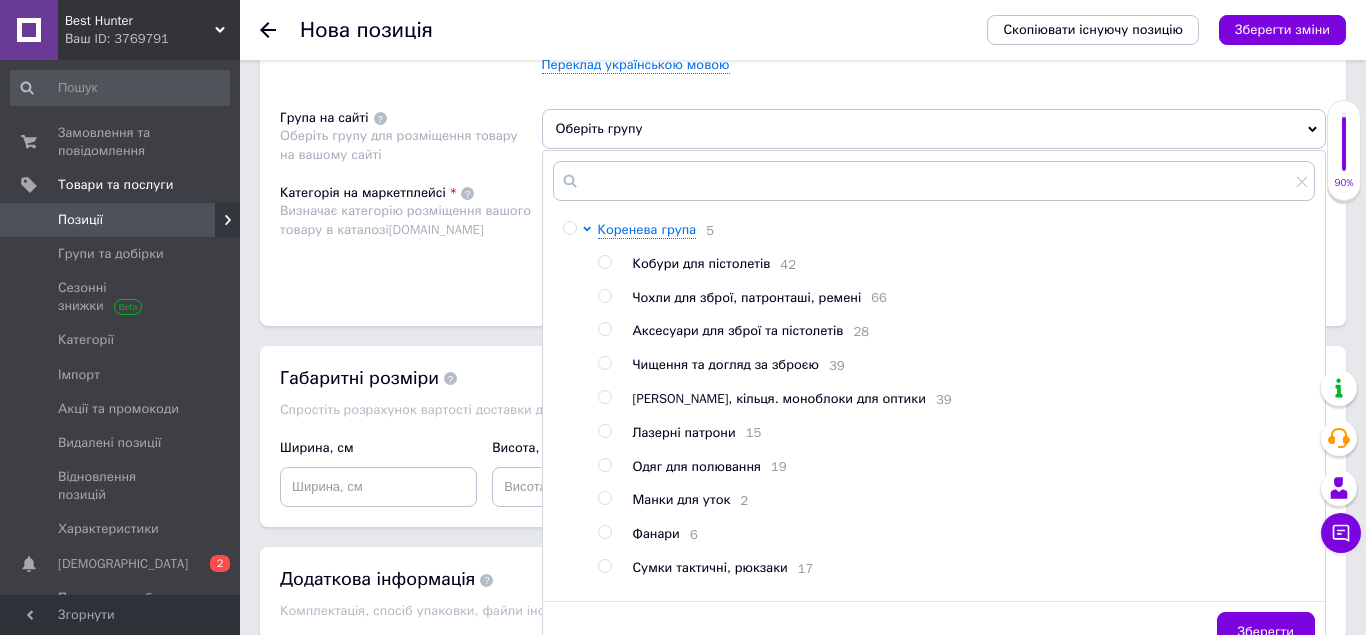 click at bounding box center [604, 431] 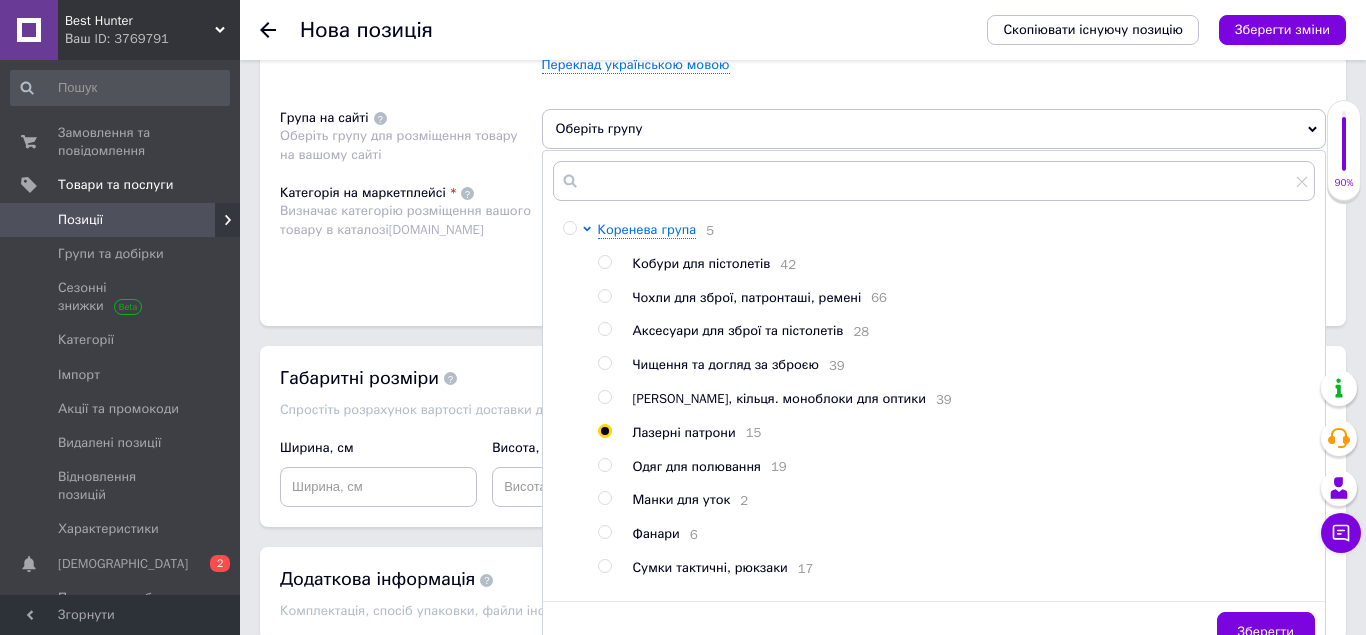 radio on "true" 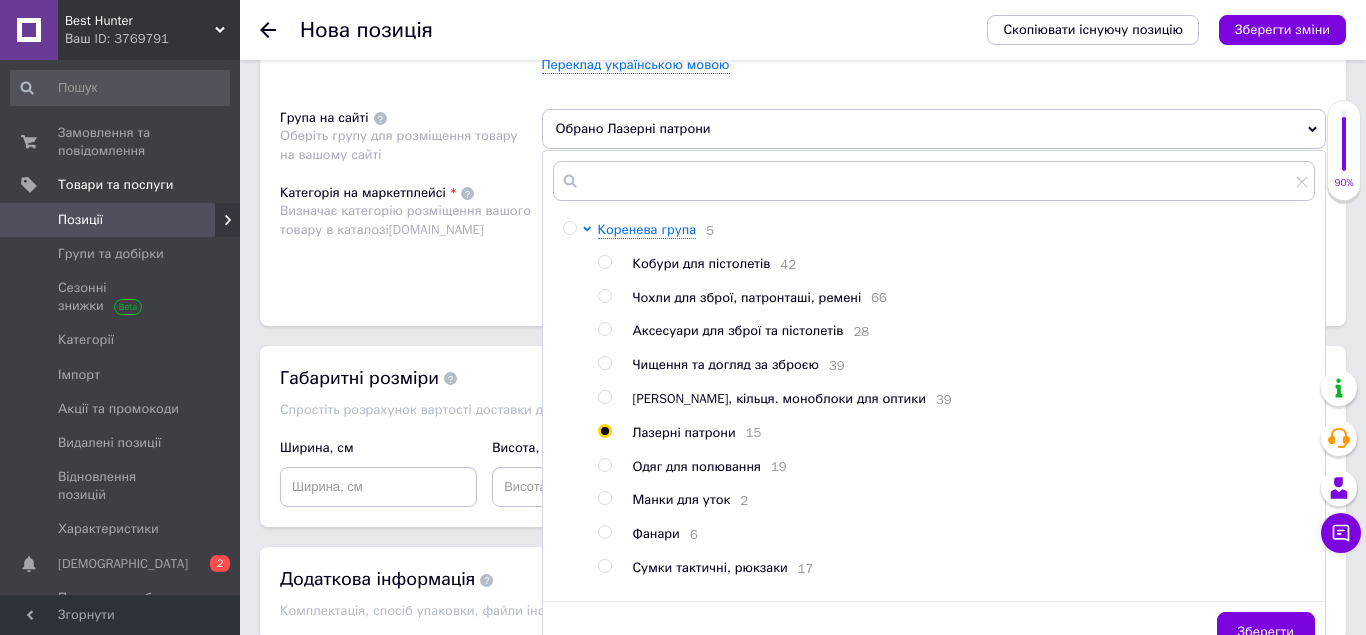 scroll, scrollTop: 204, scrollLeft: 0, axis: vertical 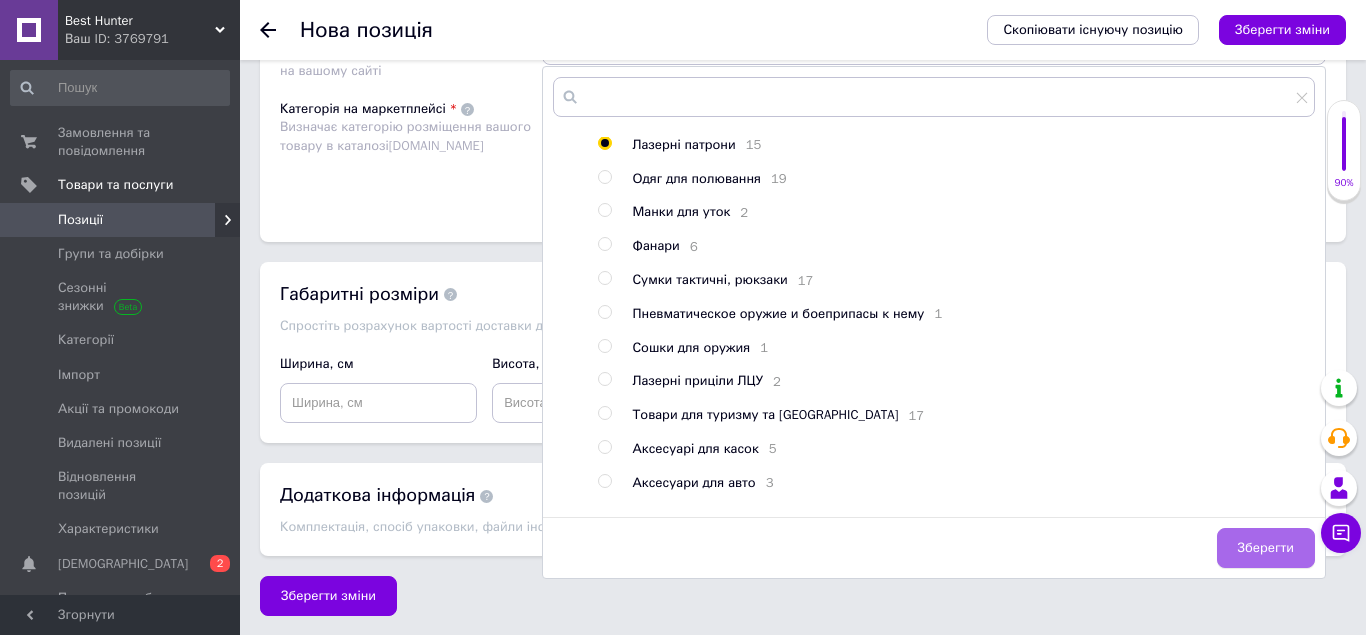 click on "Зберегти" at bounding box center (1266, 548) 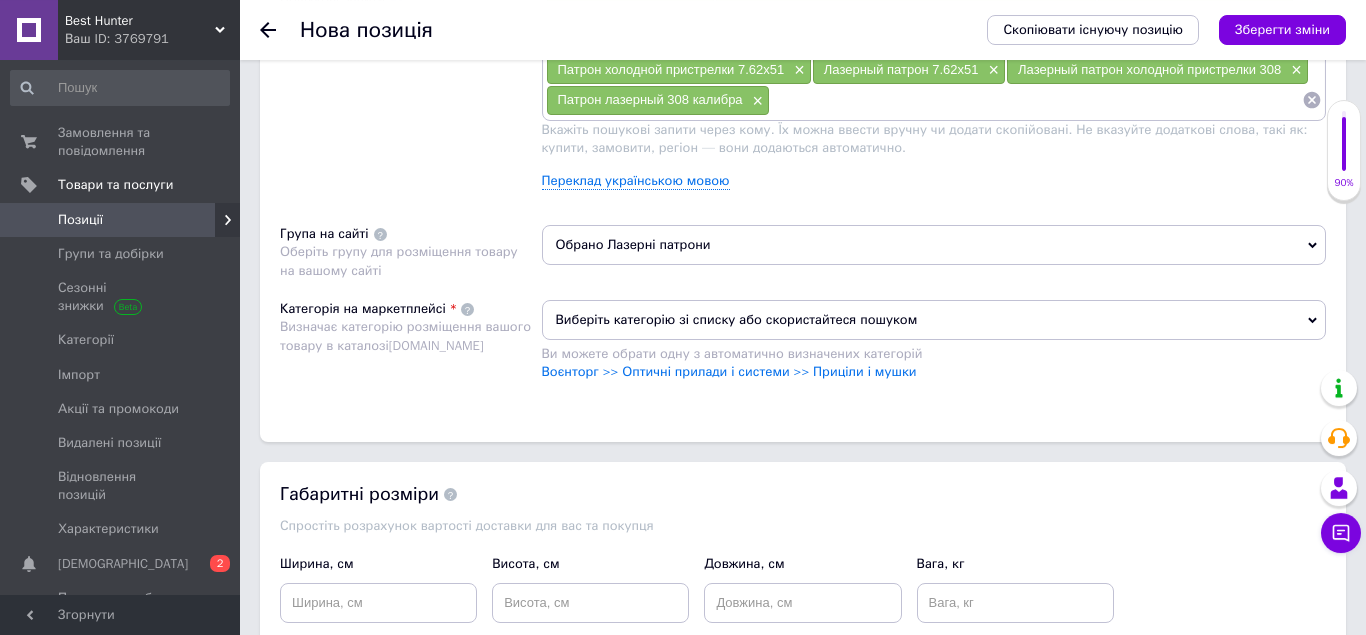 scroll, scrollTop: 1277, scrollLeft: 0, axis: vertical 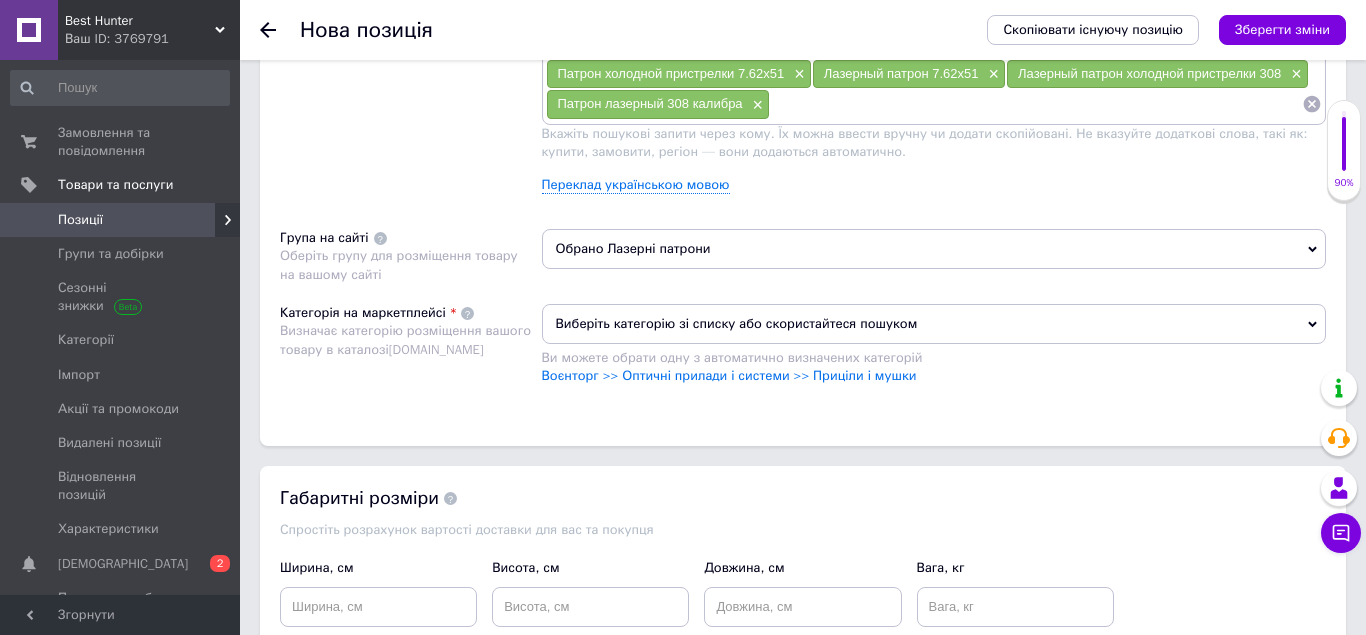 click on "Виберіть категорію зі списку або скористайтеся пошуком" at bounding box center (934, 324) 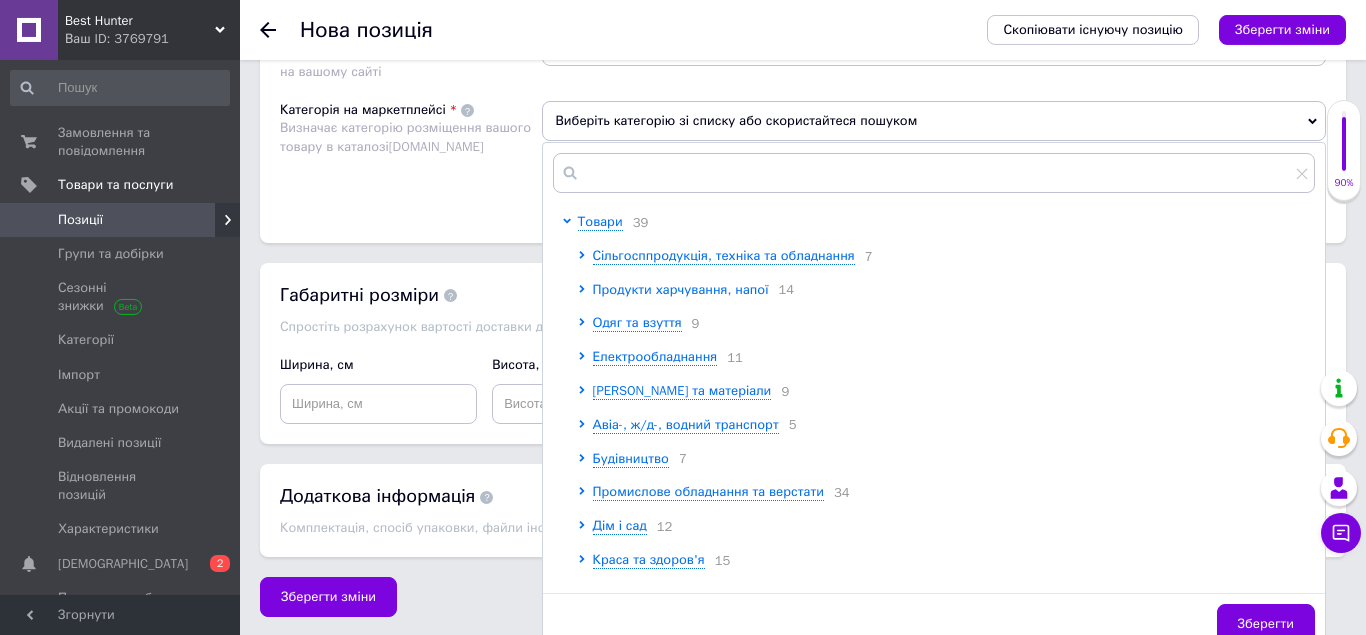 scroll, scrollTop: 1481, scrollLeft: 0, axis: vertical 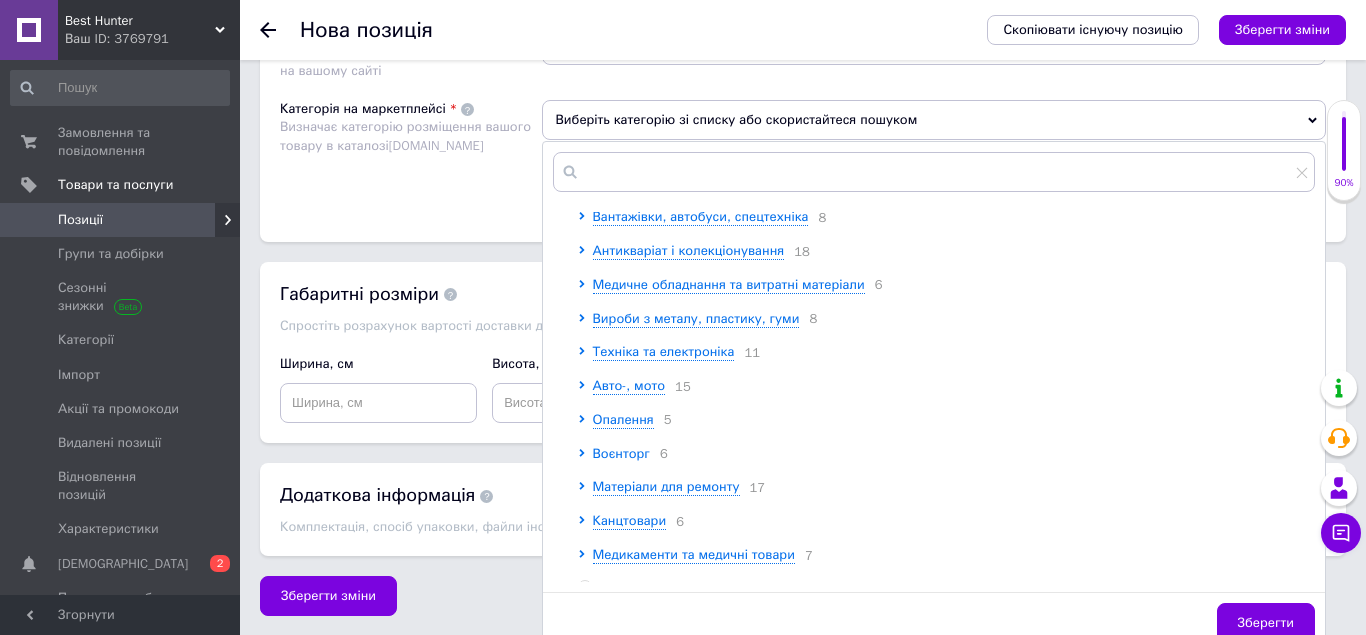 click on "Воєнторг" at bounding box center (621, 453) 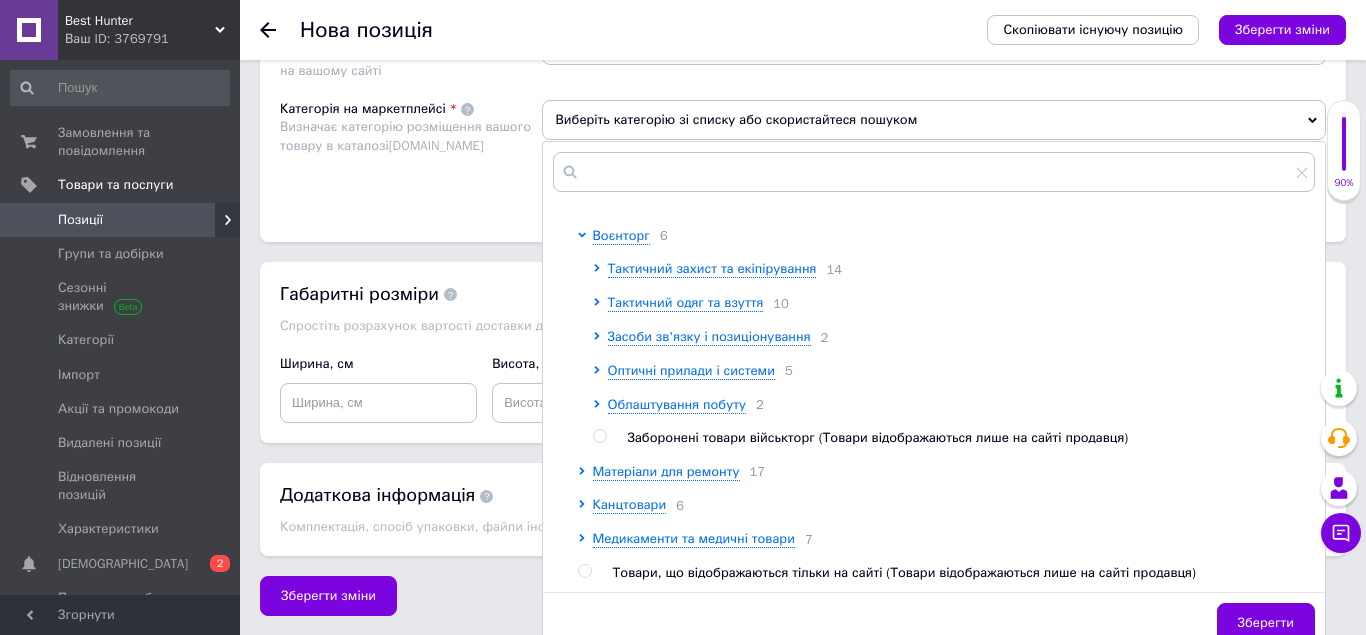 scroll, scrollTop: 798, scrollLeft: 0, axis: vertical 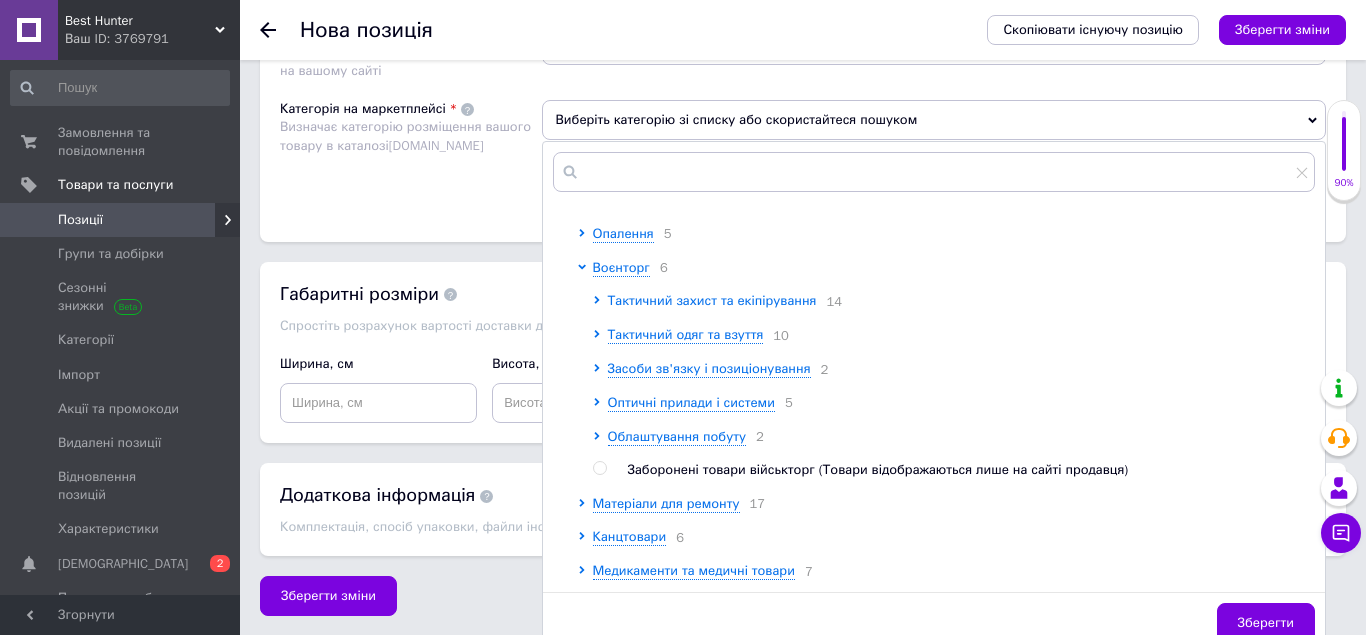 click on "Тактичний захист та екіпірування" at bounding box center [712, 300] 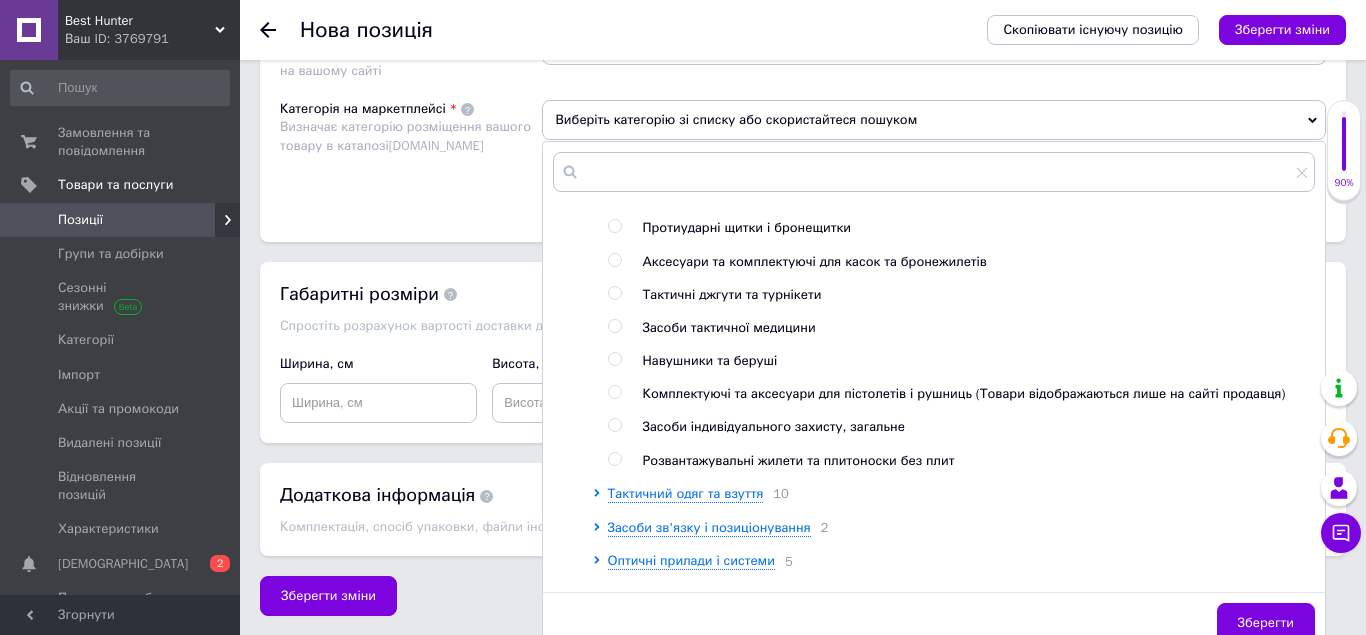 scroll, scrollTop: 1206, scrollLeft: 0, axis: vertical 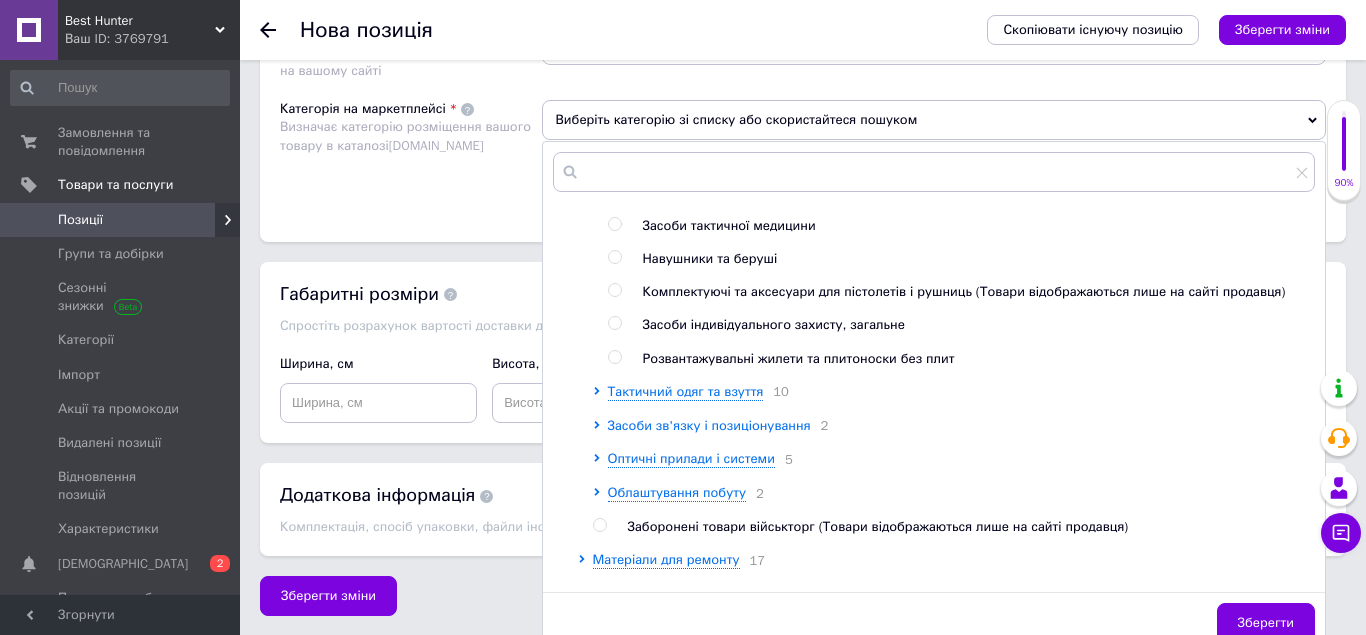 click on "Засоби зв'язку і позиціонування" at bounding box center (709, 425) 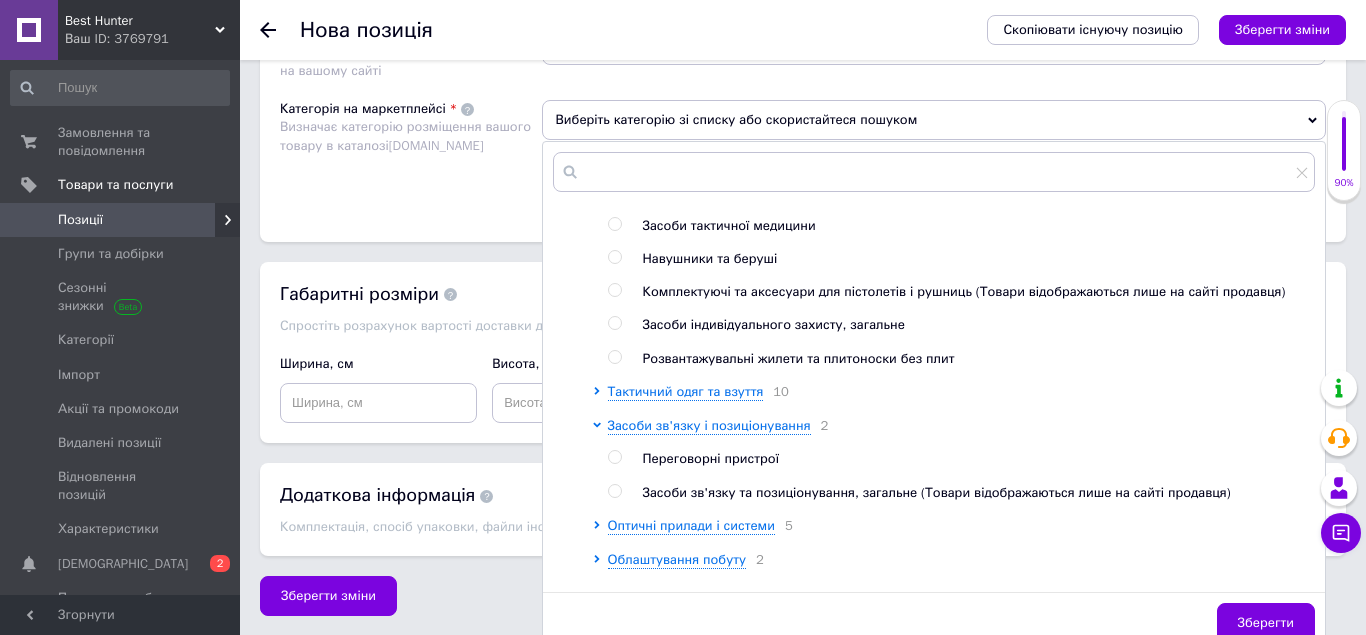 scroll, scrollTop: 1308, scrollLeft: 0, axis: vertical 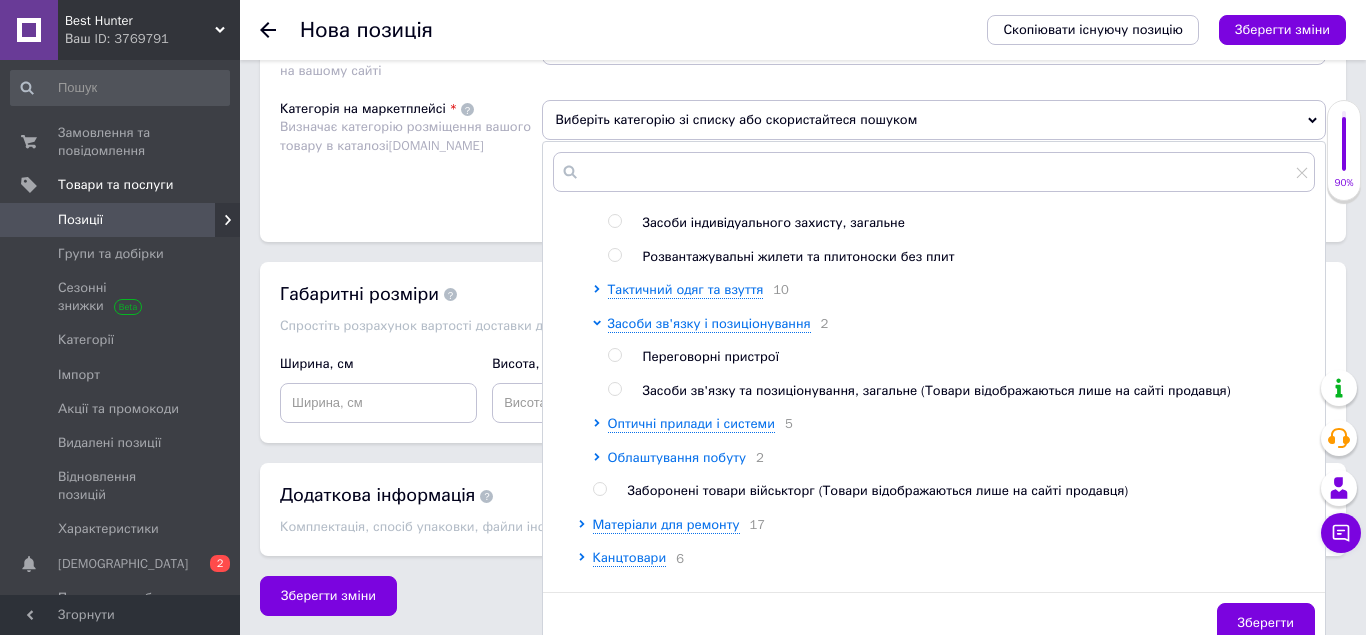 click on "Облаштування побуту" at bounding box center [677, 457] 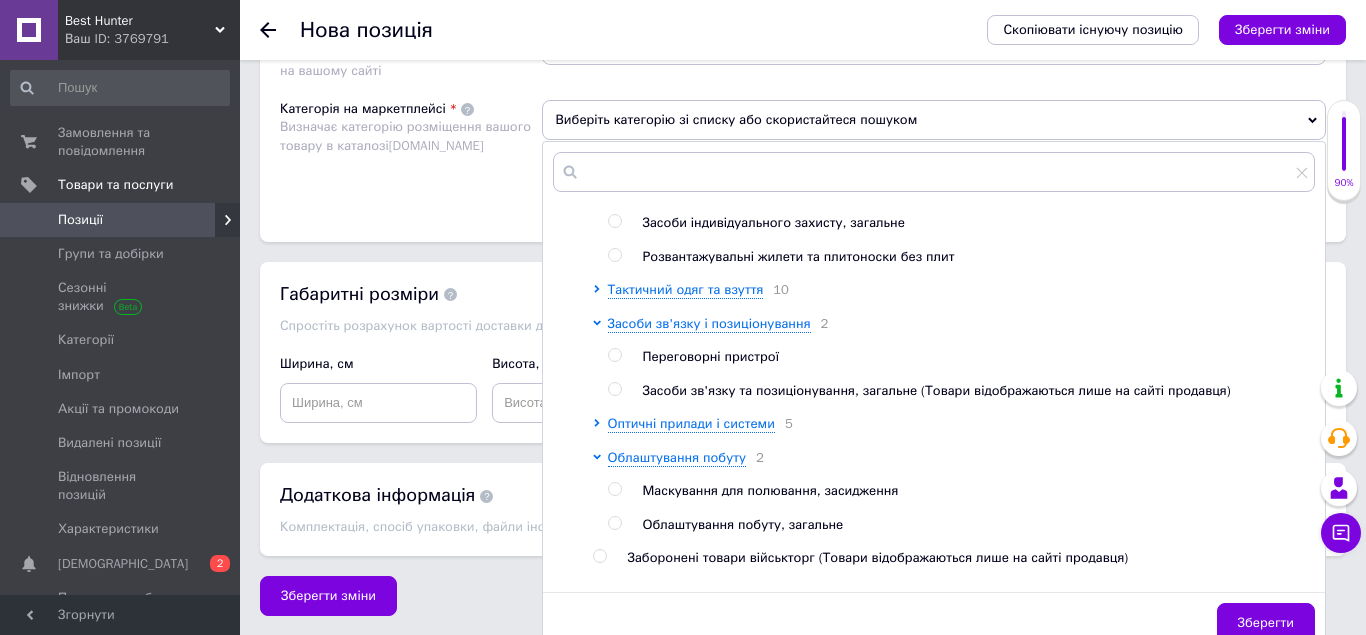scroll, scrollTop: 1410, scrollLeft: 0, axis: vertical 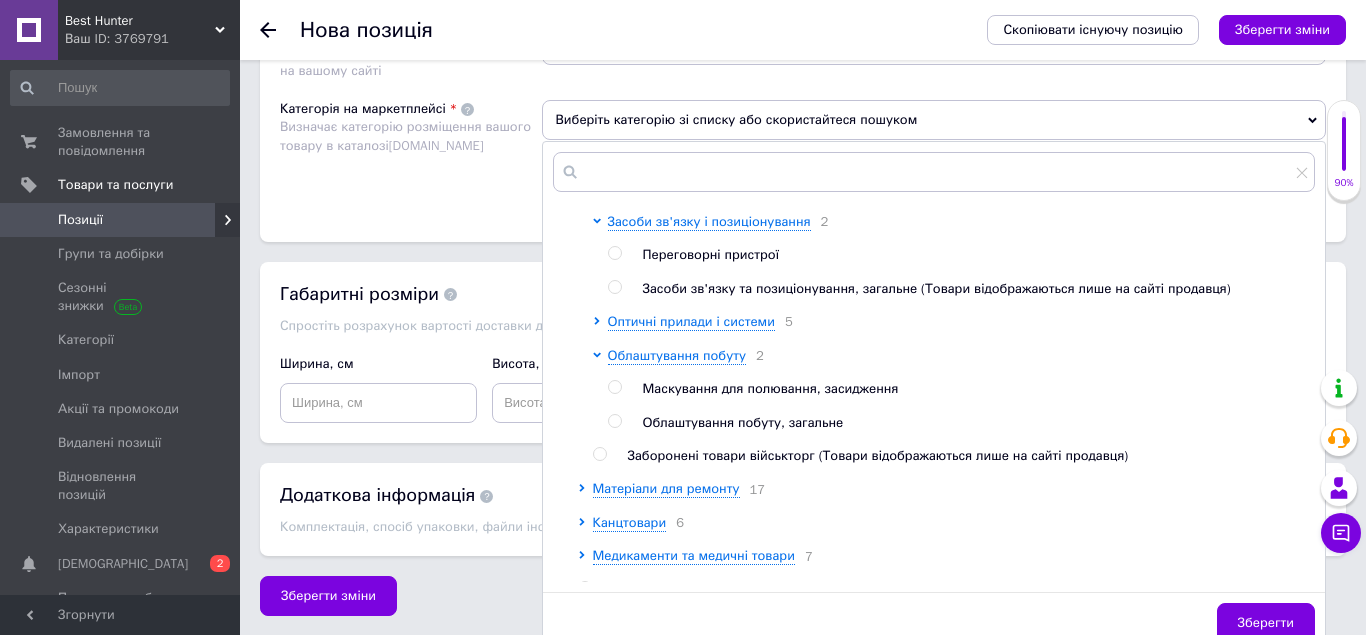 click at bounding box center [614, 387] 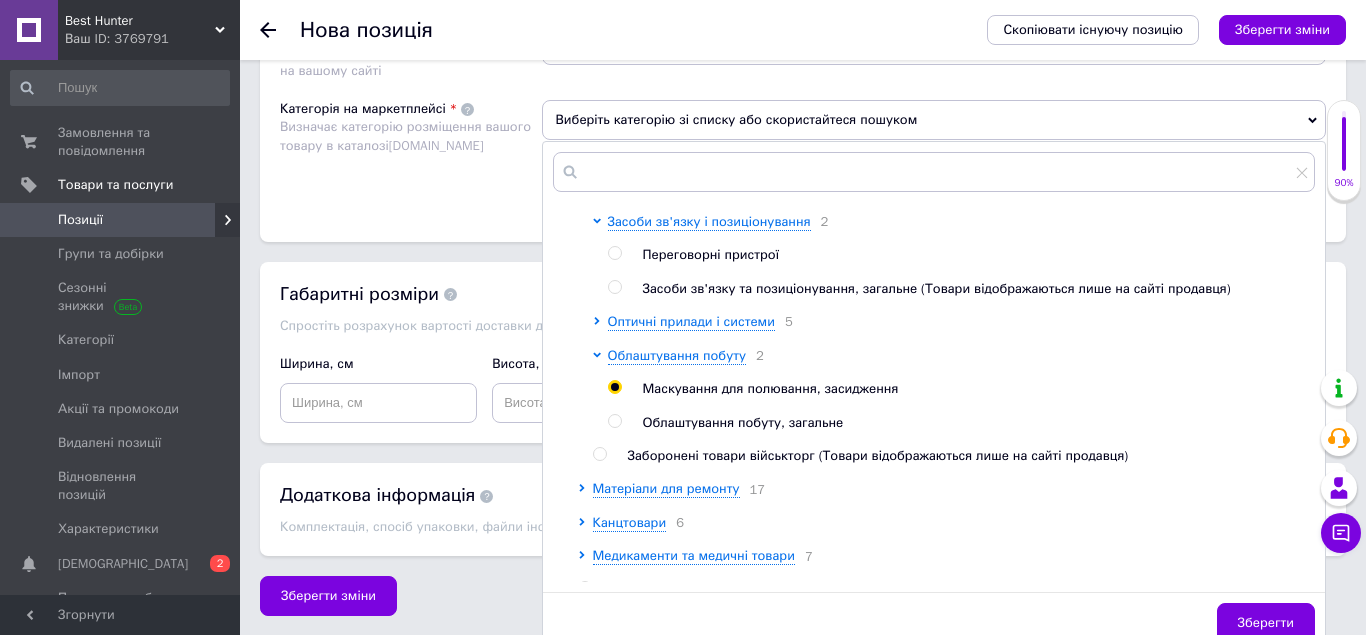 radio on "true" 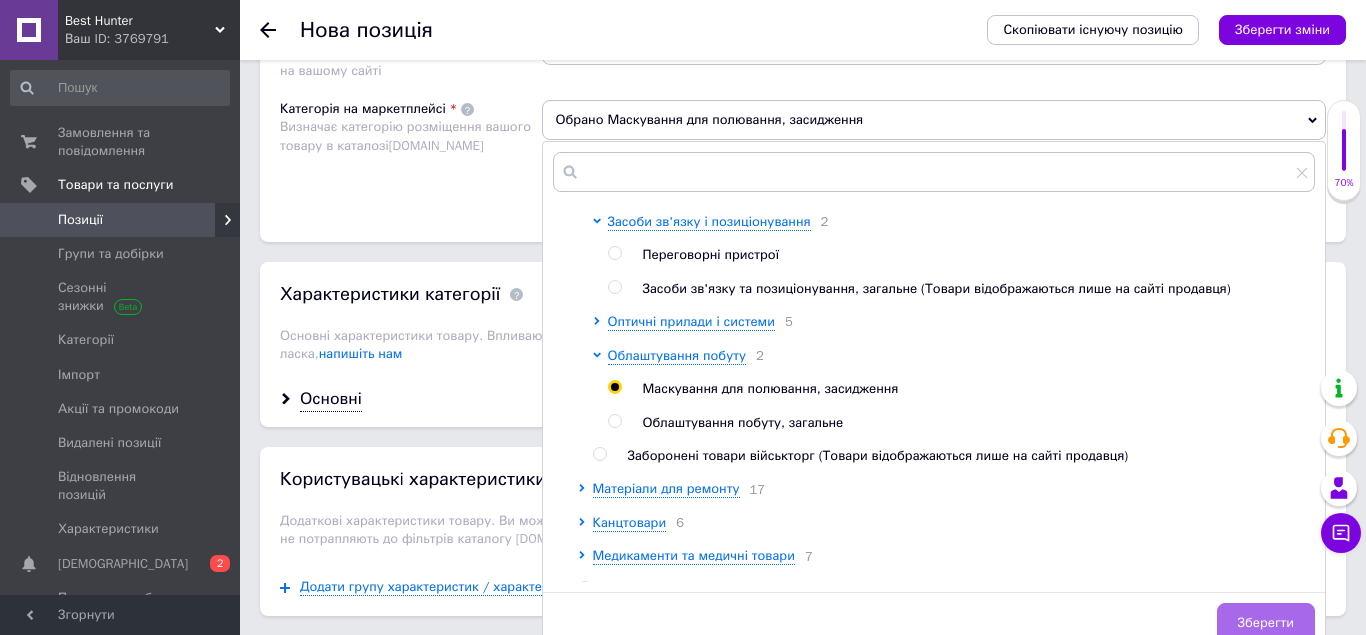 click on "Зберегти" at bounding box center [1266, 623] 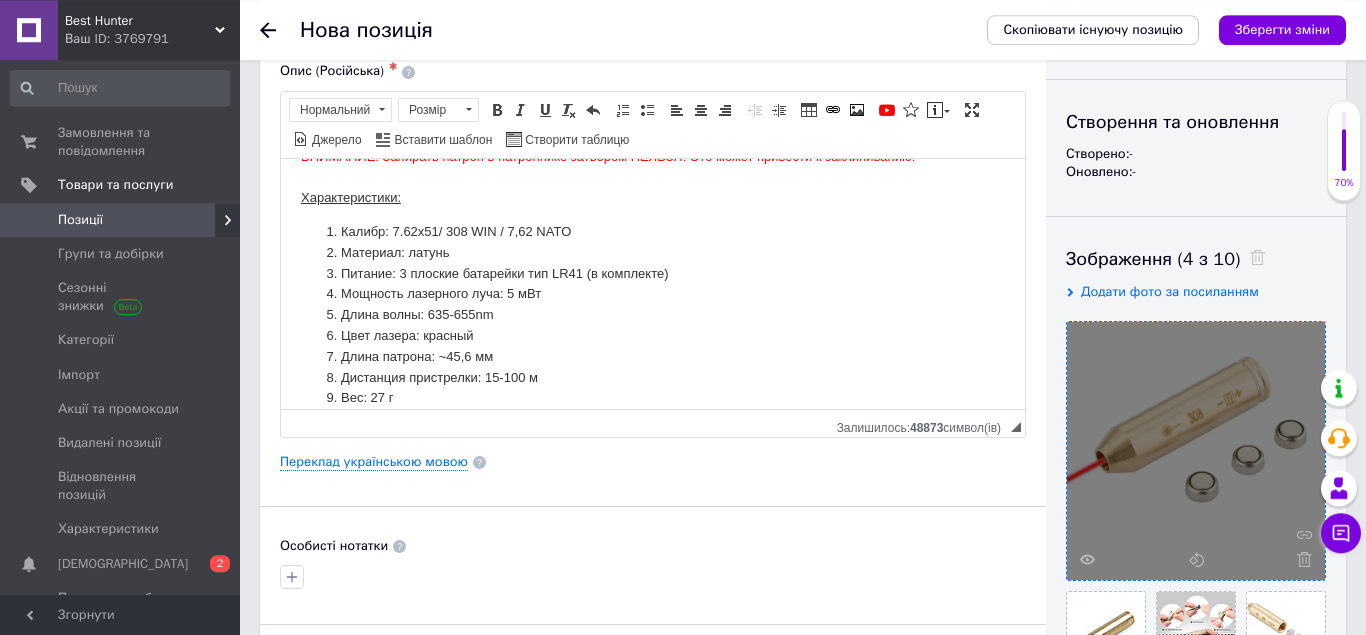 scroll, scrollTop: 53, scrollLeft: 0, axis: vertical 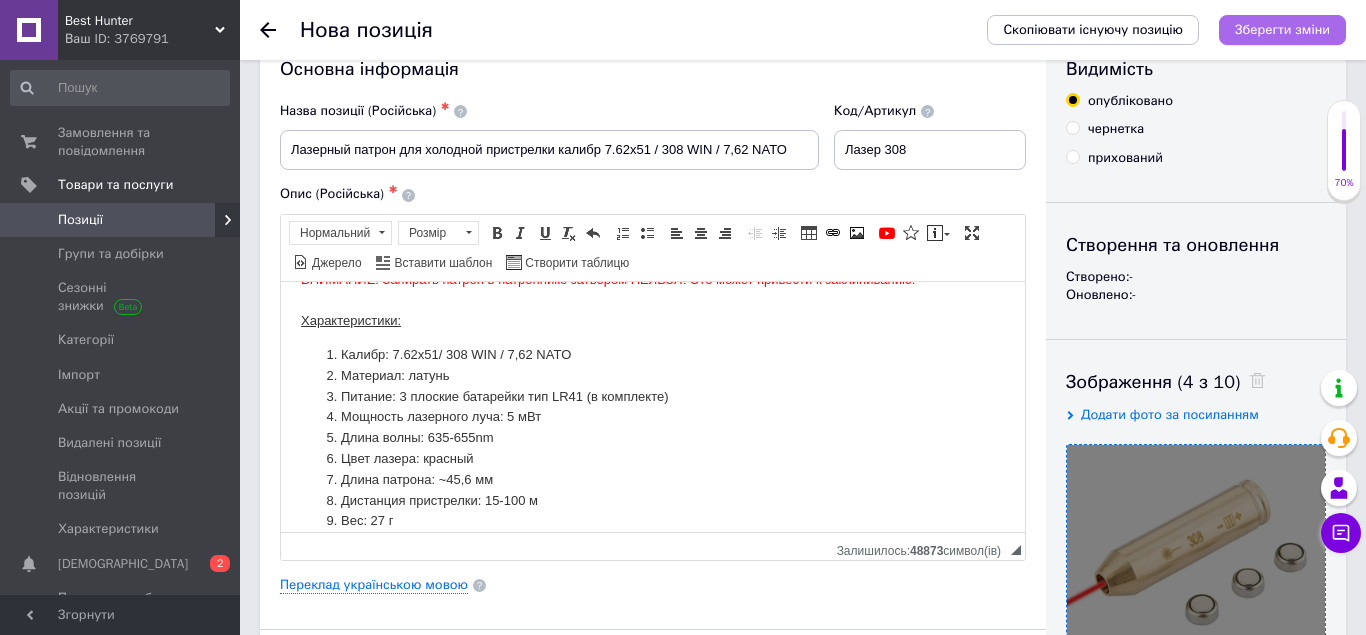 click on "Зберегти зміни" at bounding box center [1282, 29] 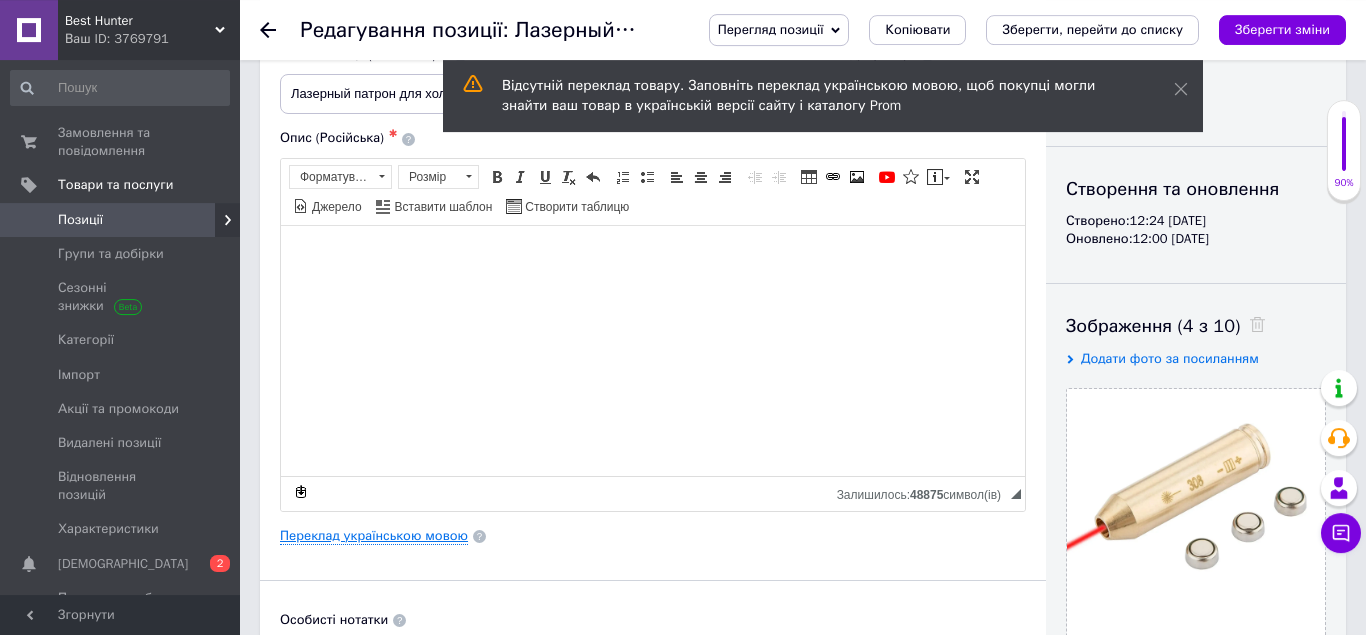 scroll, scrollTop: 204, scrollLeft: 0, axis: vertical 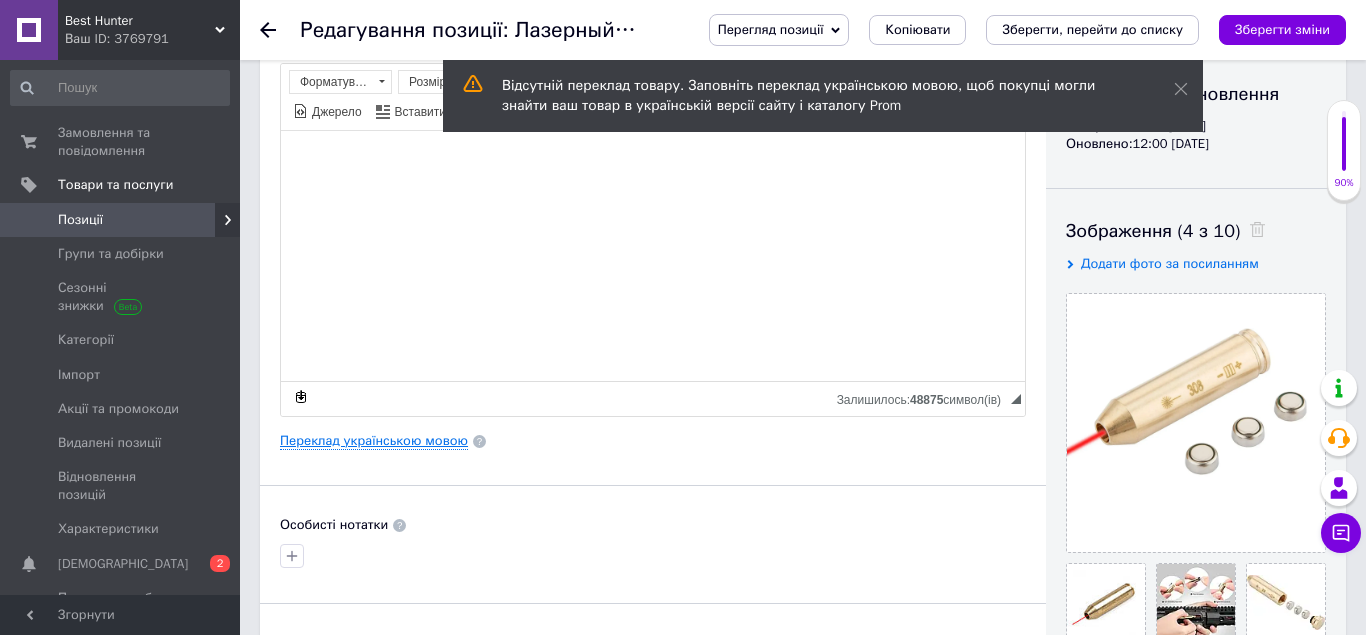 click on "Переклад українською мовою" at bounding box center (374, 441) 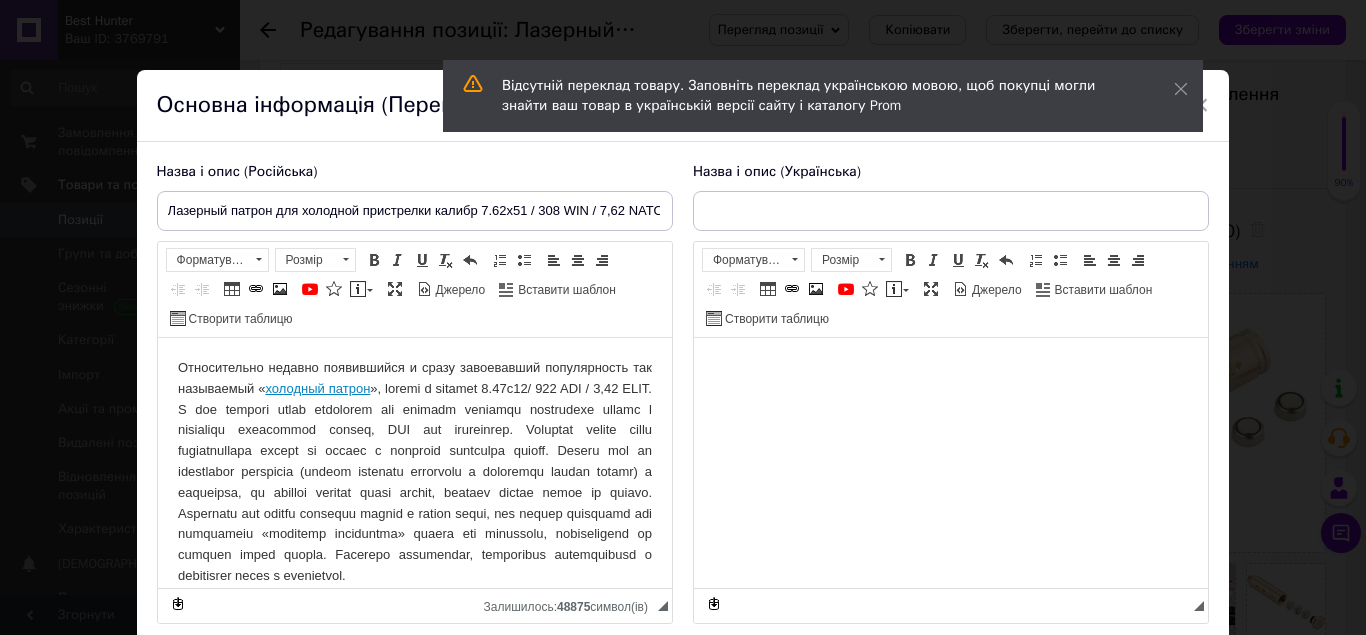 scroll, scrollTop: 119, scrollLeft: 0, axis: vertical 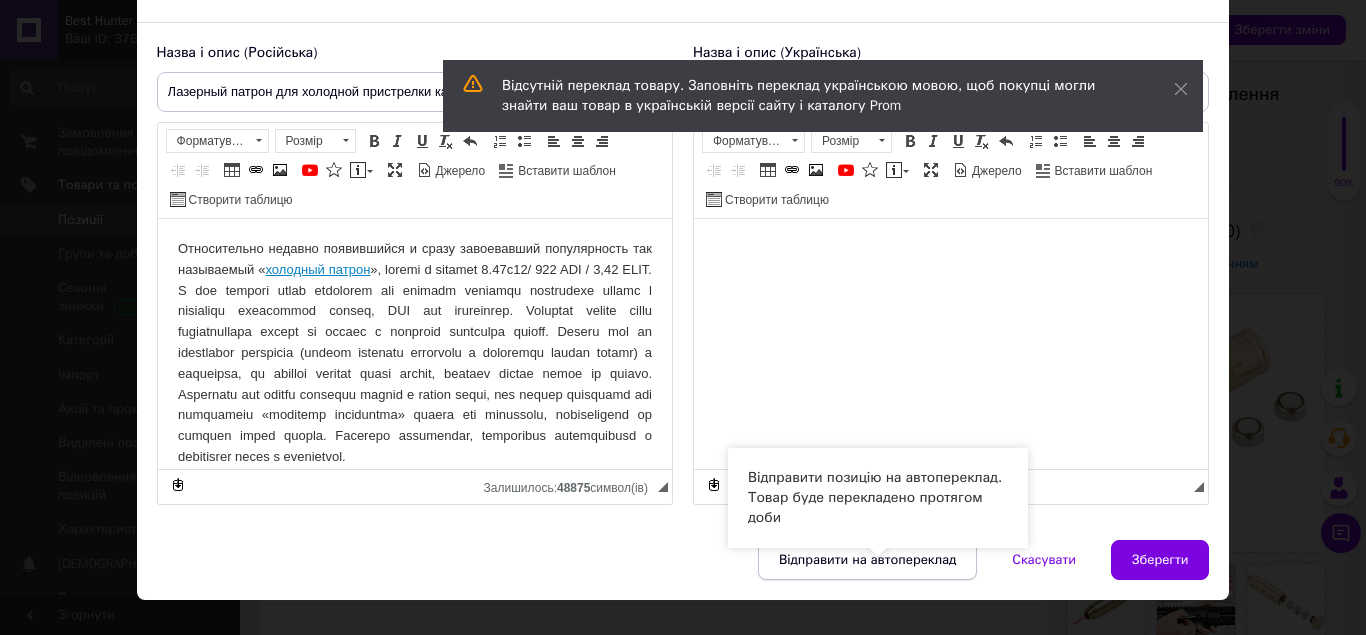 click on "Відправити на автопереклад" at bounding box center [867, 560] 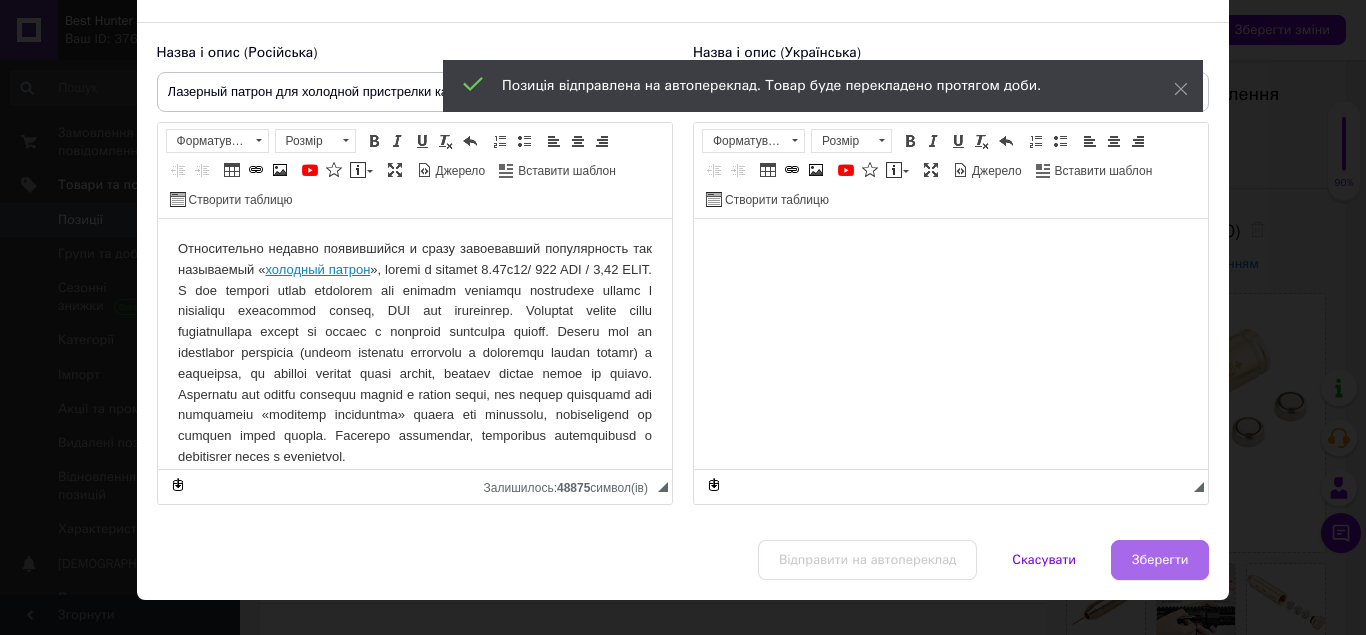 click on "Зберегти" at bounding box center (1160, 560) 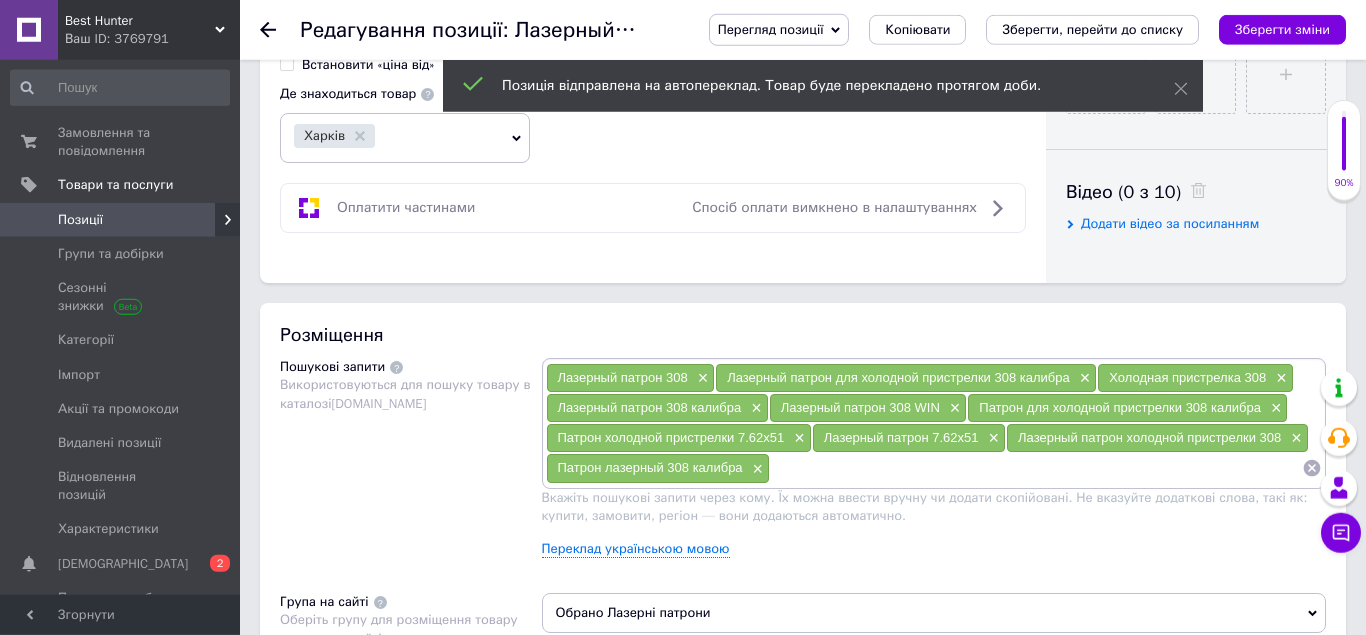 scroll, scrollTop: 1020, scrollLeft: 0, axis: vertical 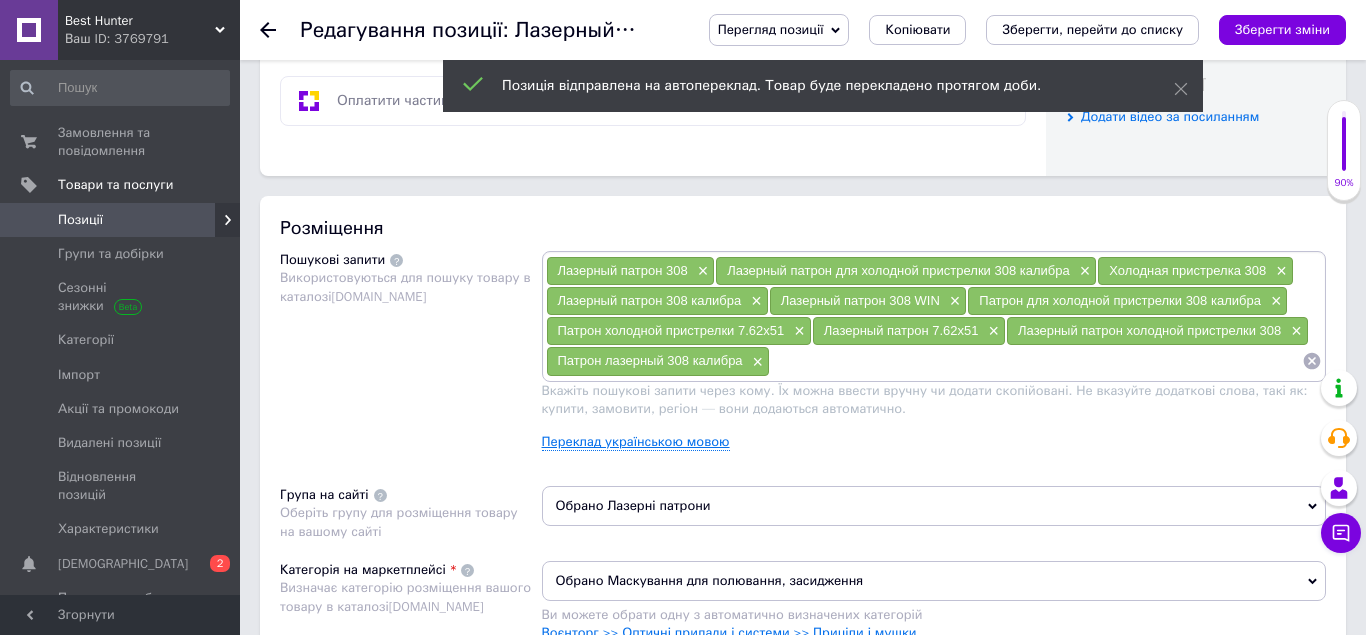 click on "Переклад українською мовою" at bounding box center (636, 442) 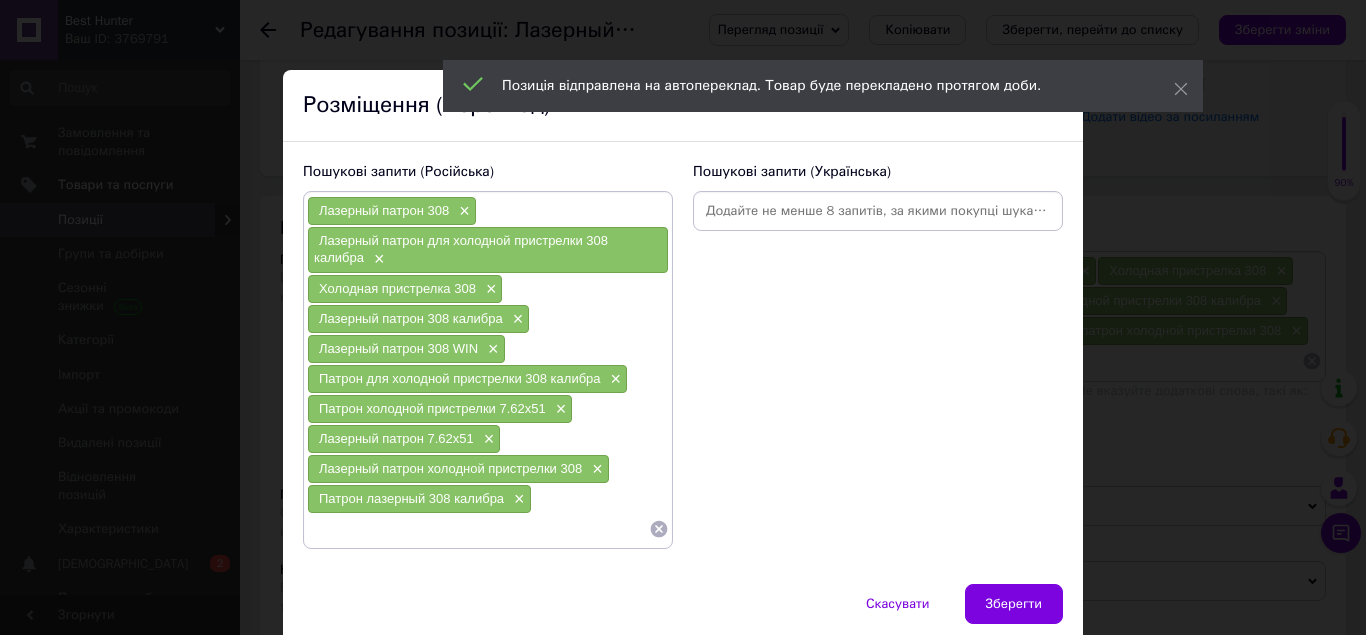 scroll, scrollTop: 81, scrollLeft: 0, axis: vertical 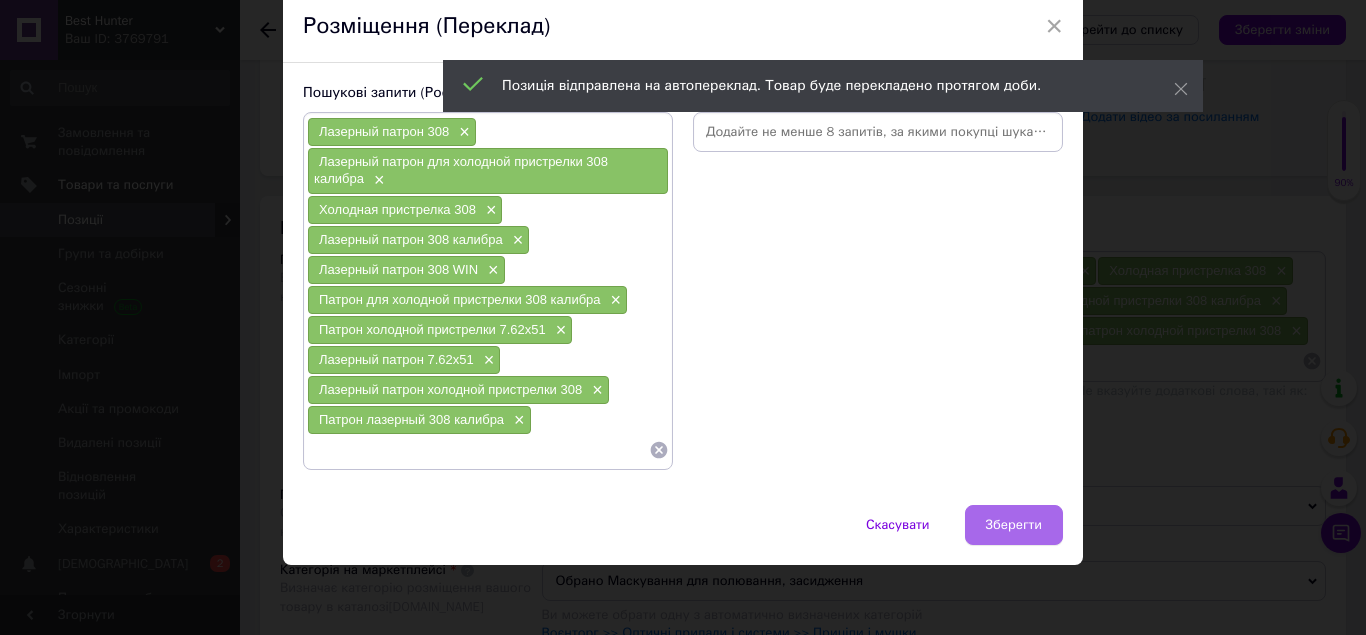 click on "Зберегти" at bounding box center (1014, 525) 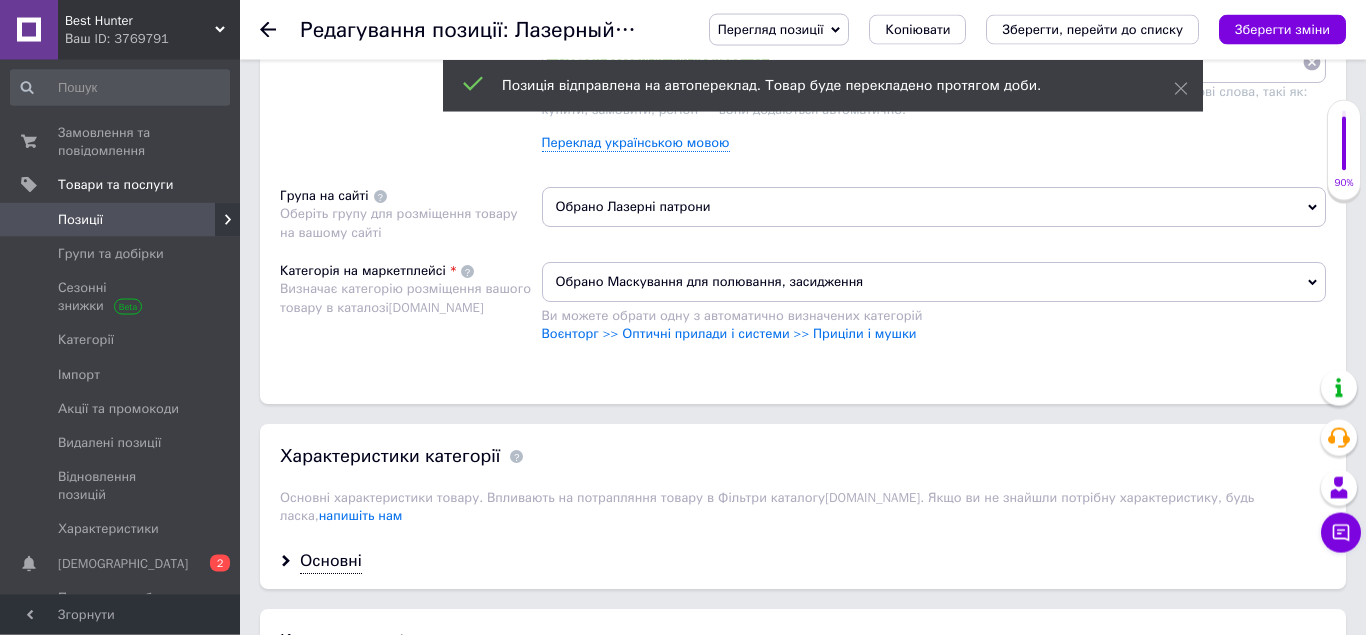 scroll, scrollTop: 1632, scrollLeft: 0, axis: vertical 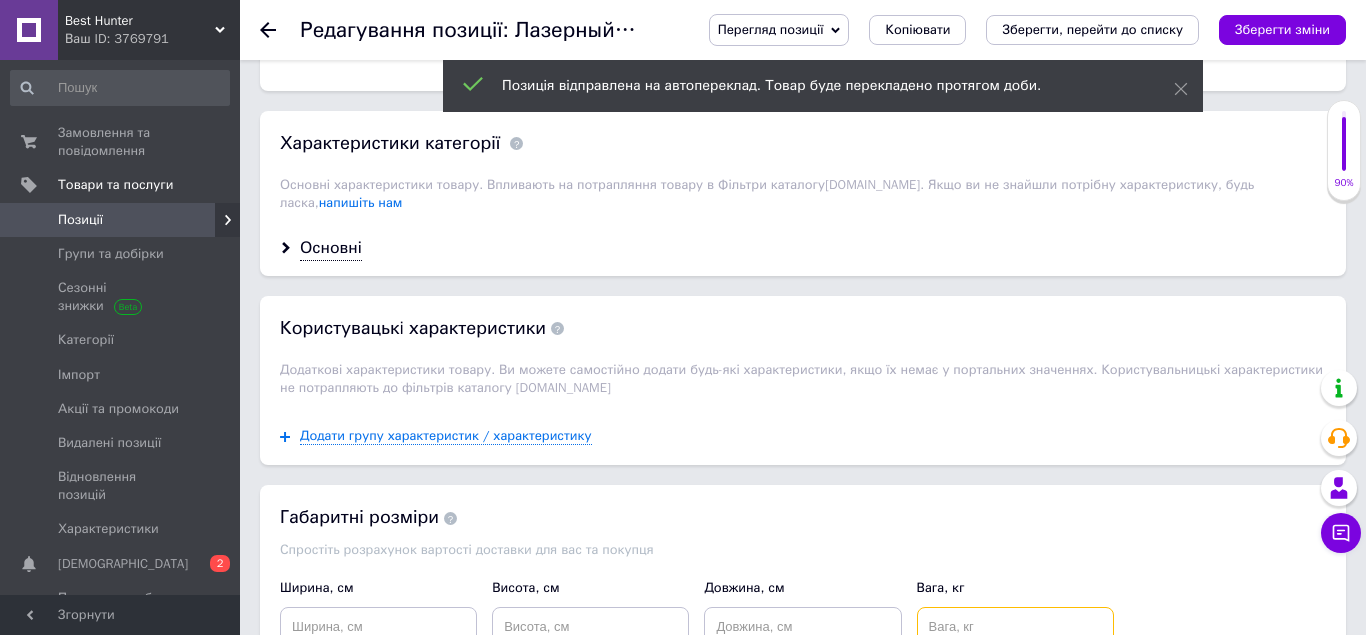 click at bounding box center [1015, 627] 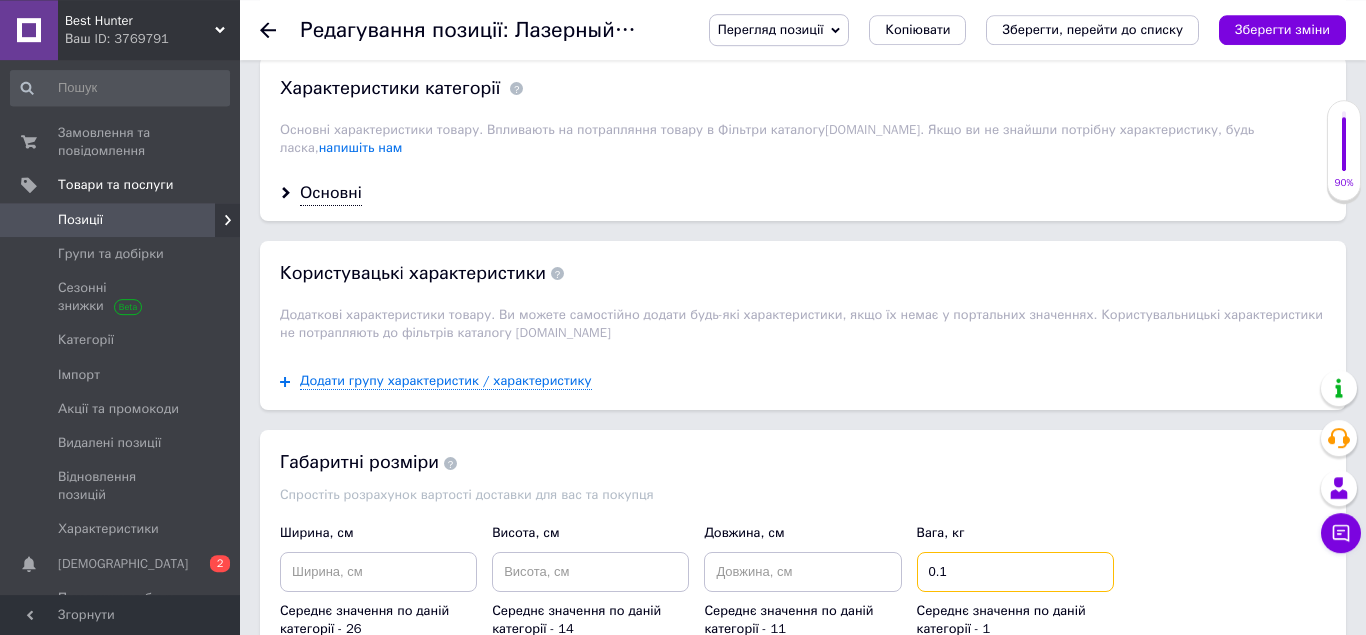 scroll, scrollTop: 1938, scrollLeft: 0, axis: vertical 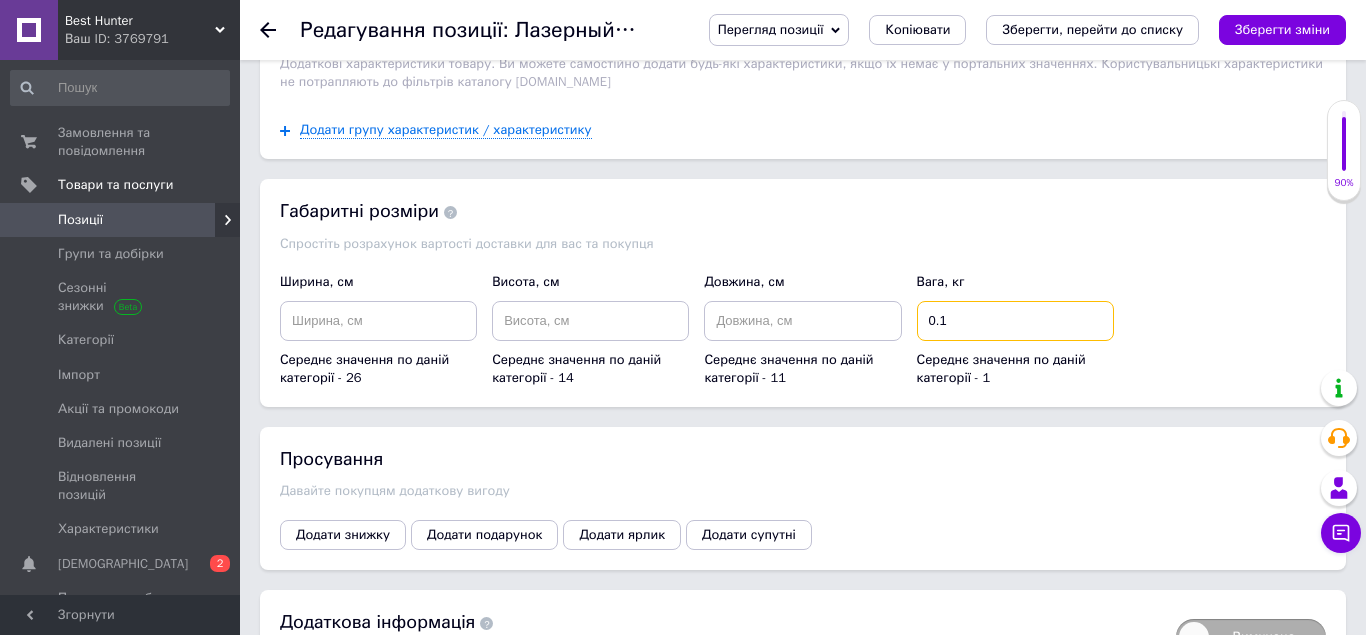 type on "0.1" 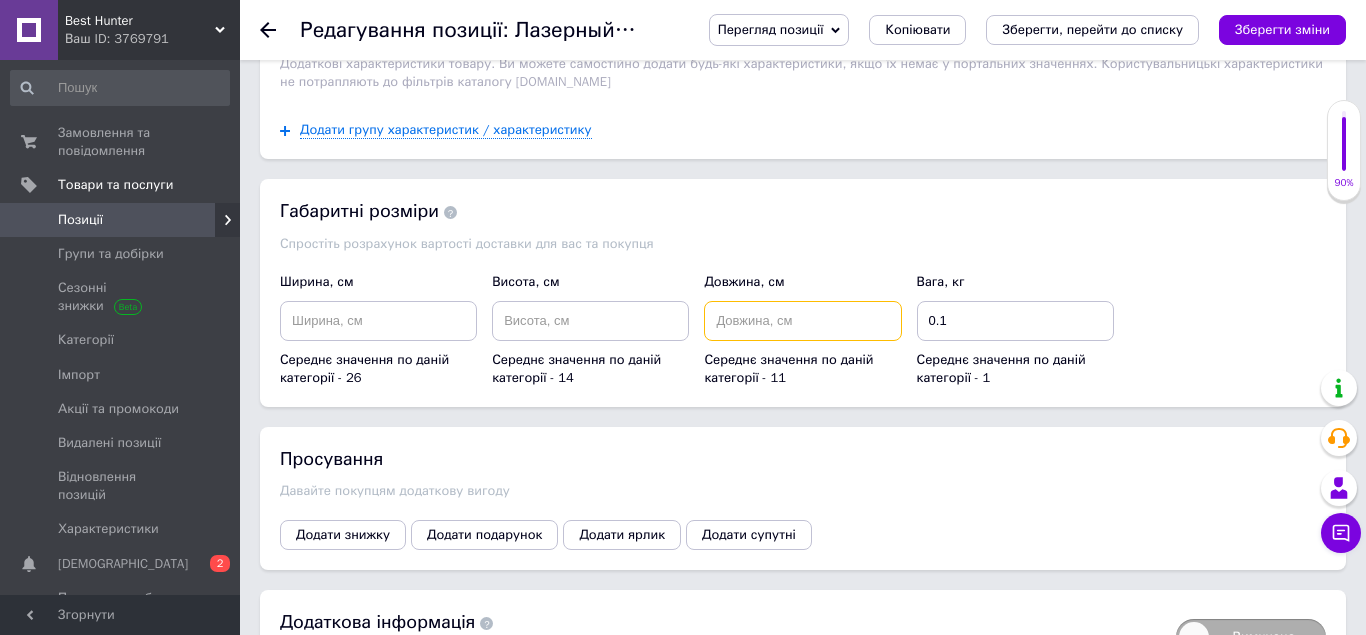 click at bounding box center (802, 321) 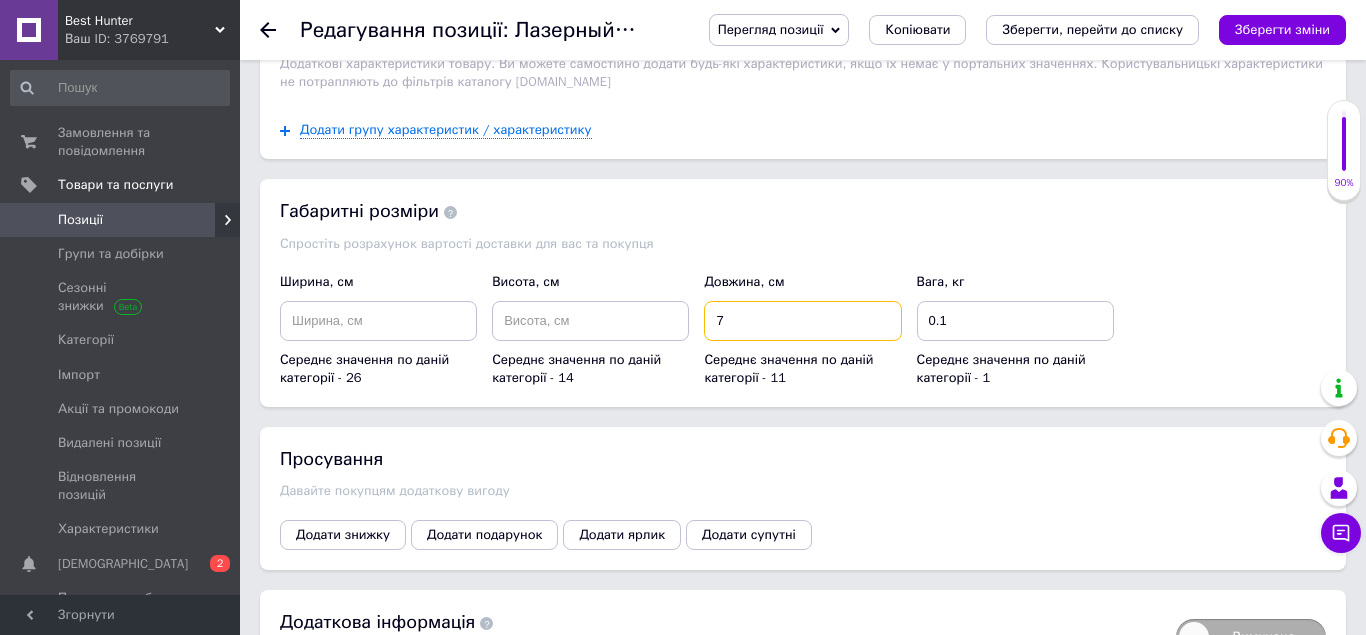 type on "7" 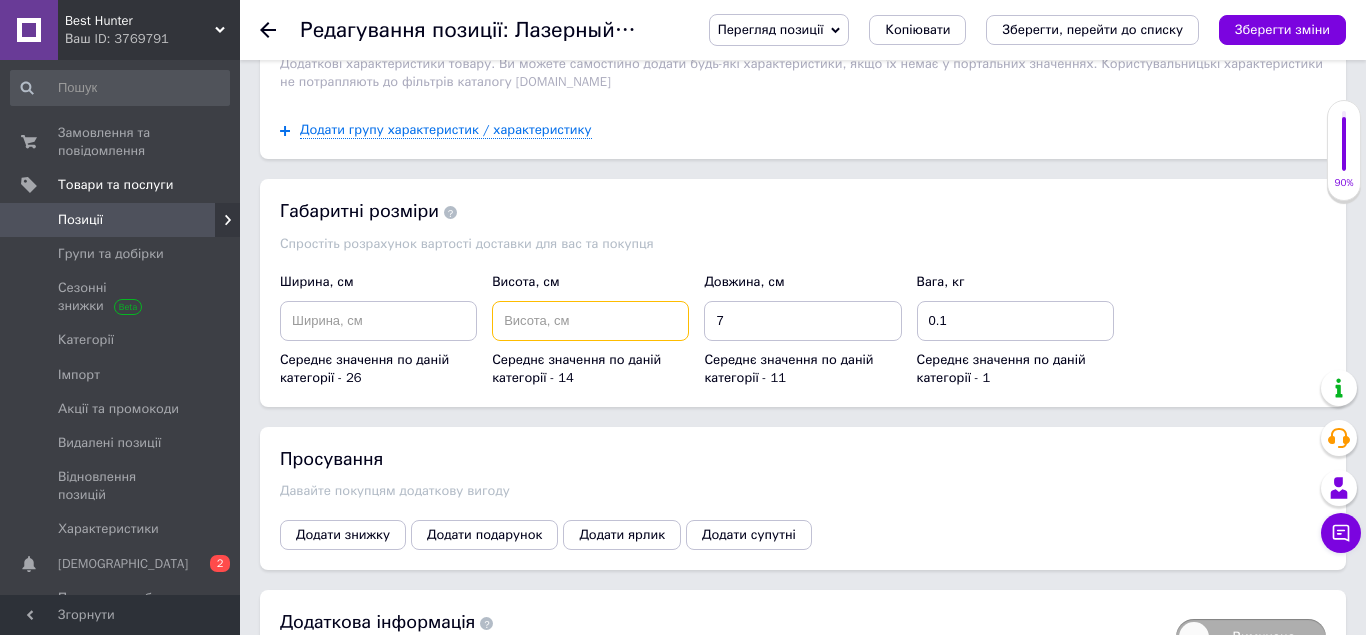 click at bounding box center [590, 321] 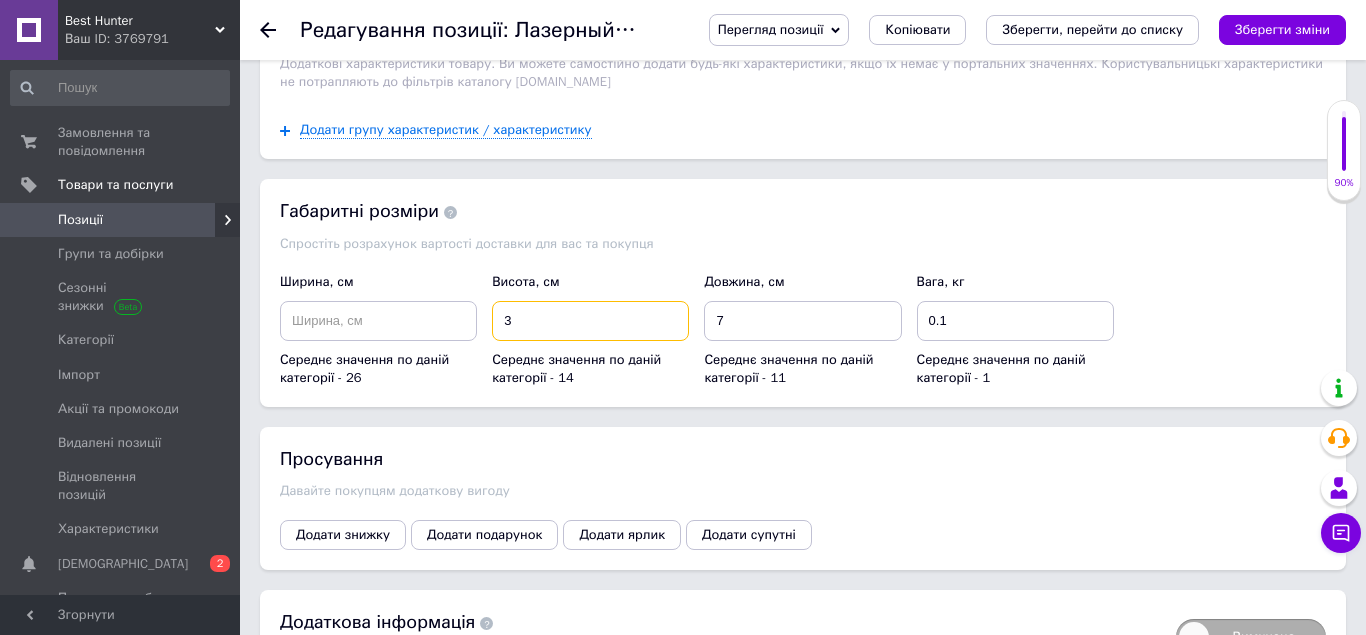 type on "3" 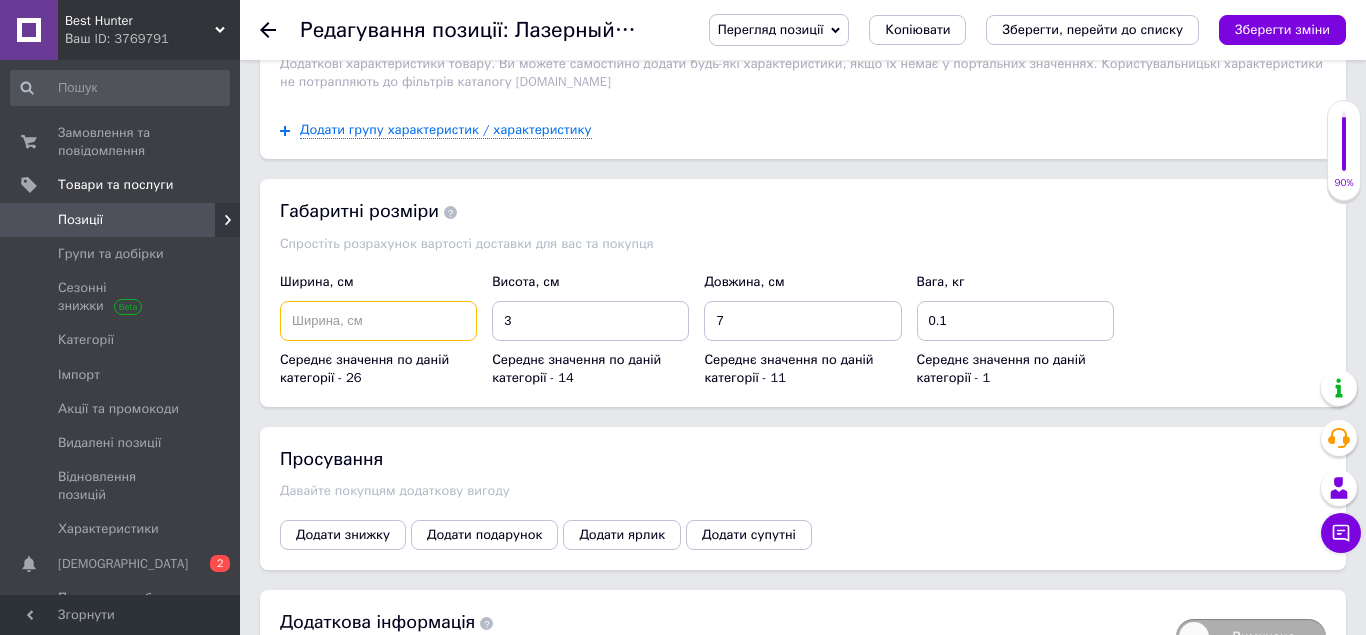 click at bounding box center (378, 321) 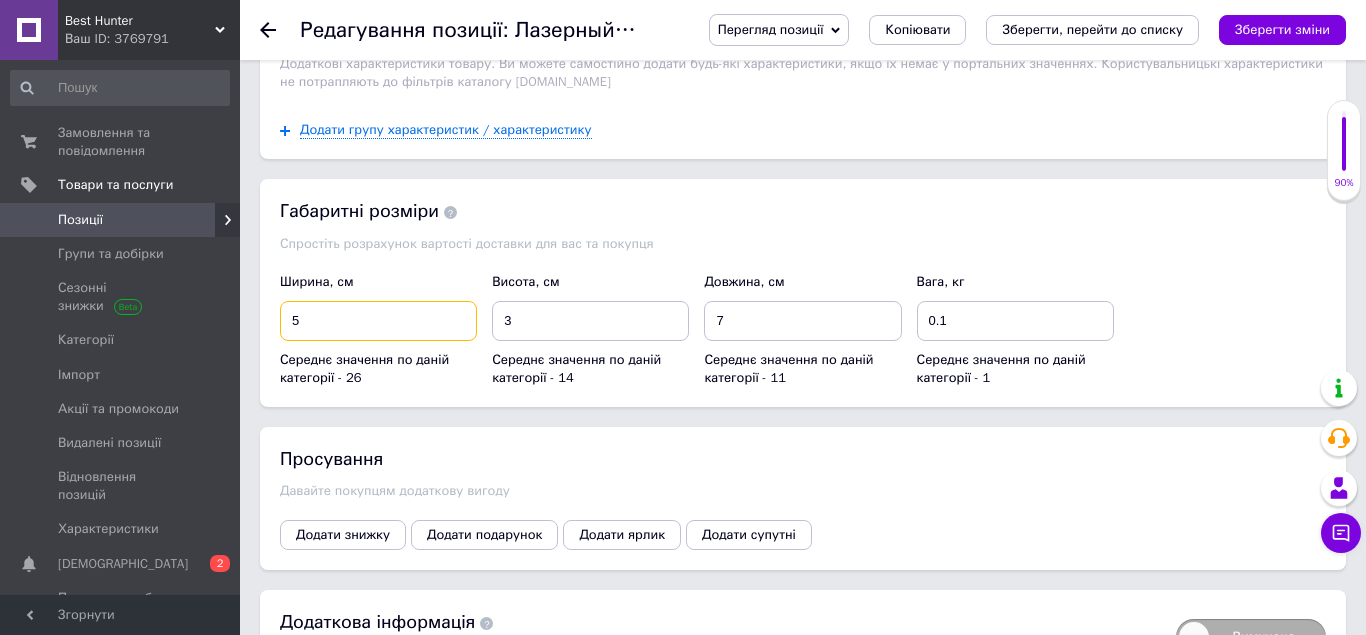 scroll, scrollTop: 1632, scrollLeft: 0, axis: vertical 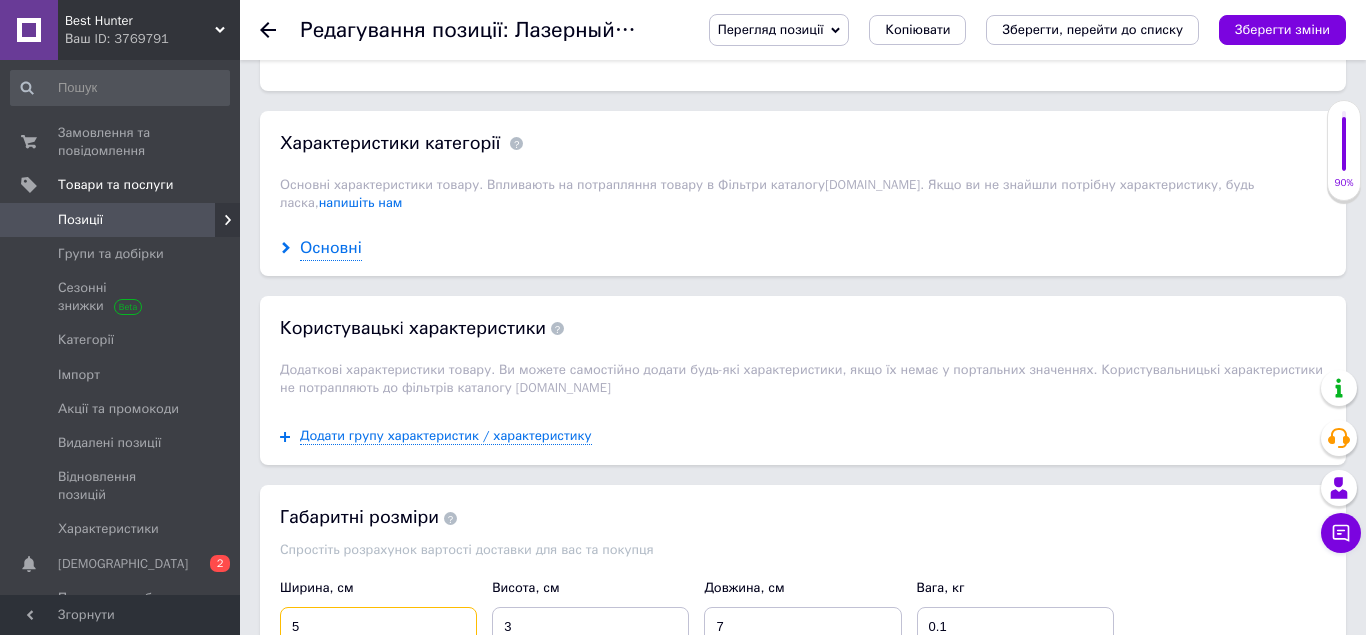type on "5" 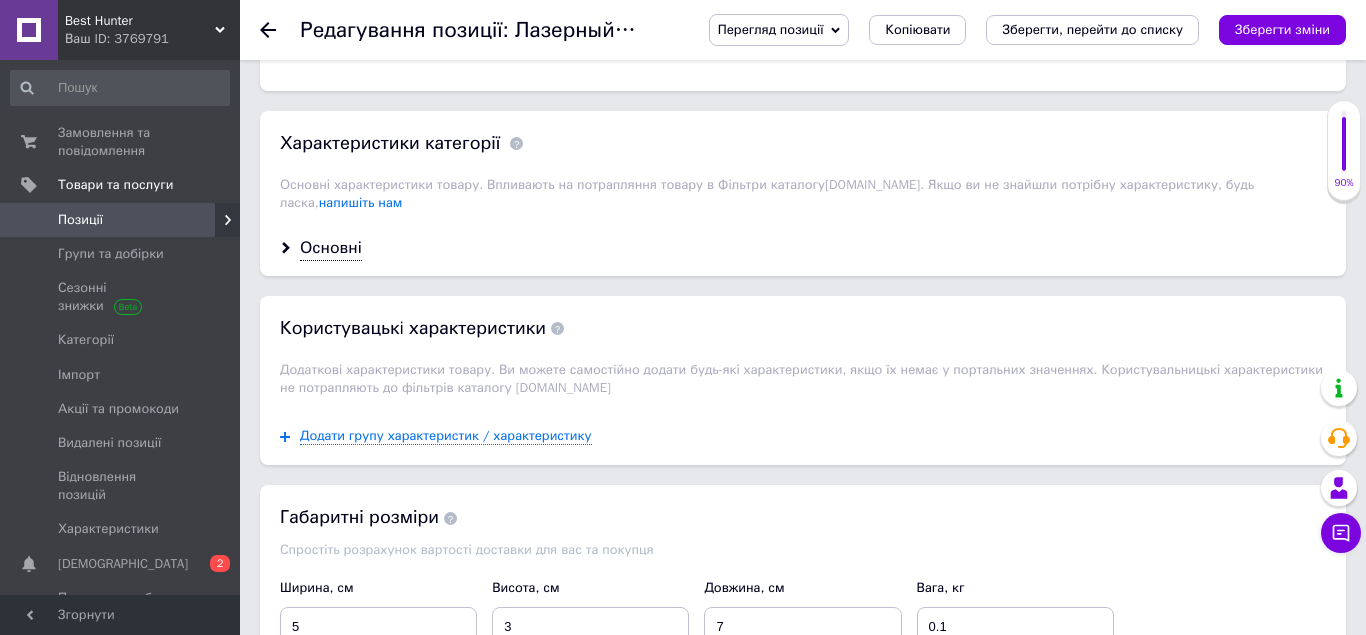 drag, startPoint x: 339, startPoint y: 229, endPoint x: 419, endPoint y: 335, distance: 132.8006 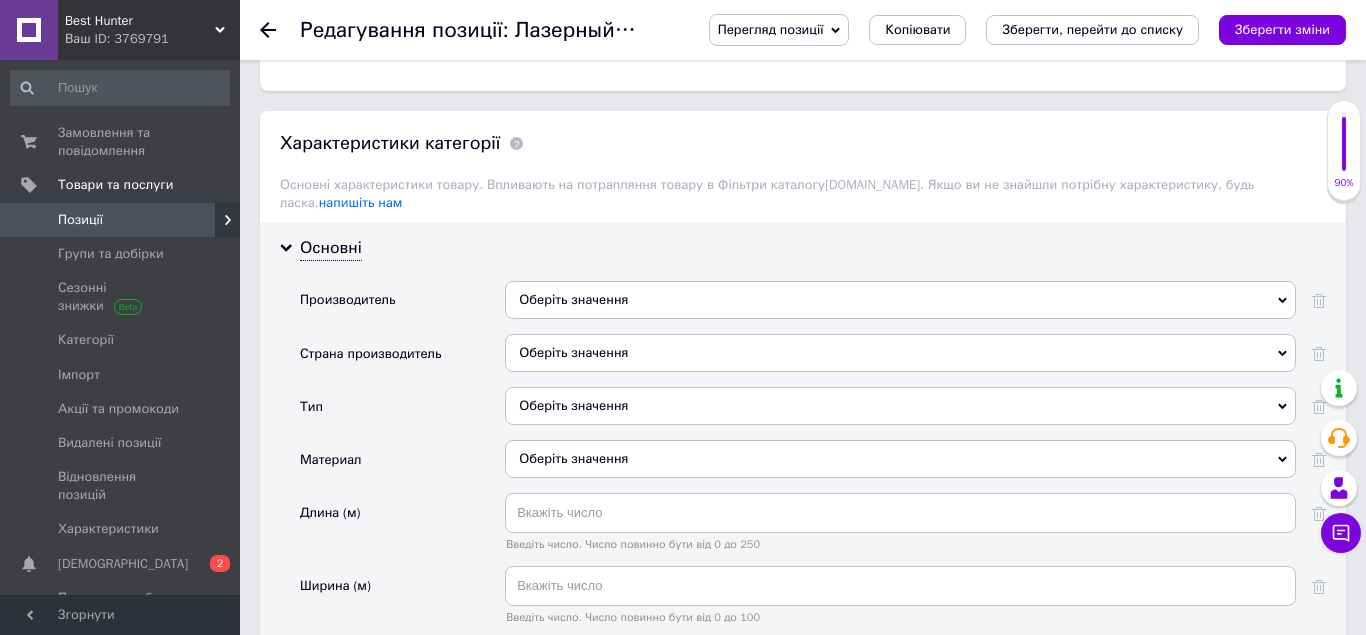 click on "Оберіть значення" at bounding box center [900, 353] 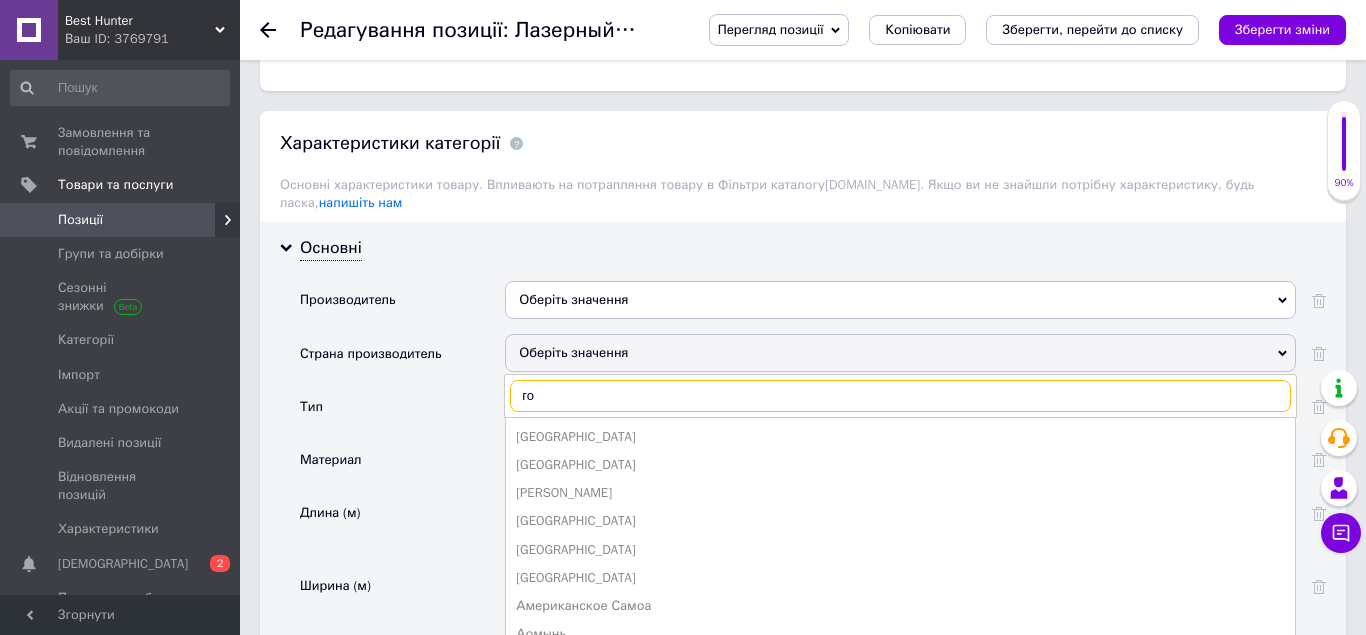 type on "гон" 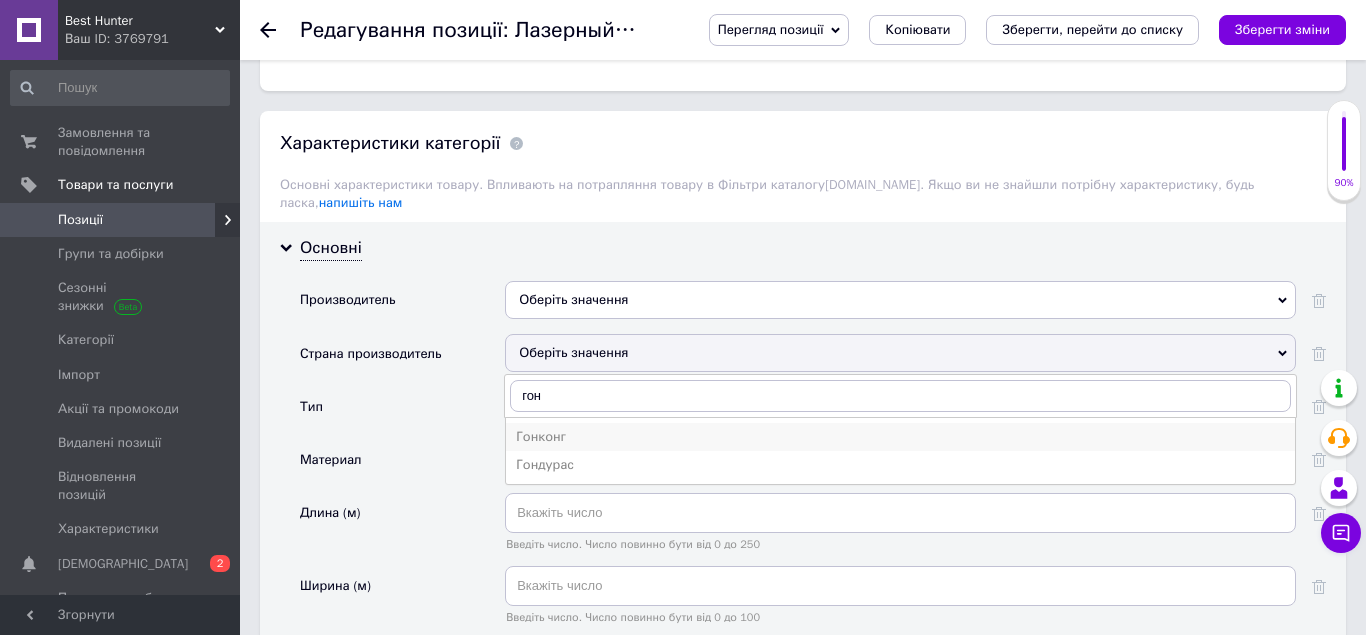click on "Гонконг" at bounding box center [900, 437] 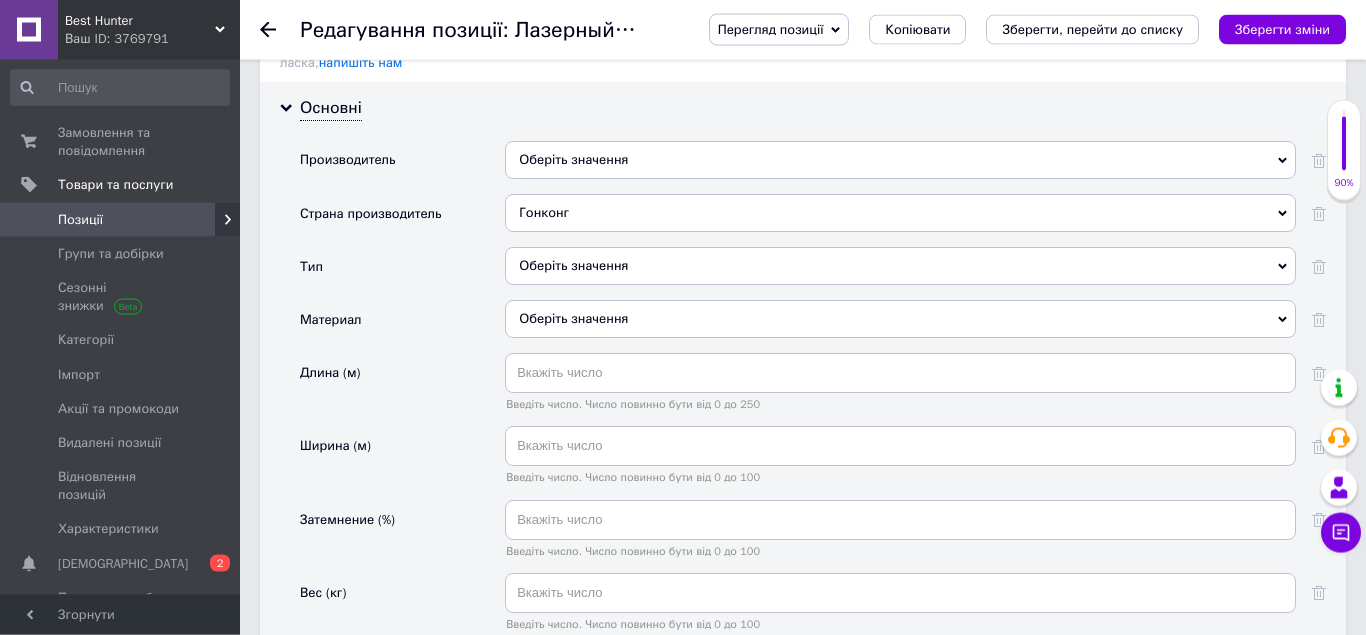 scroll, scrollTop: 1836, scrollLeft: 0, axis: vertical 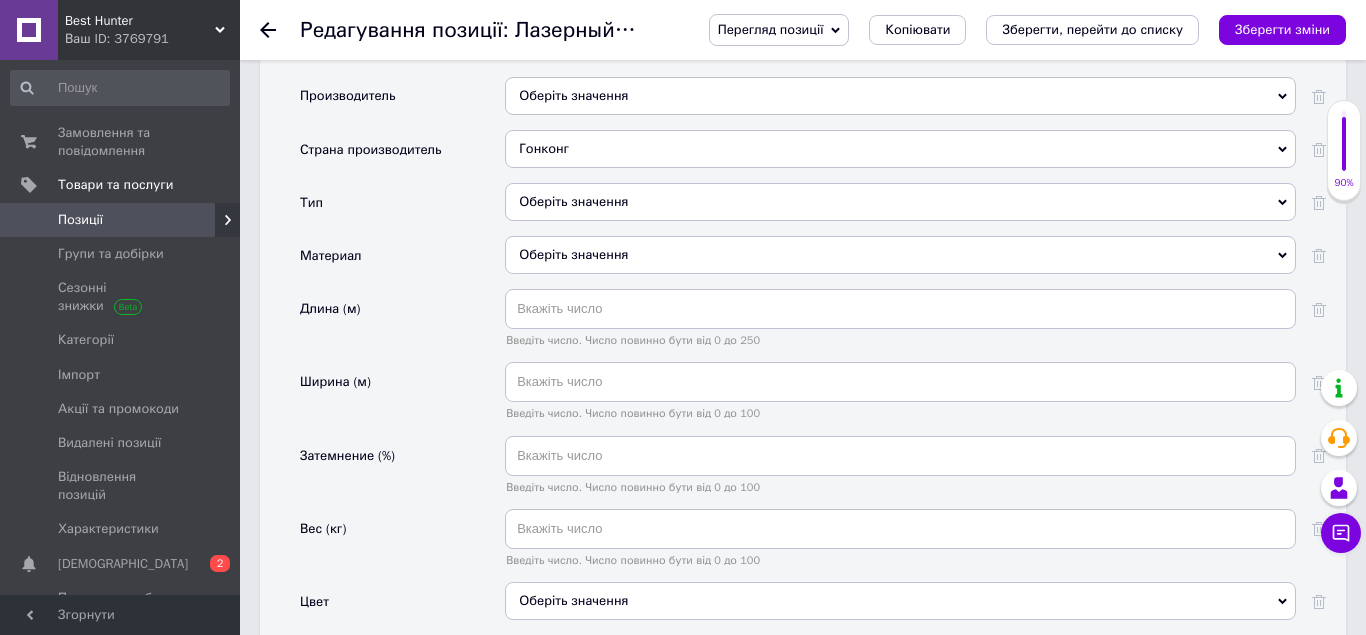 click on "Оберіть значення" at bounding box center [900, 255] 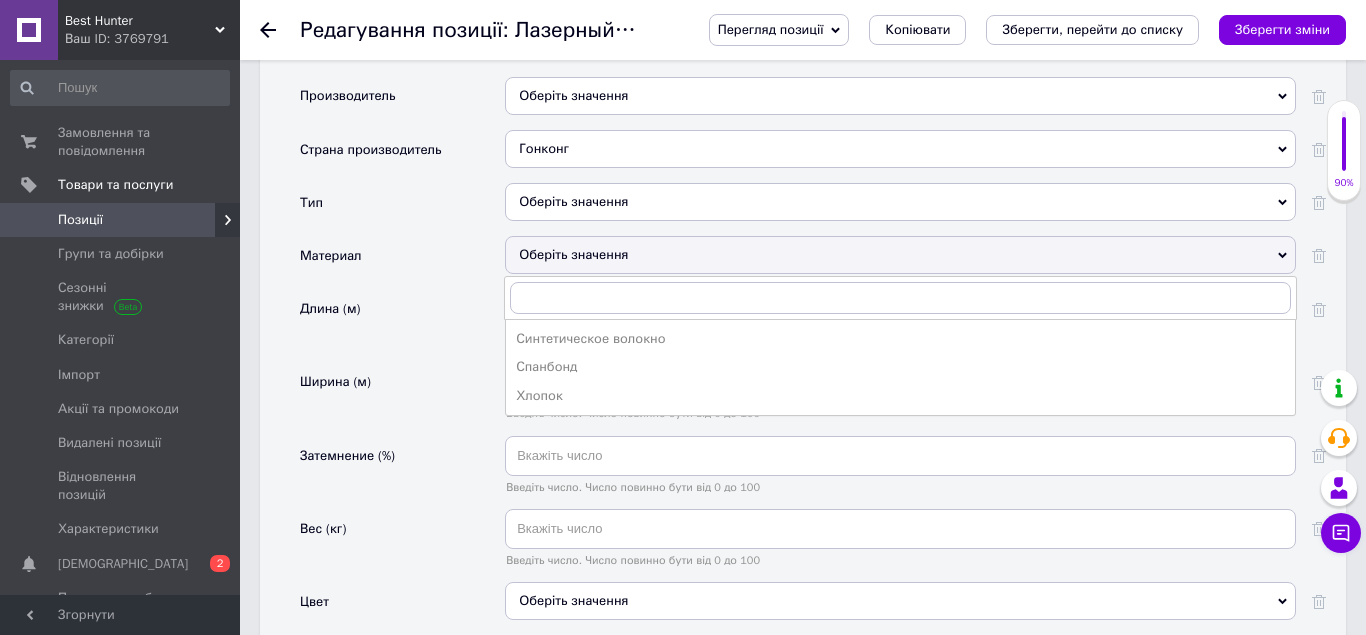 click on "Материал" at bounding box center (402, 262) 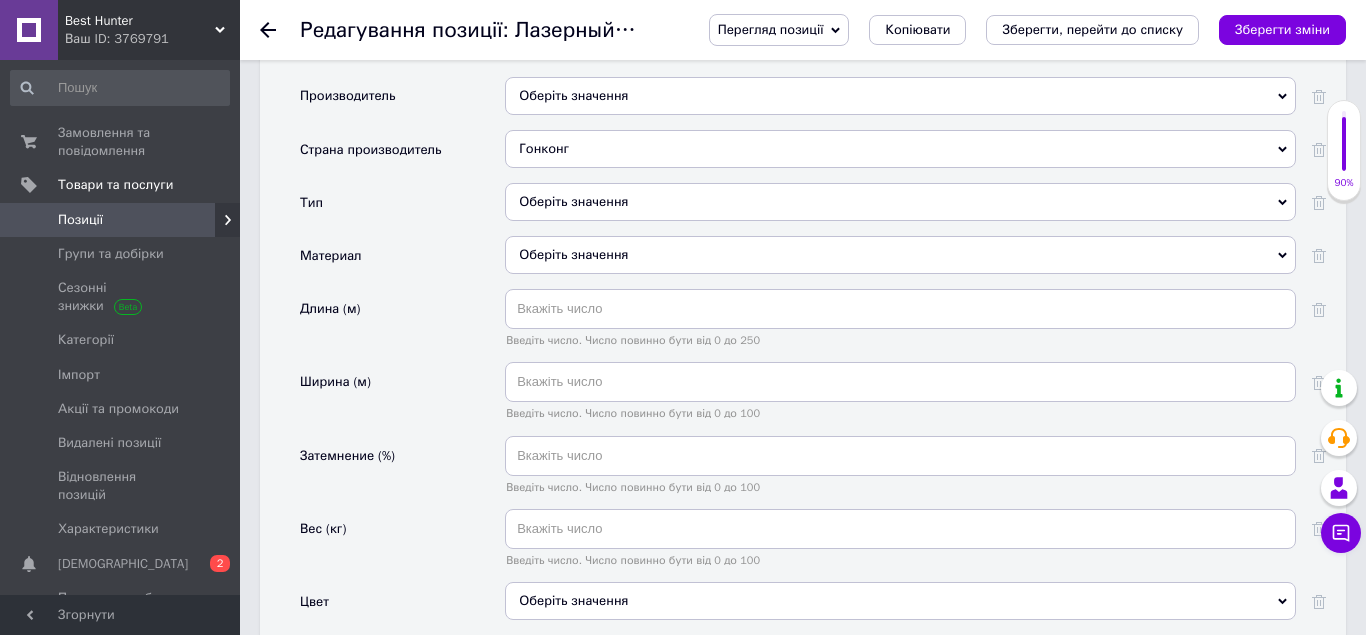 scroll, scrollTop: 1938, scrollLeft: 0, axis: vertical 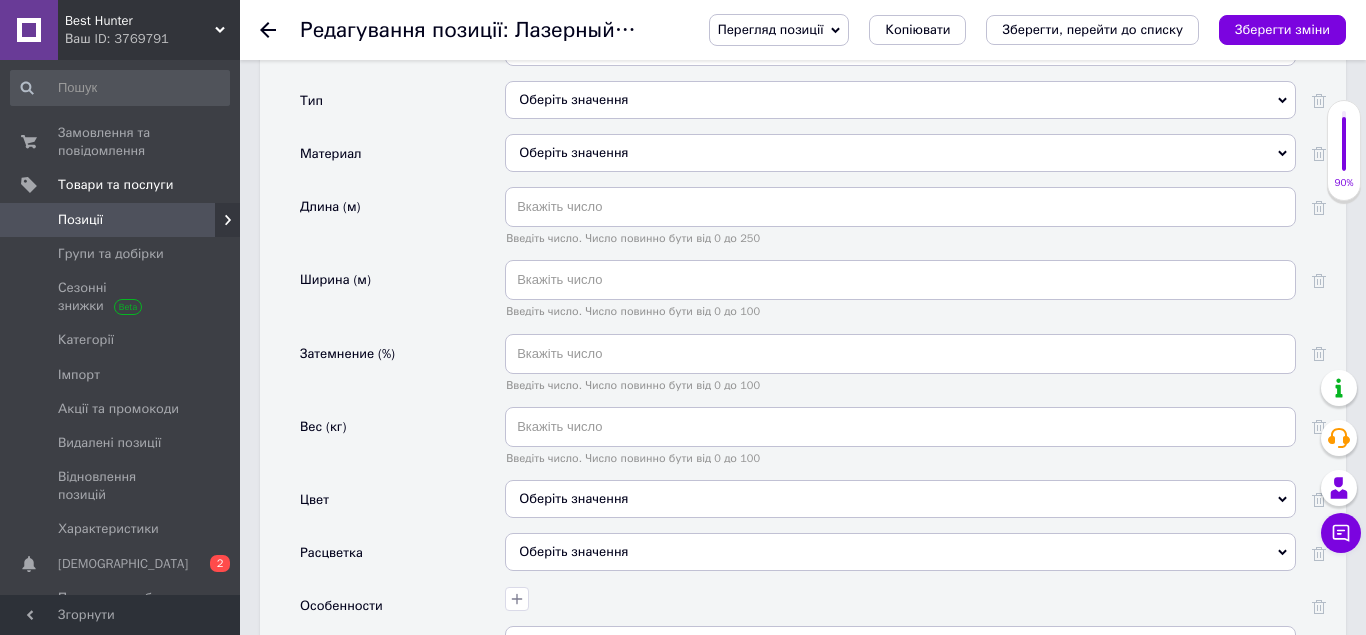 click on "Оберіть значення" at bounding box center (900, 499) 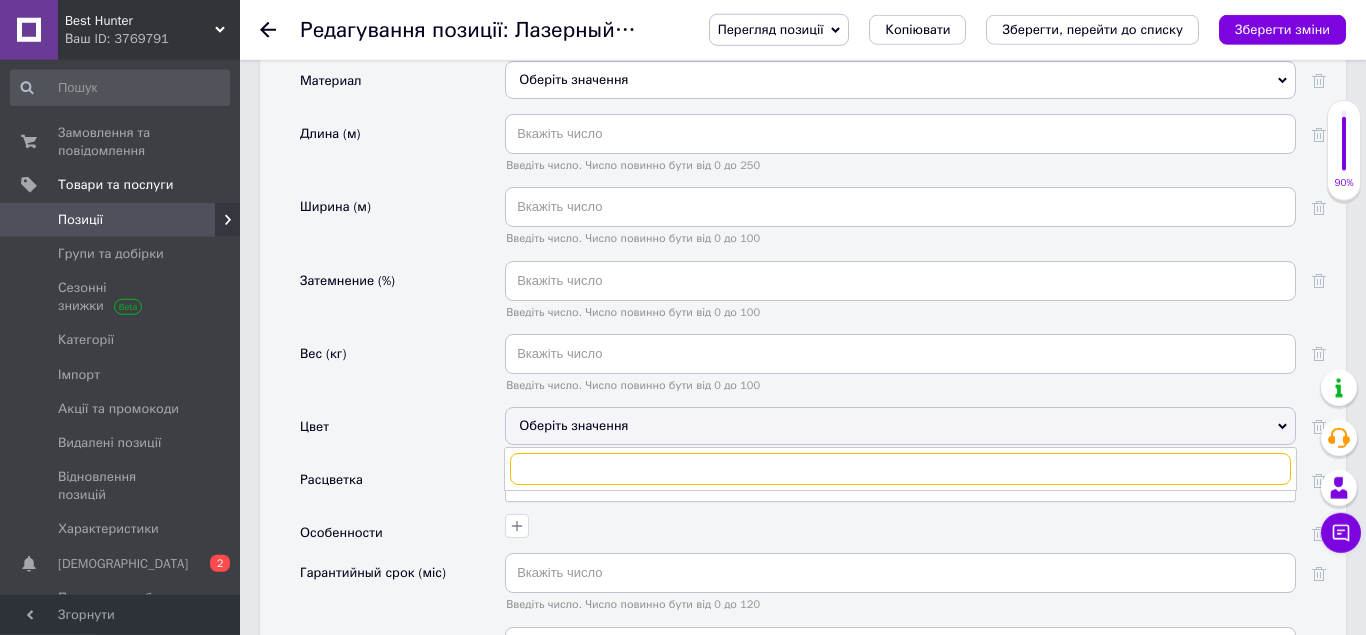 scroll, scrollTop: 2142, scrollLeft: 0, axis: vertical 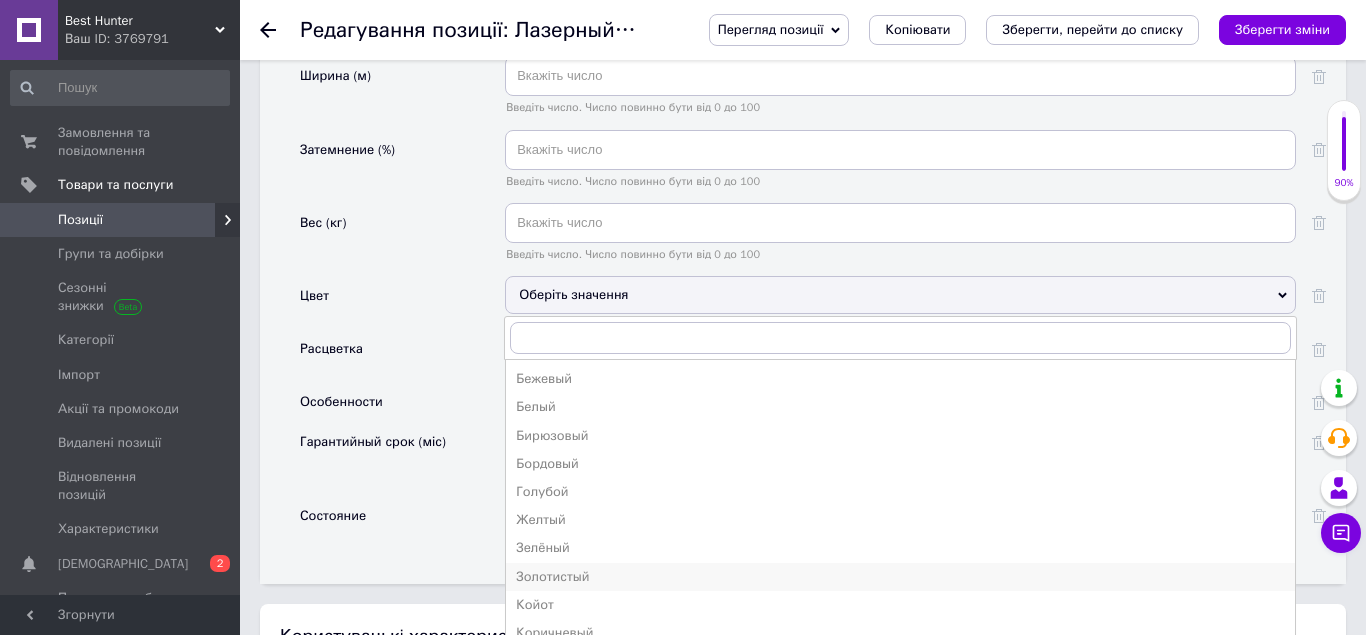click on "Золотистый" at bounding box center [900, 577] 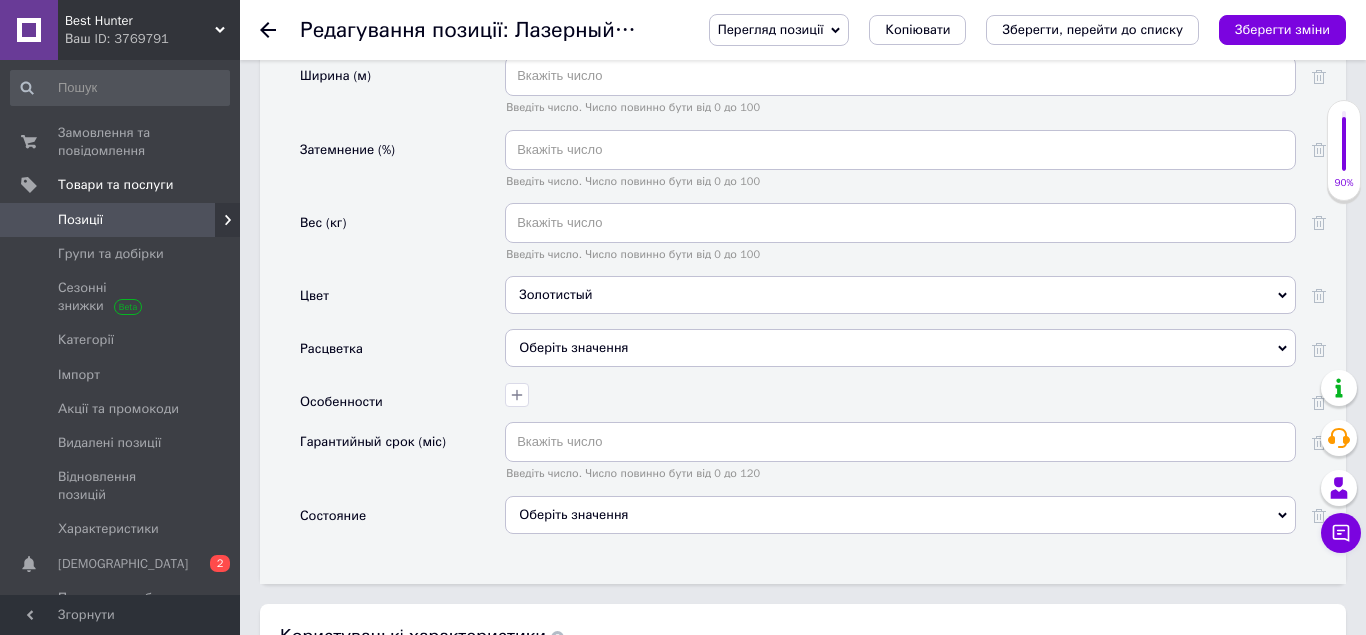 click on "Оберіть значення" at bounding box center (900, 515) 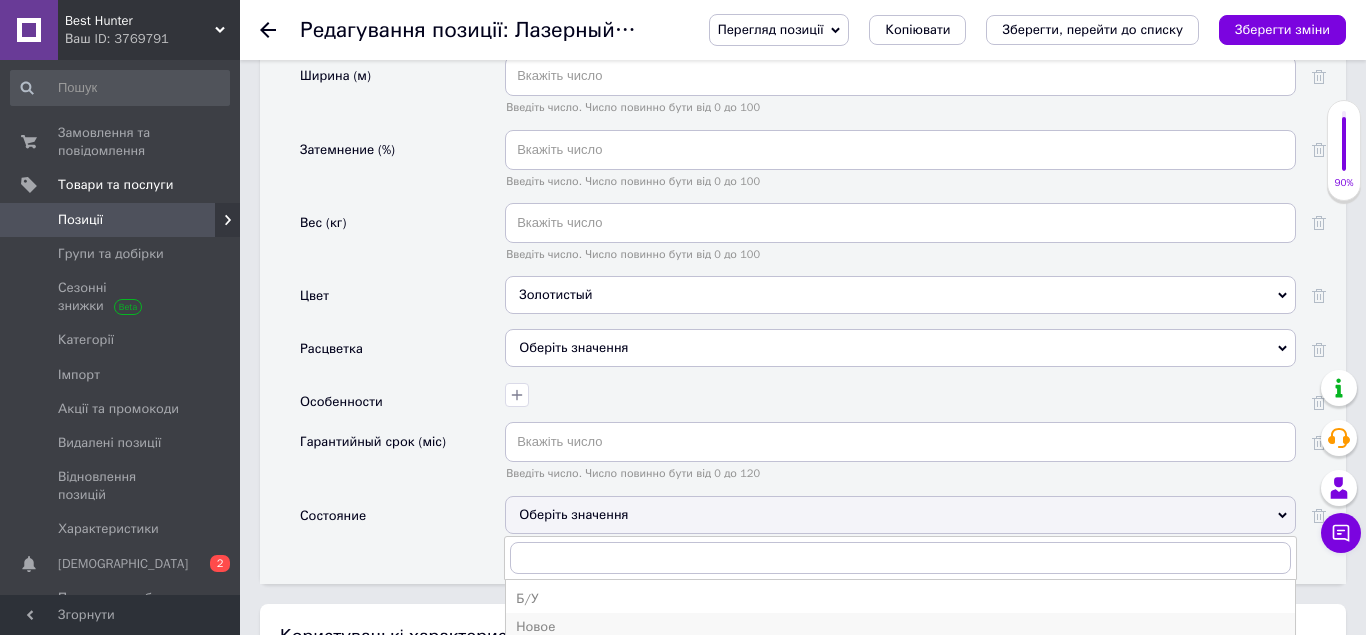 click on "Новое" at bounding box center [900, 627] 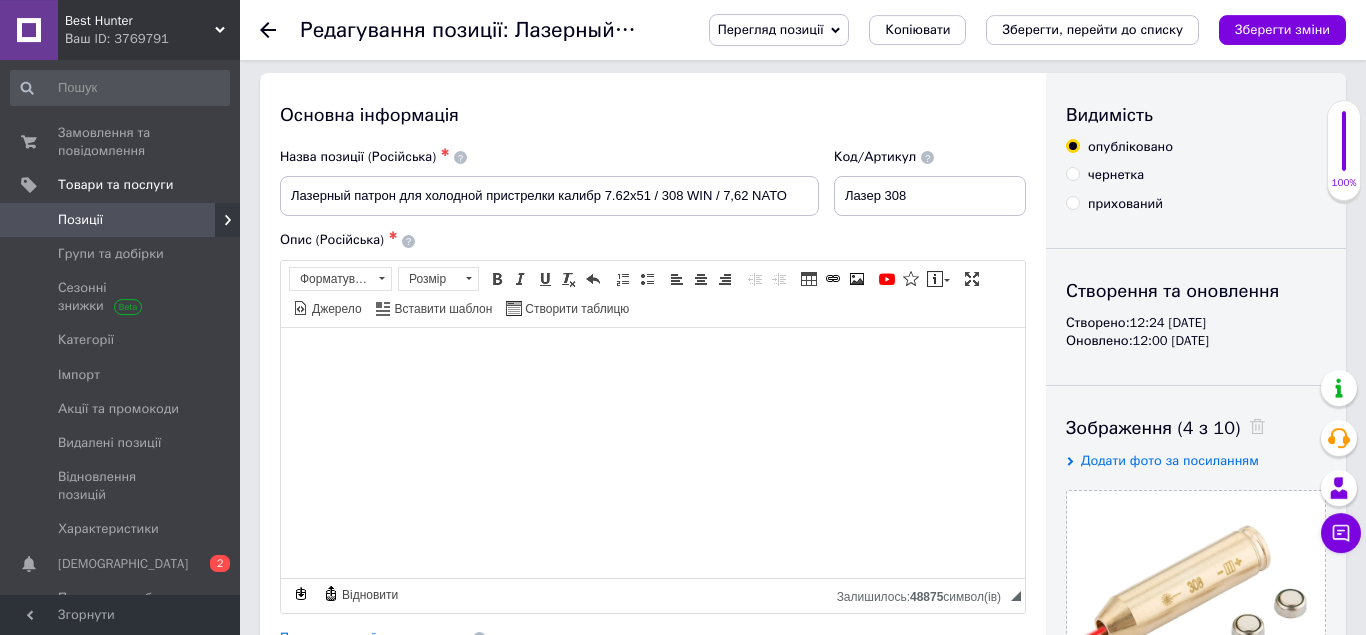 scroll, scrollTop: 0, scrollLeft: 0, axis: both 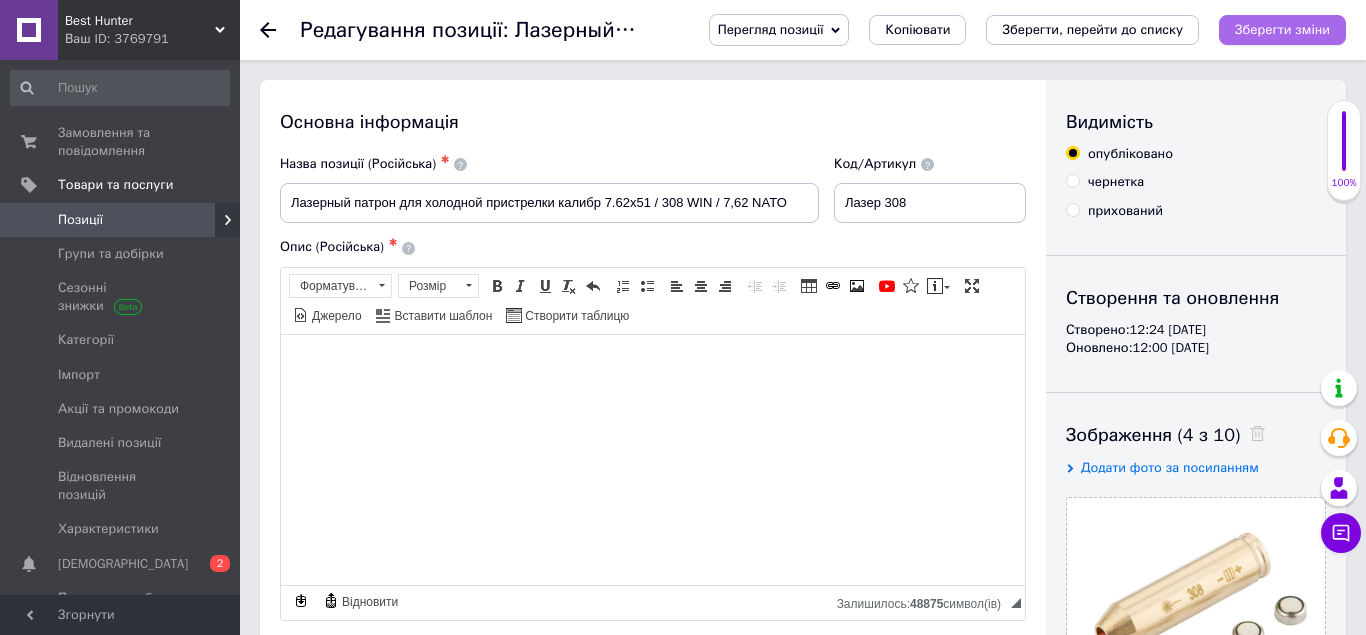 click on "Зберегти зміни" at bounding box center (1282, 29) 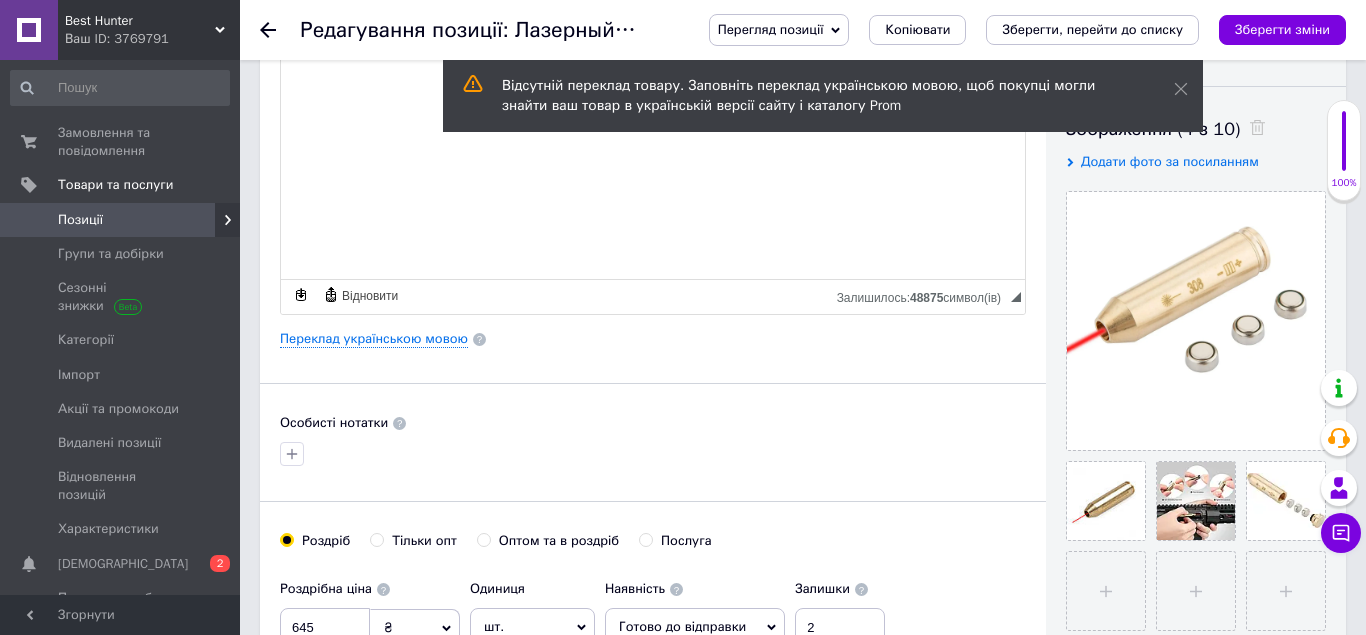 scroll, scrollTop: 408, scrollLeft: 0, axis: vertical 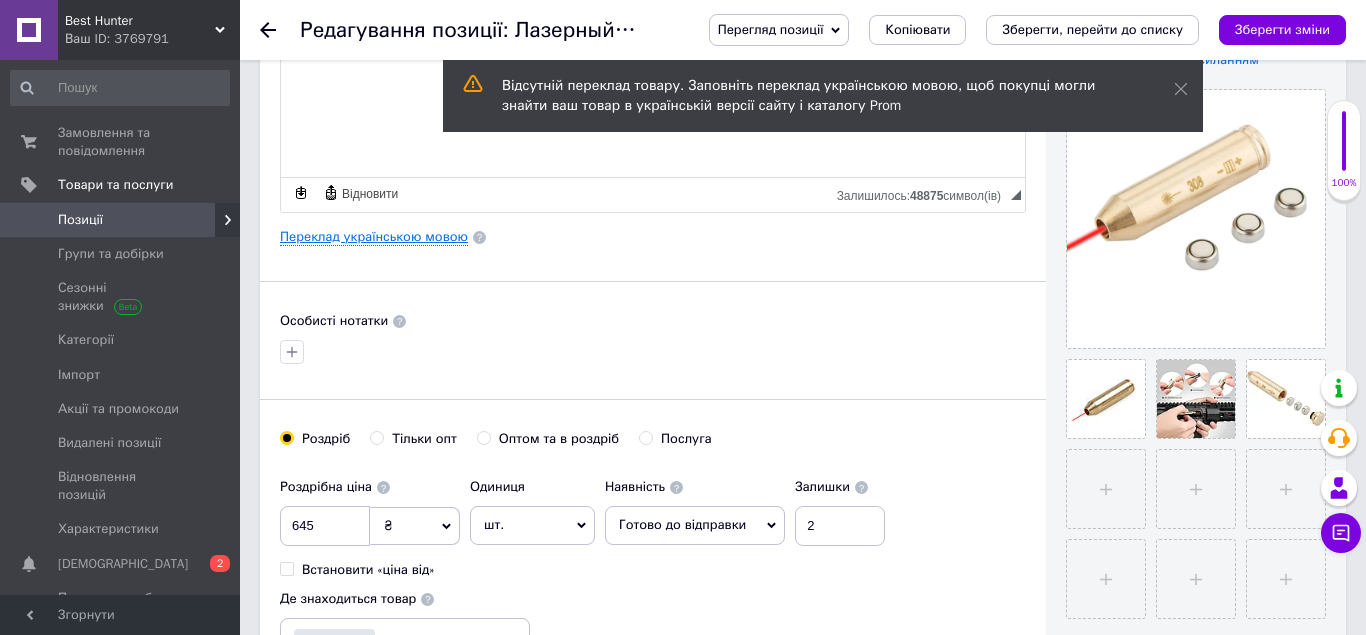 click on "Переклад українською мовою" at bounding box center (374, 237) 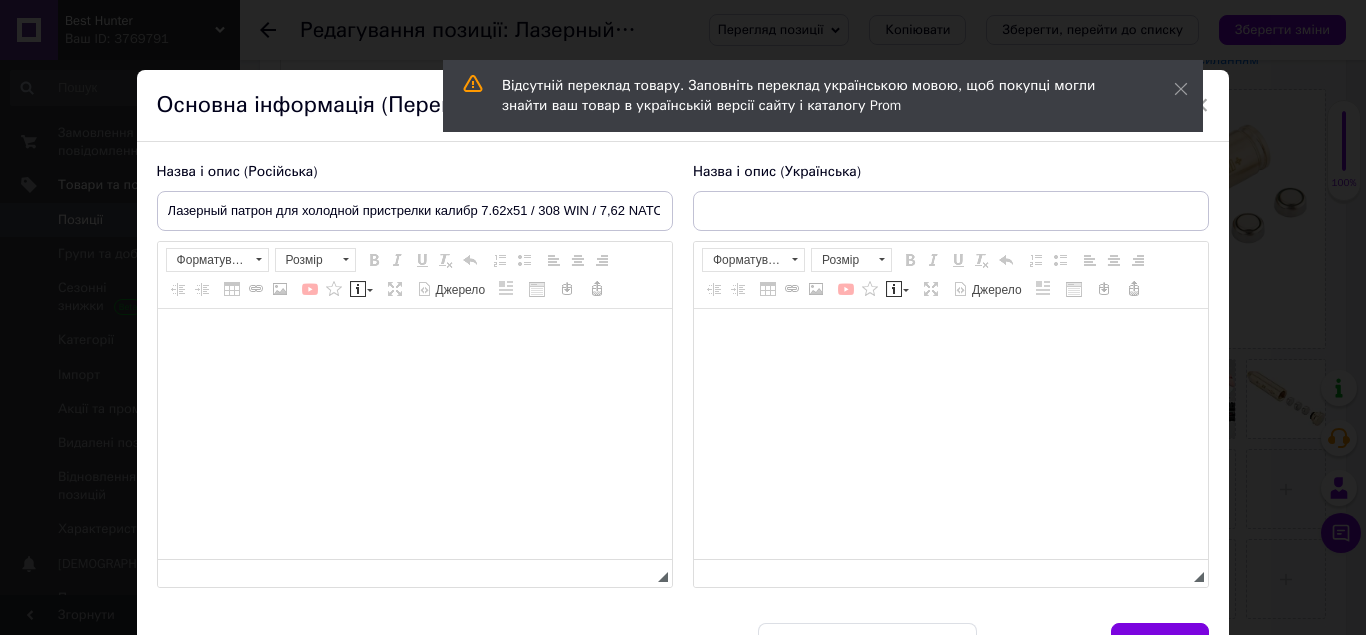 scroll, scrollTop: 119, scrollLeft: 0, axis: vertical 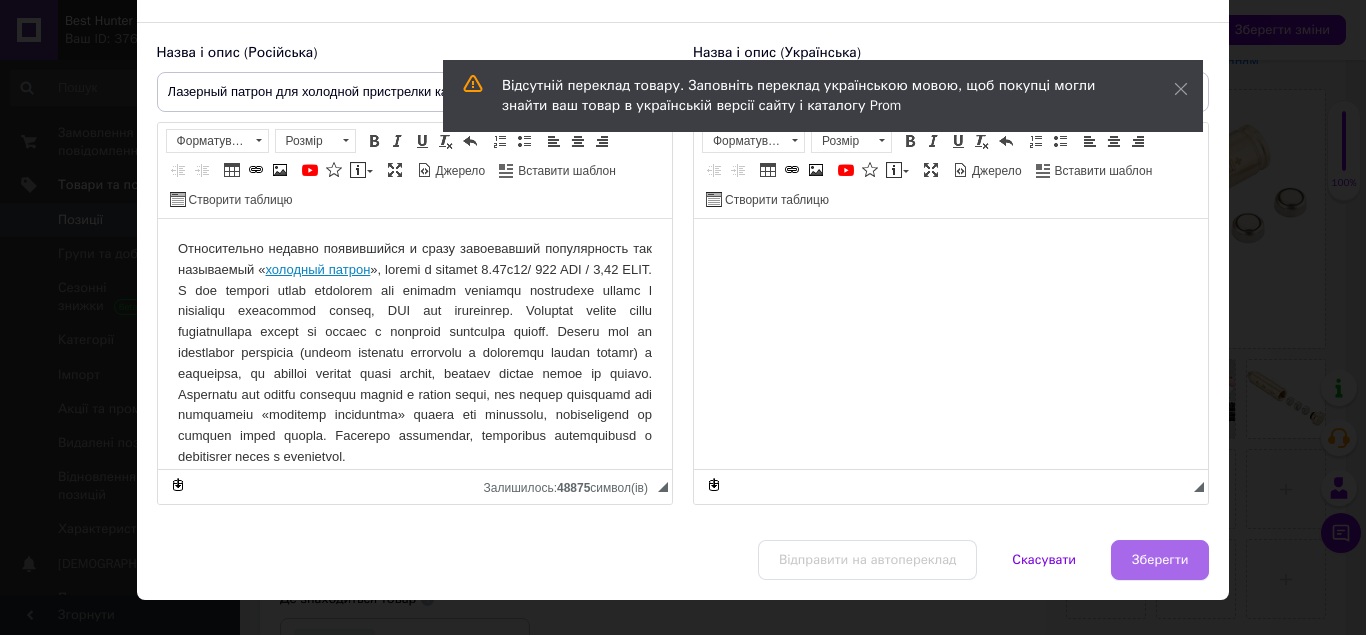 click on "Зберегти" at bounding box center [1160, 560] 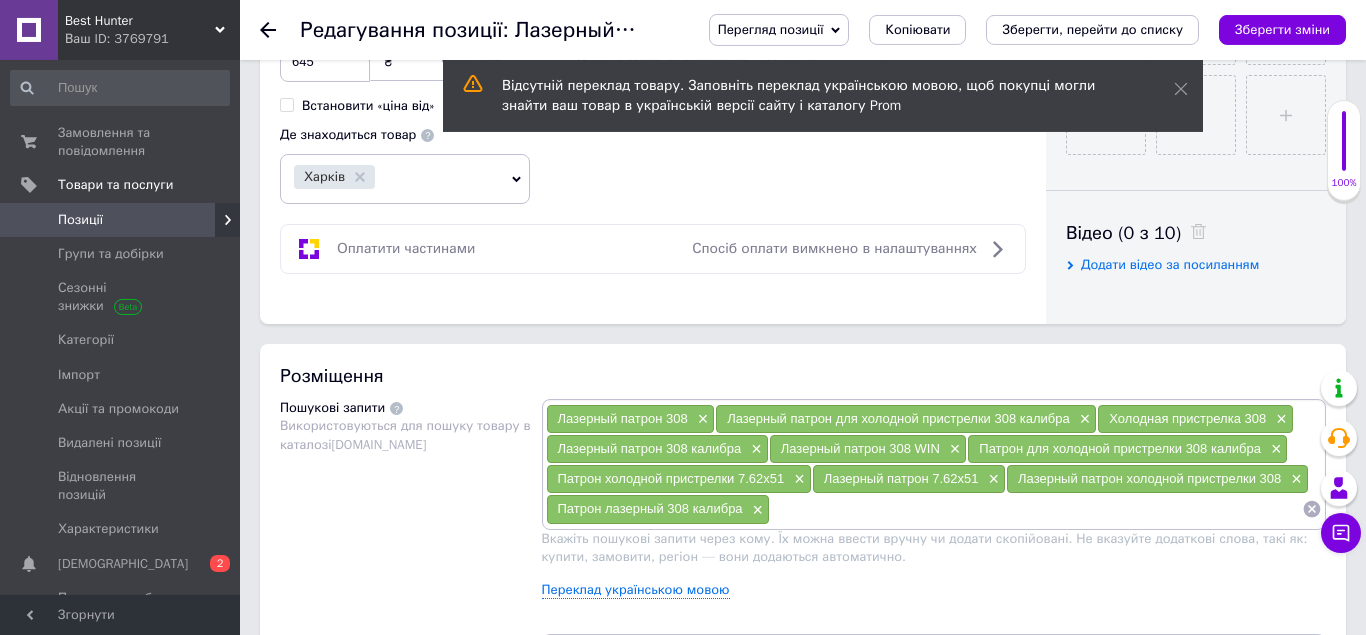 scroll, scrollTop: 918, scrollLeft: 0, axis: vertical 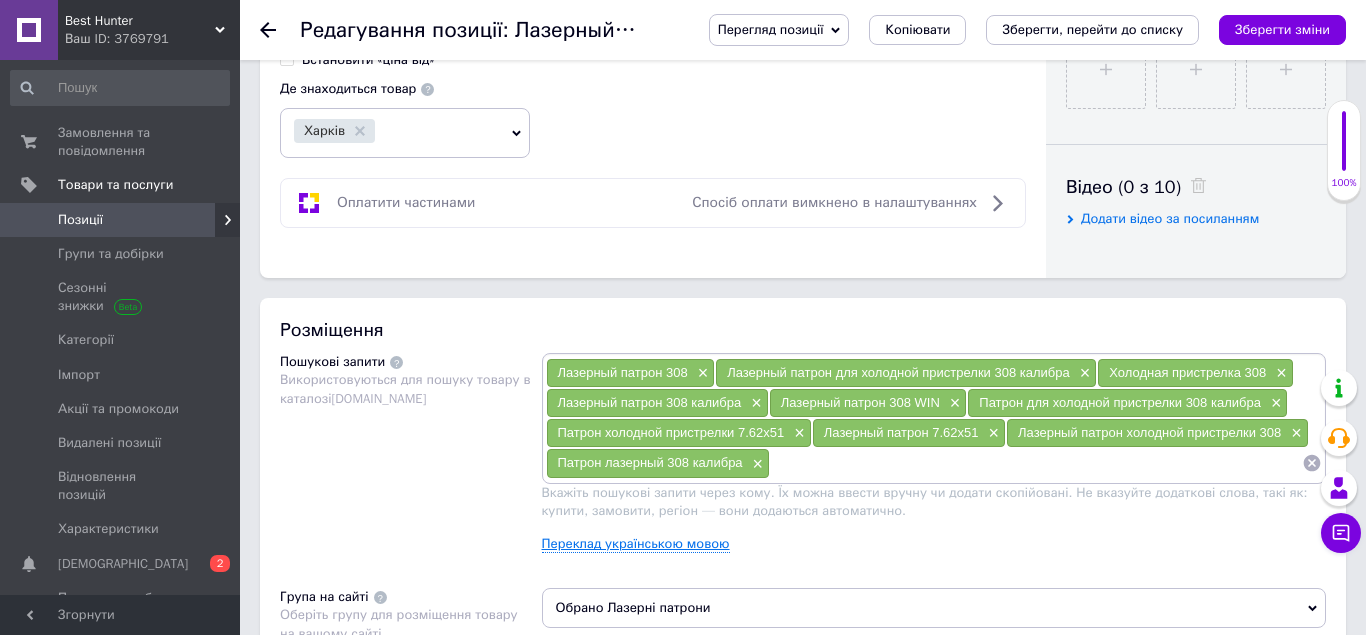 click on "Переклад українською мовою" at bounding box center (636, 544) 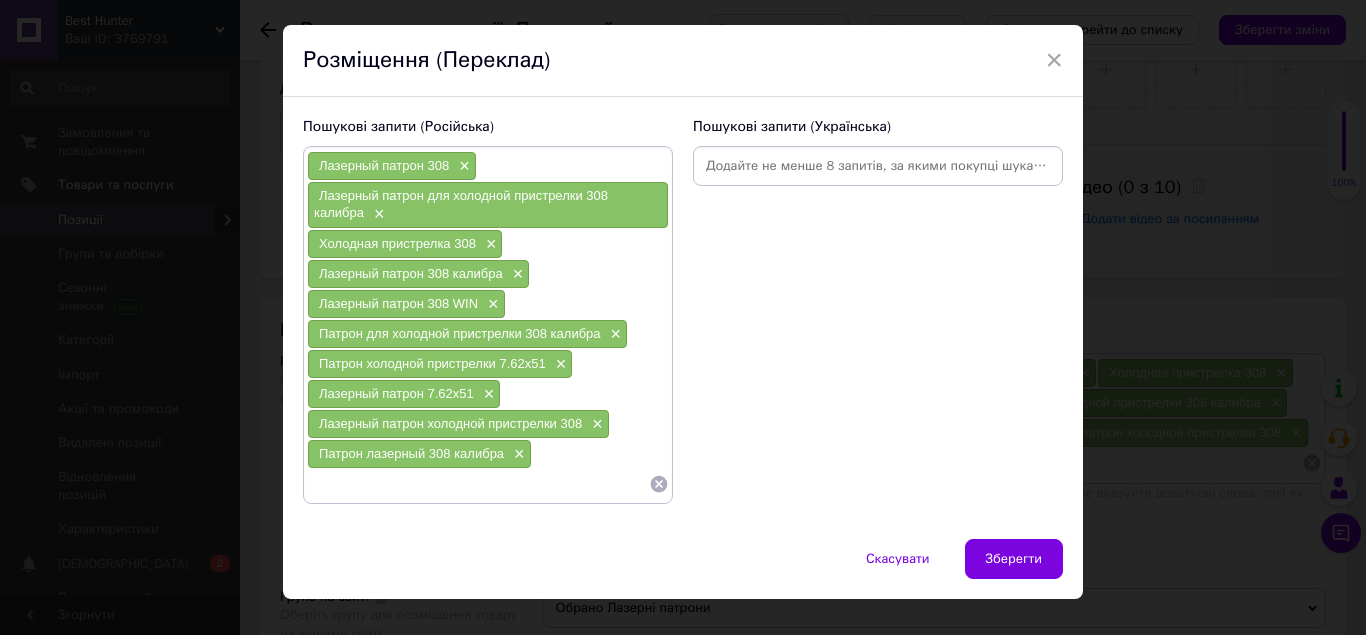 scroll, scrollTop: 81, scrollLeft: 0, axis: vertical 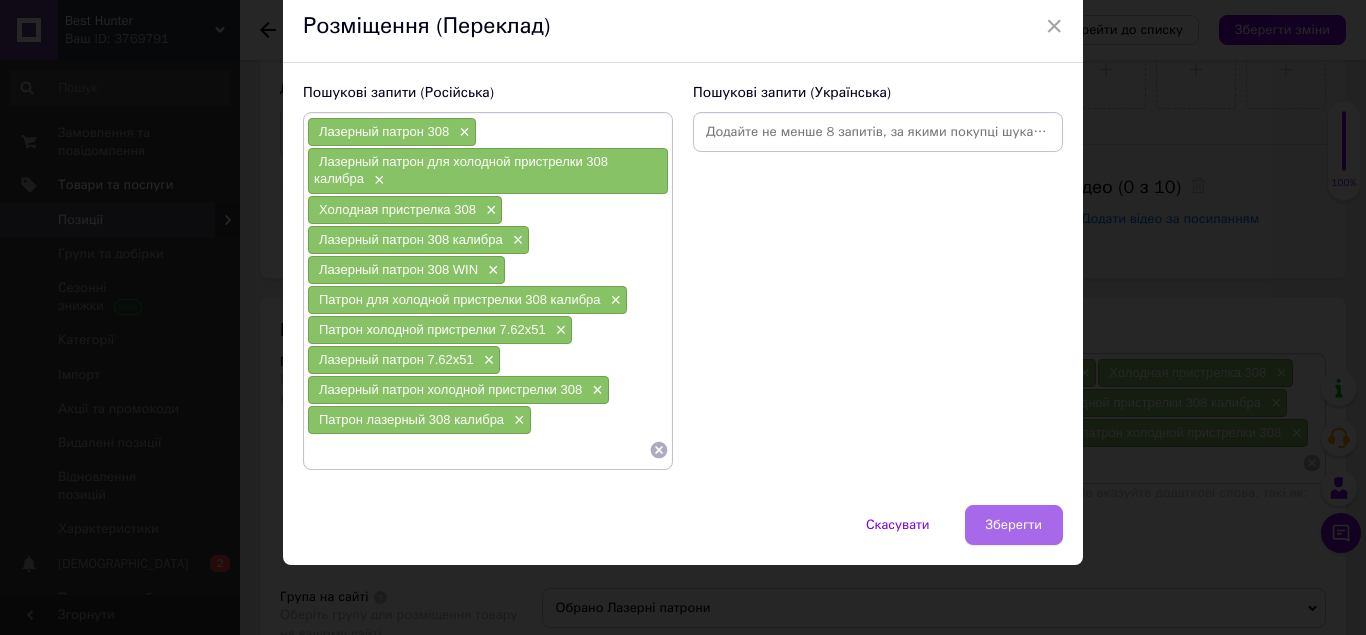 click on "Зберегти" at bounding box center (1014, 525) 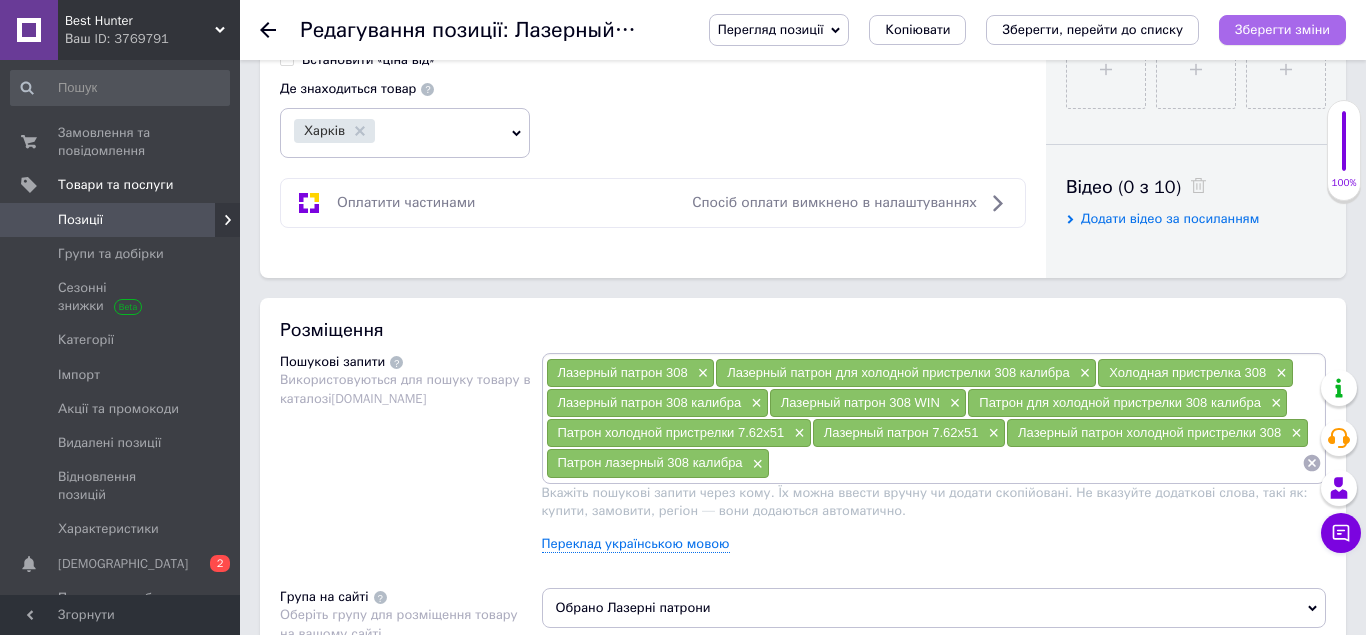 click on "Зберегти зміни" at bounding box center (1282, 29) 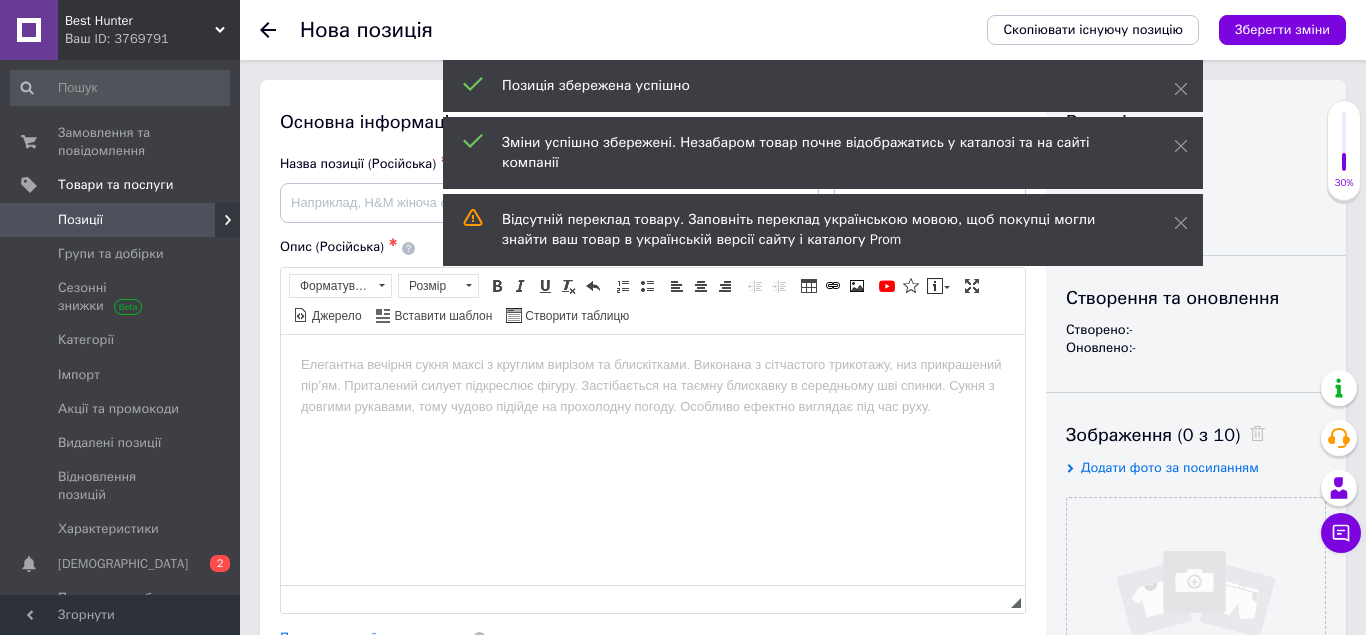 scroll, scrollTop: 0, scrollLeft: 0, axis: both 